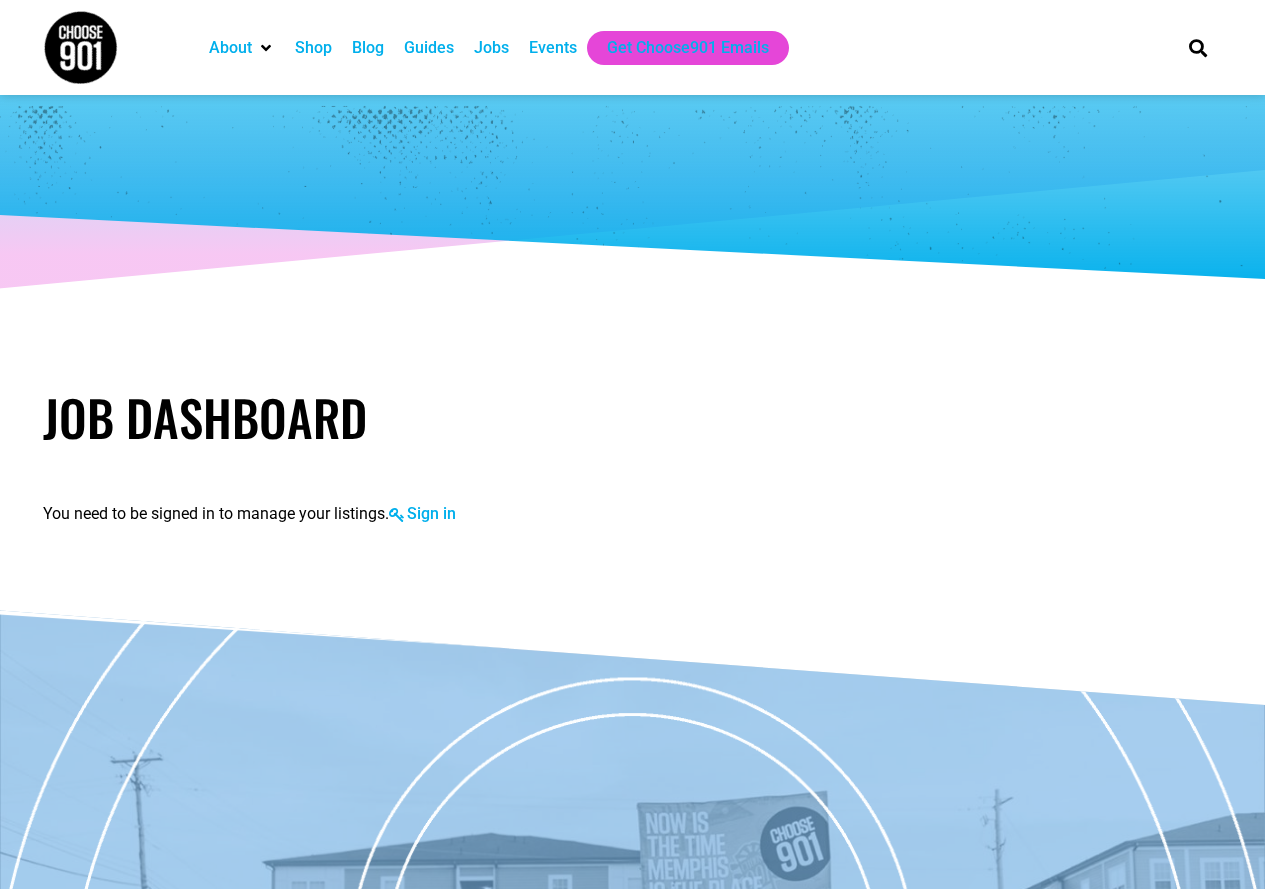 scroll, scrollTop: 0, scrollLeft: 0, axis: both 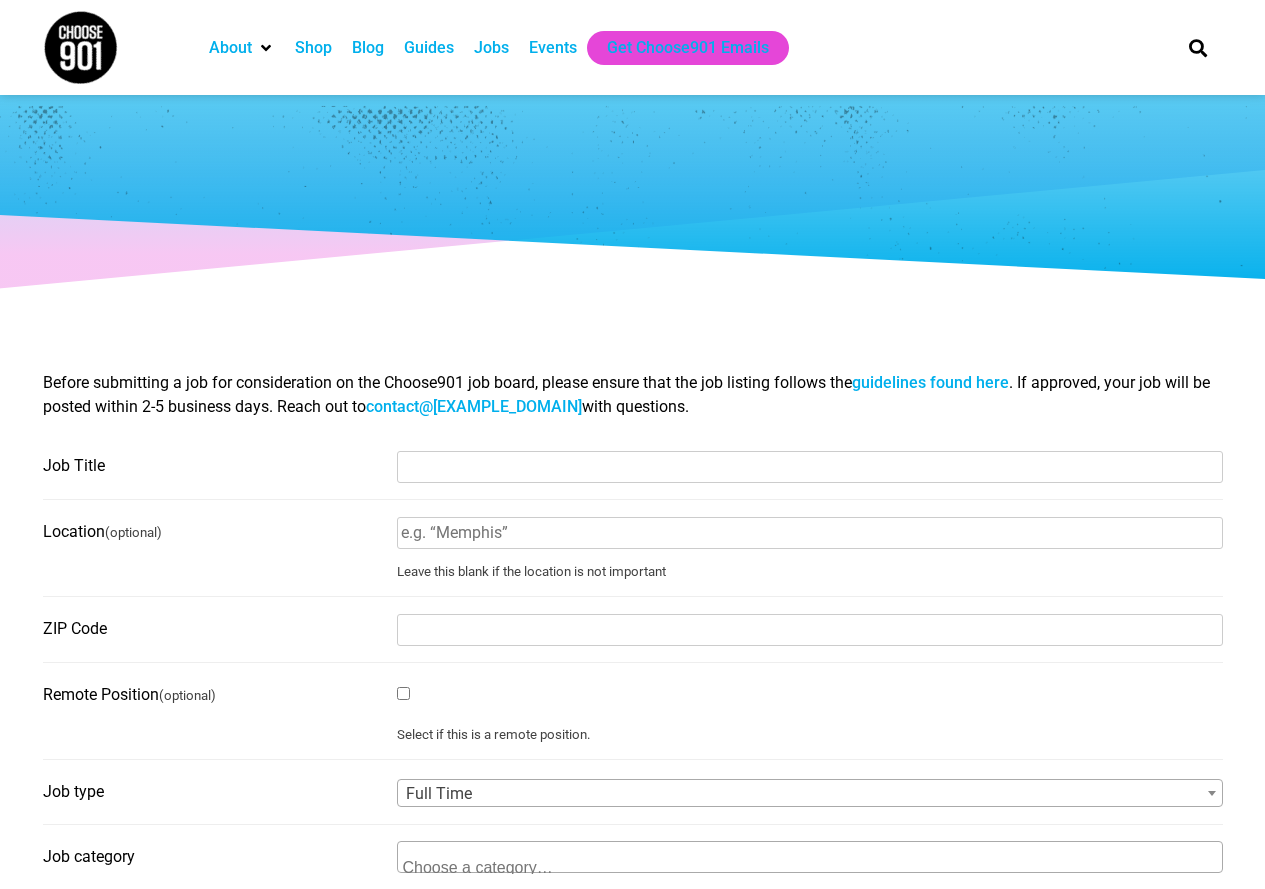 select 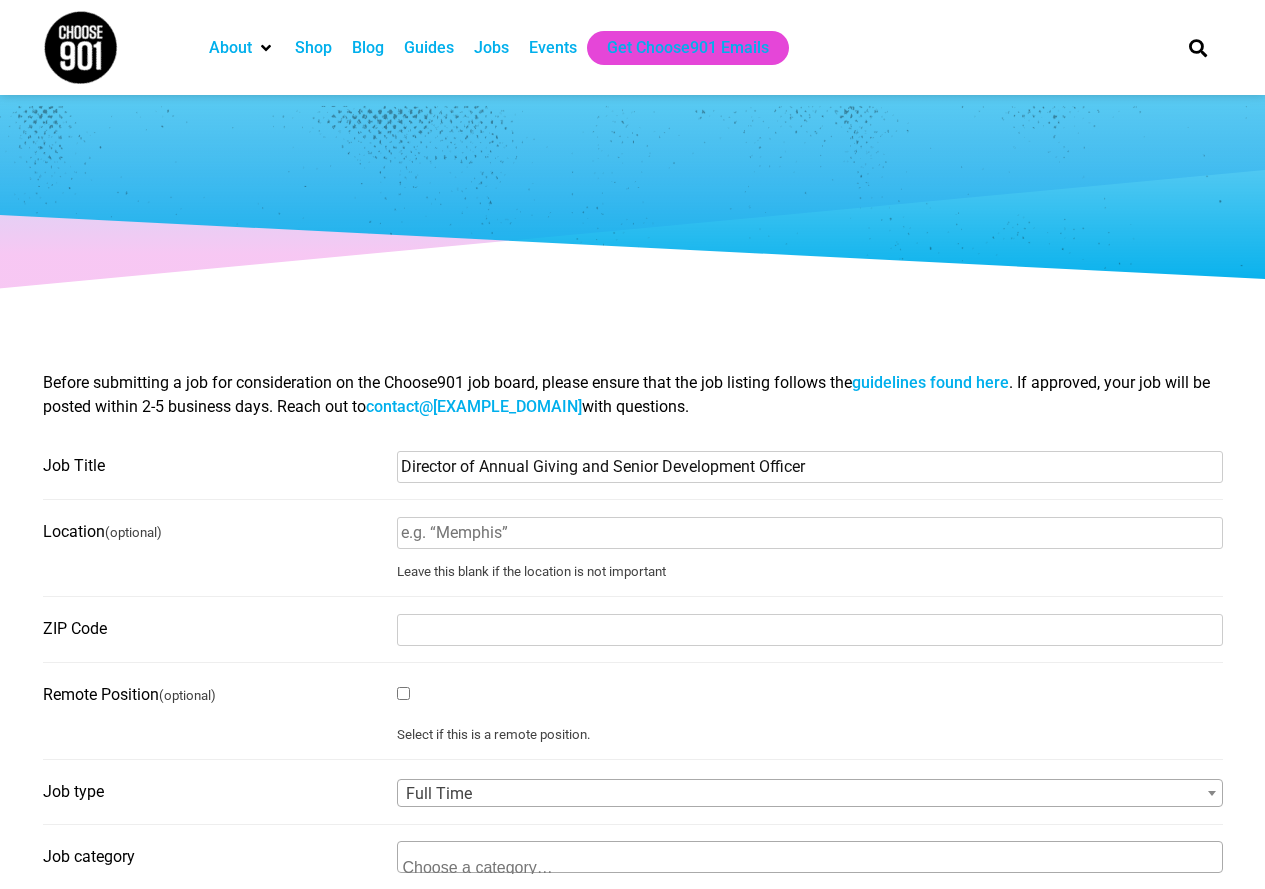 type on "Director of Annual Giving and Senior Development Officer" 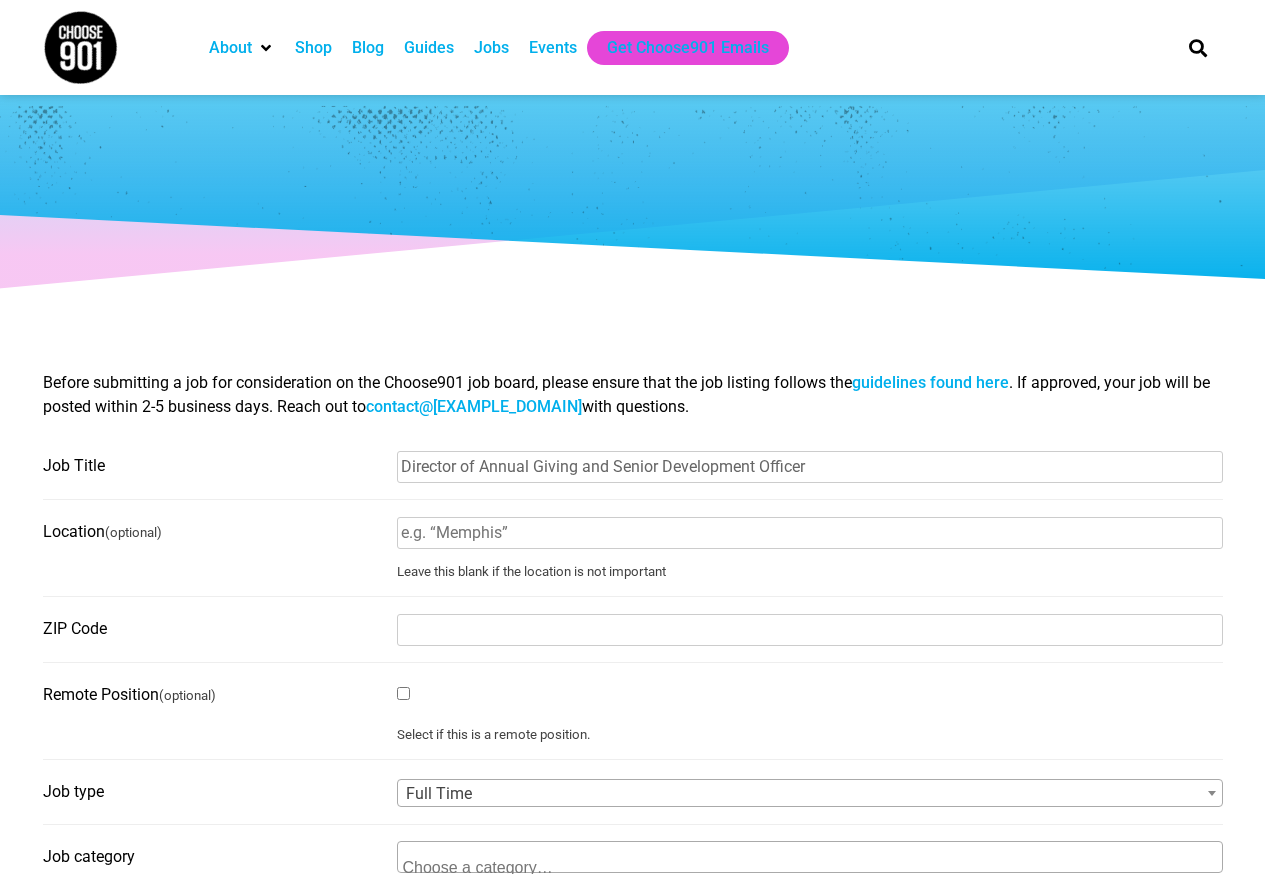 click on "Location  (optional)" at bounding box center [810, 533] 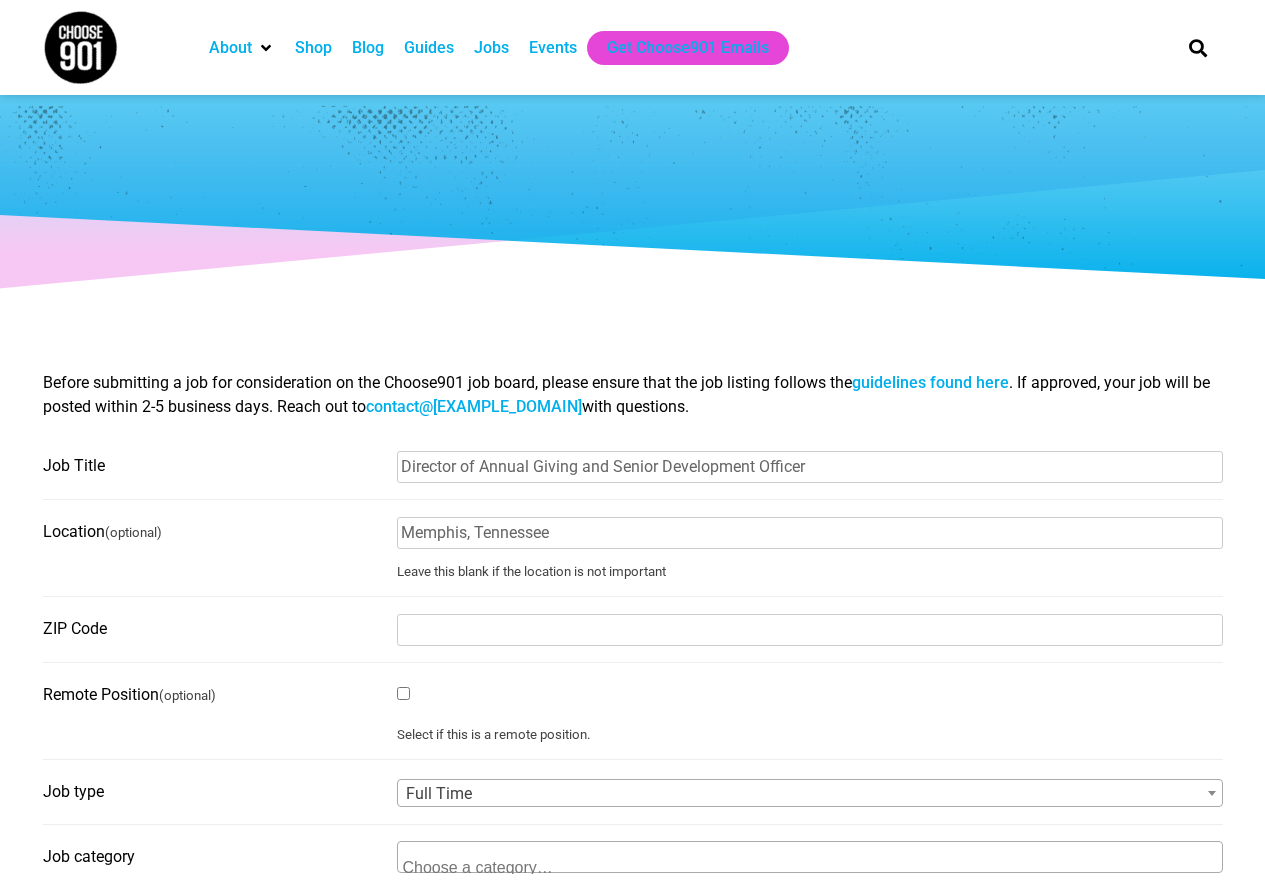 click on "ZIP Code" at bounding box center [810, 630] 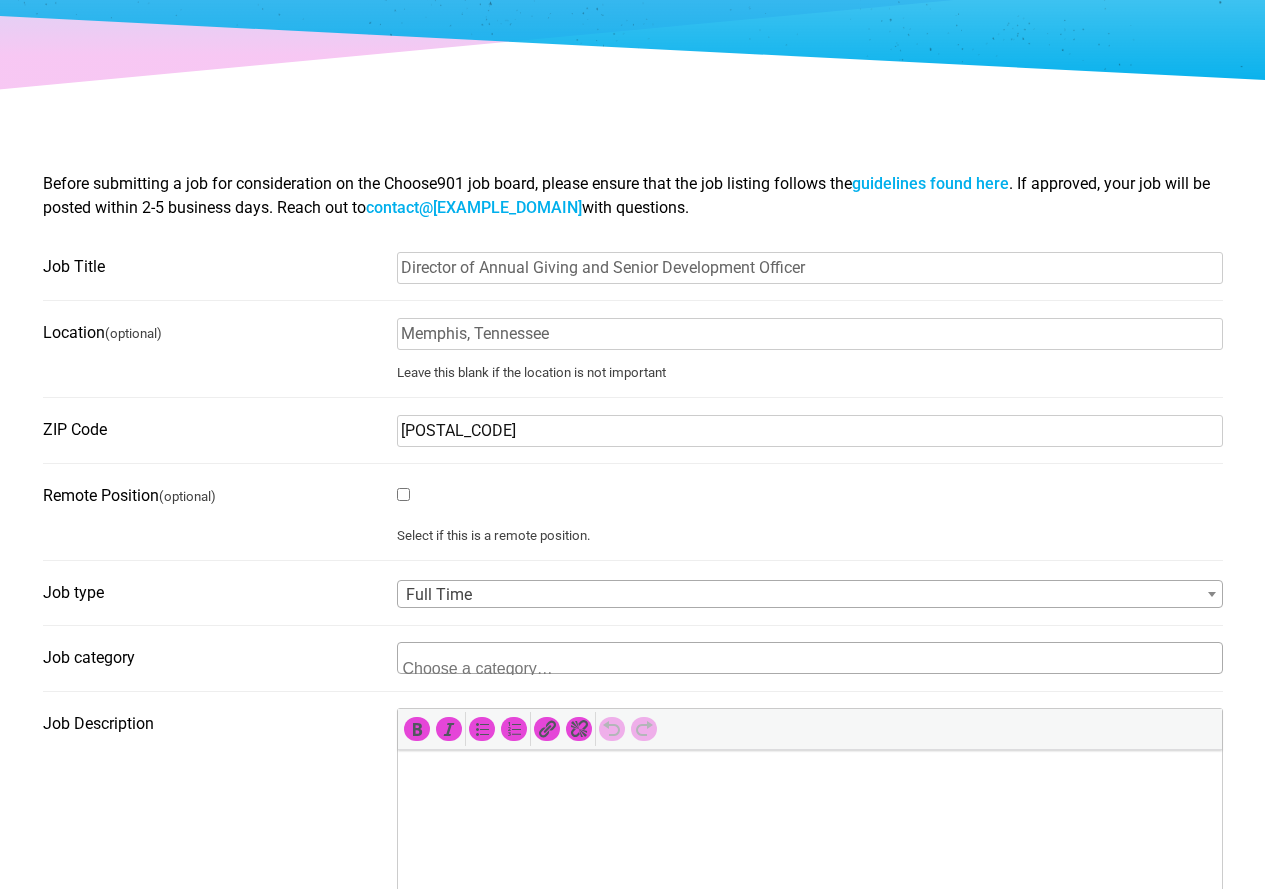 scroll, scrollTop: 200, scrollLeft: 0, axis: vertical 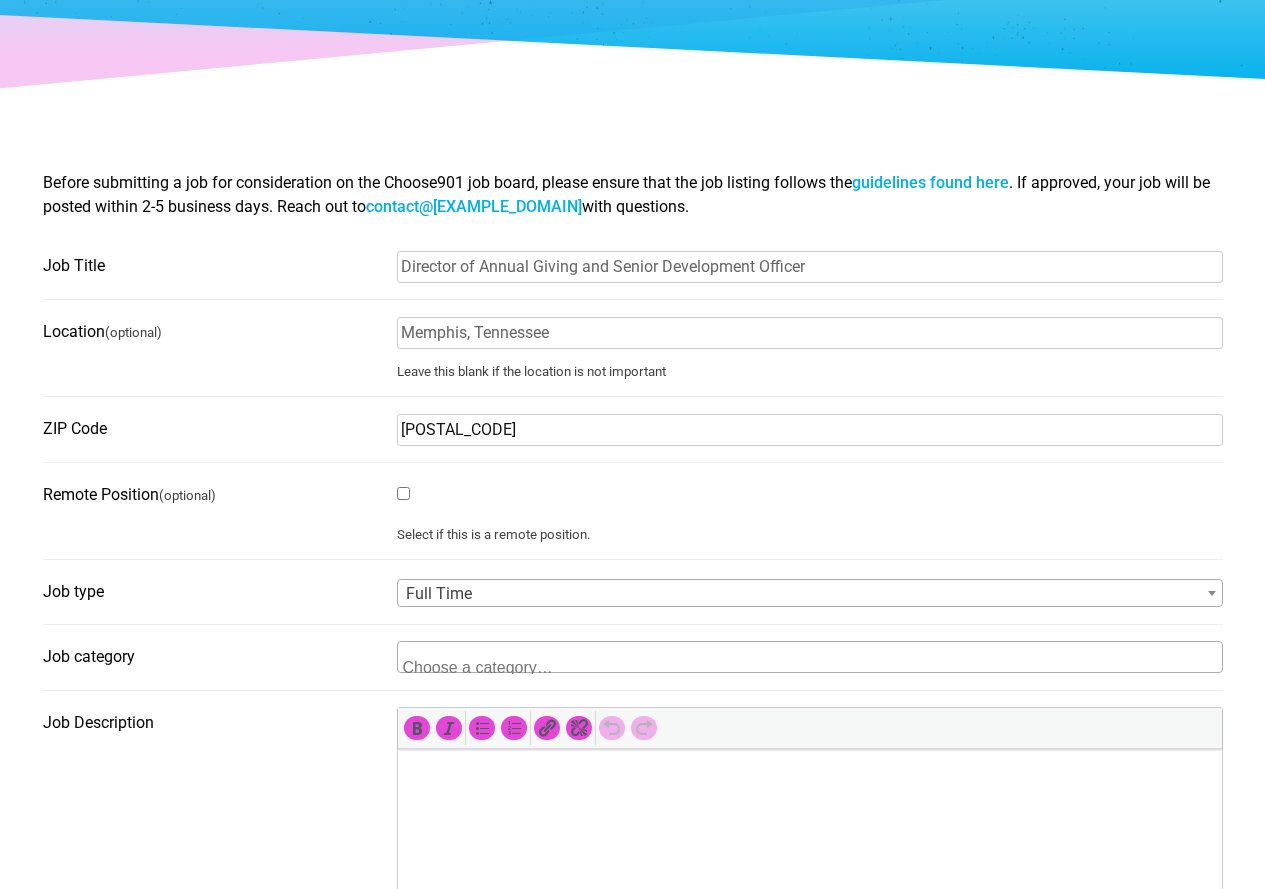type on "38112" 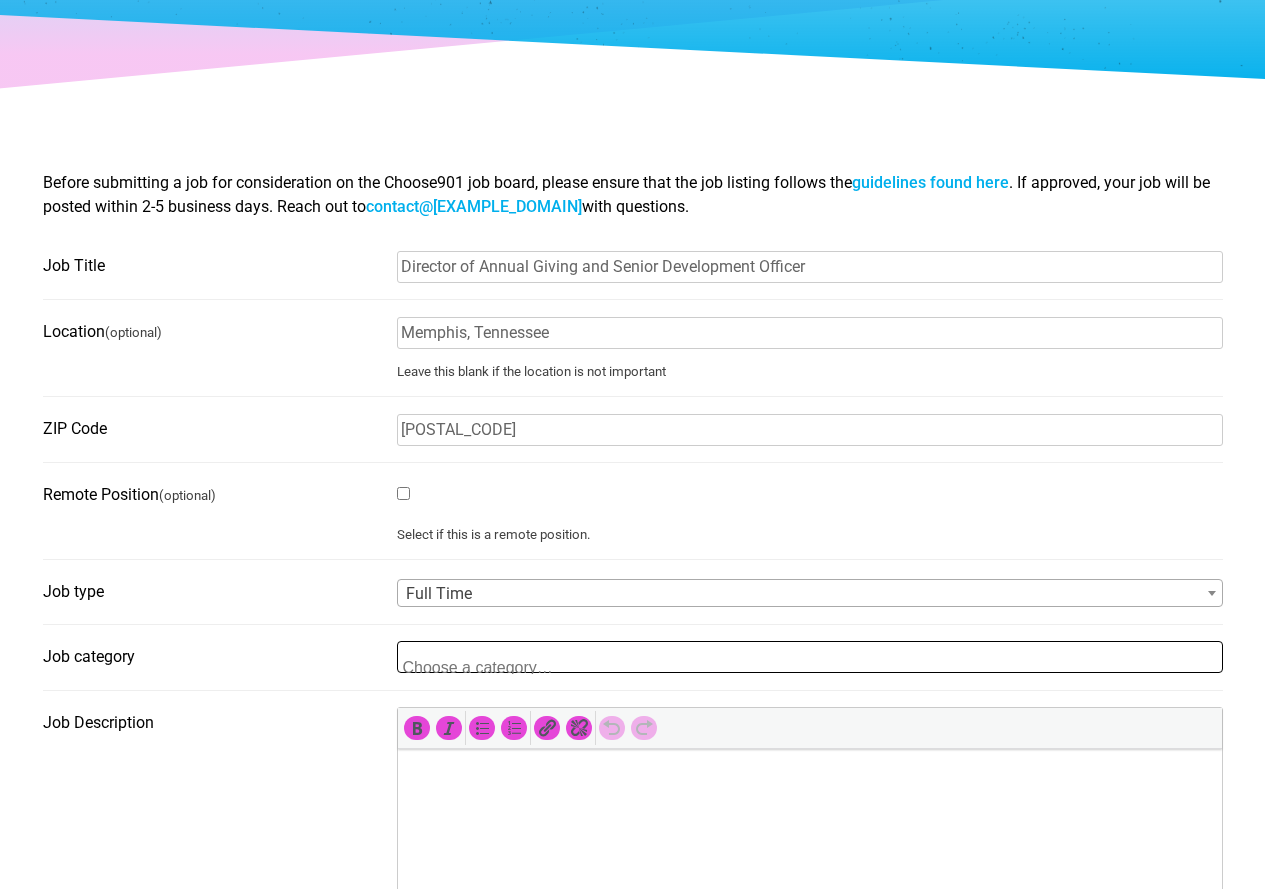 click at bounding box center (500, 665) 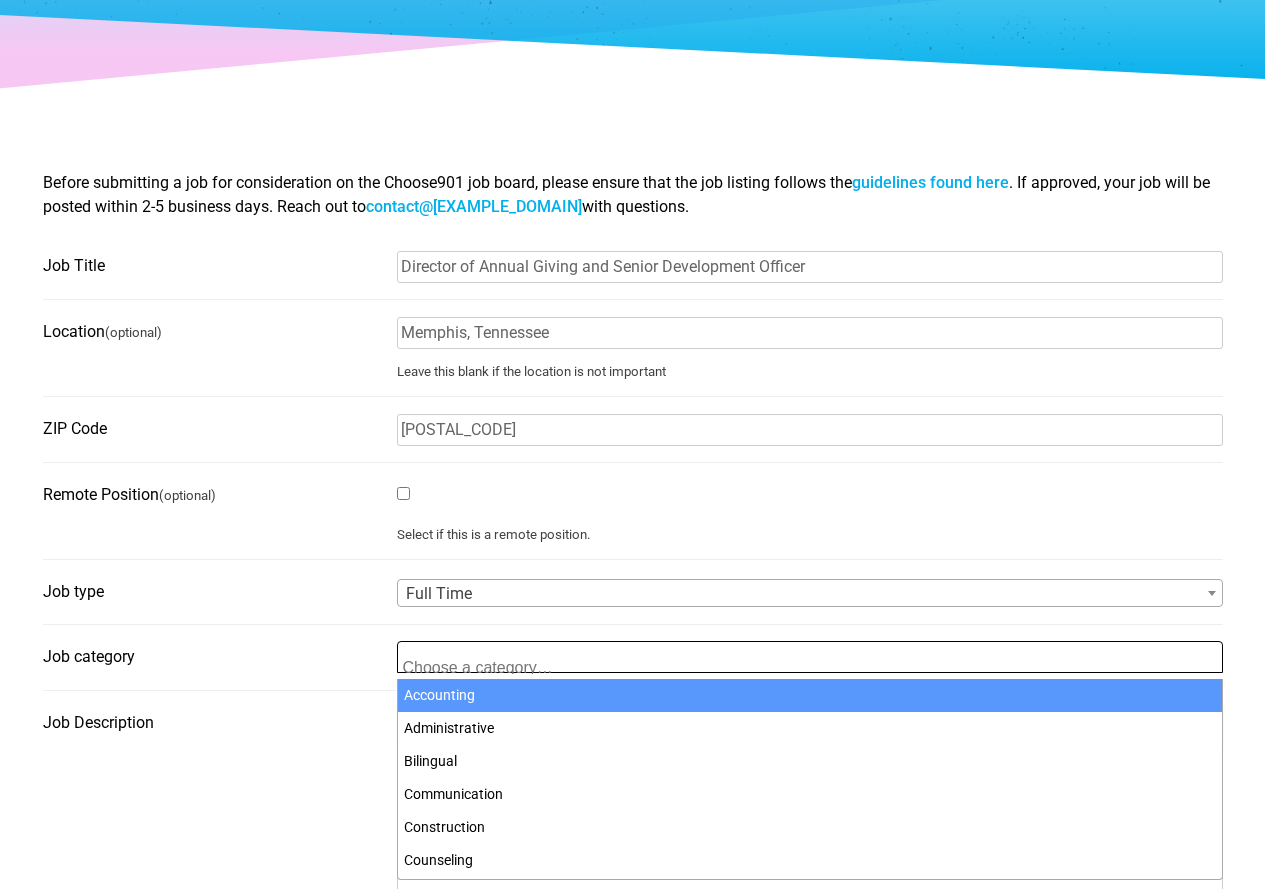 type on "F" 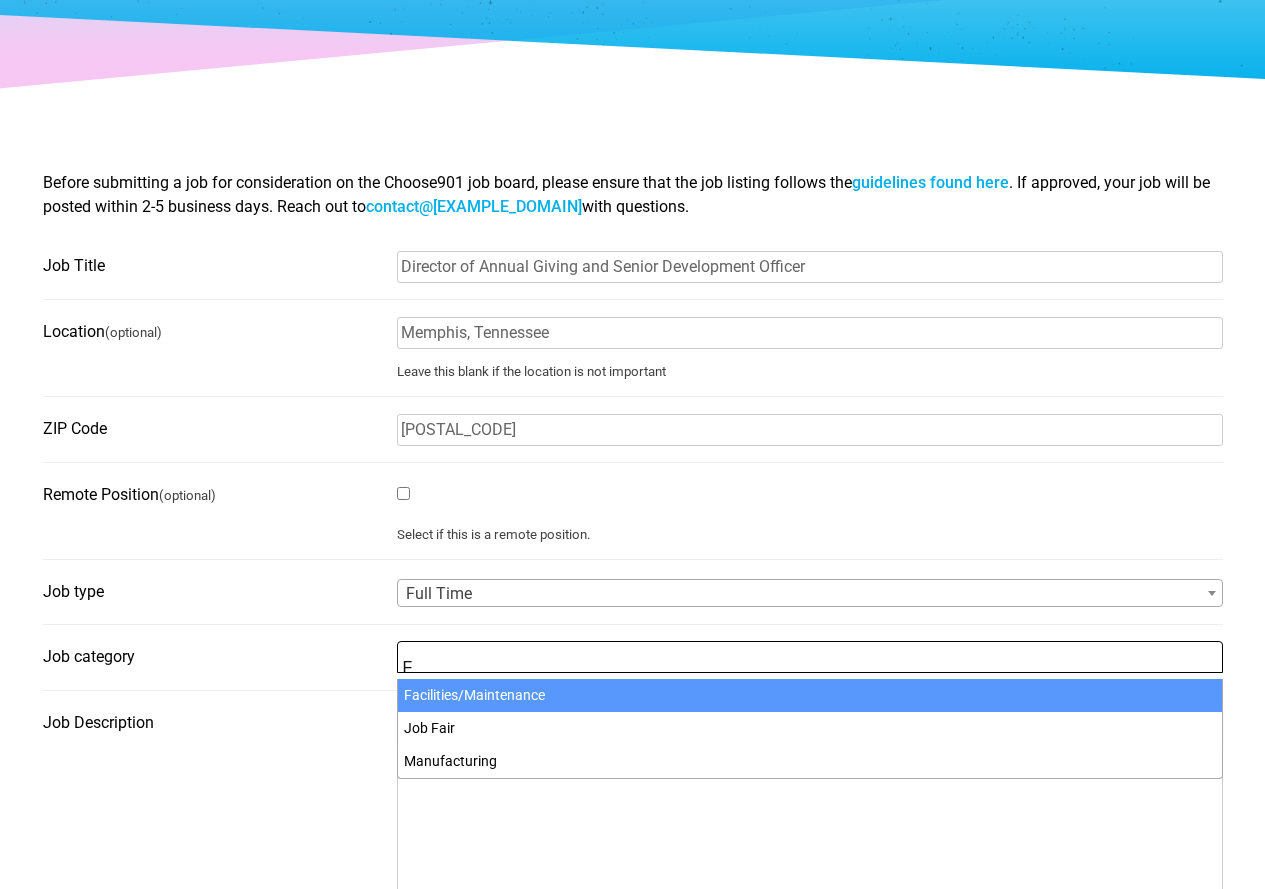 scroll, scrollTop: 3, scrollLeft: 0, axis: vertical 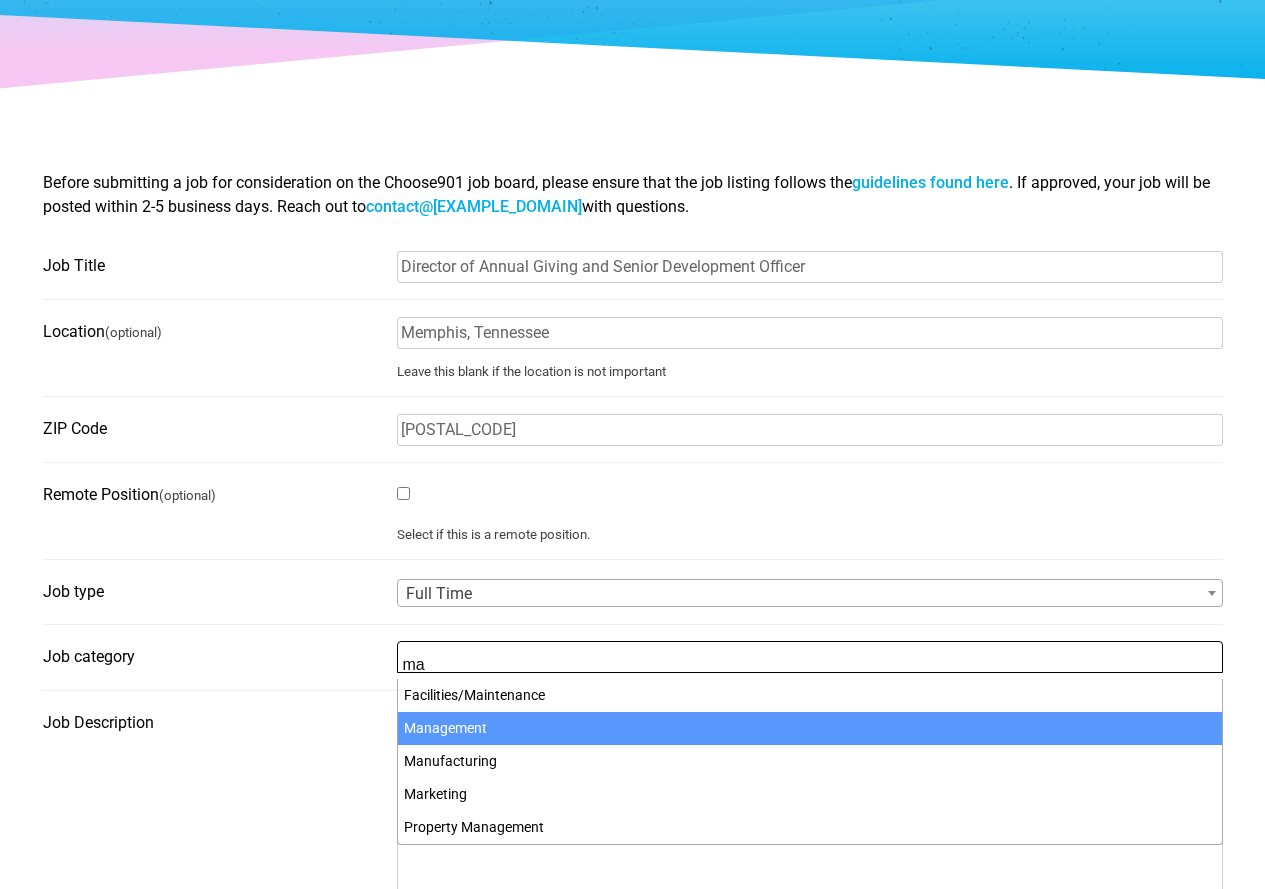 type on "ma" 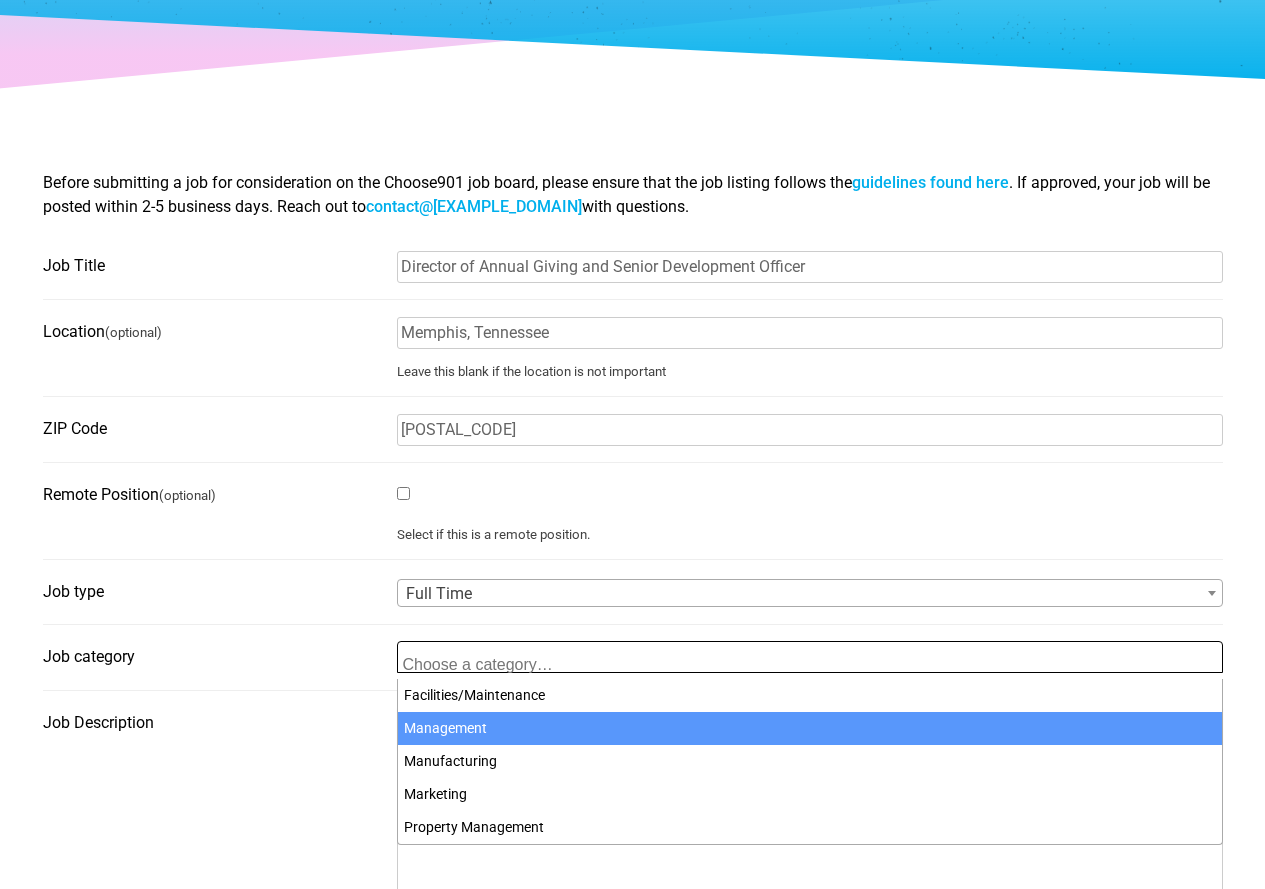 scroll, scrollTop: 2, scrollLeft: 0, axis: vertical 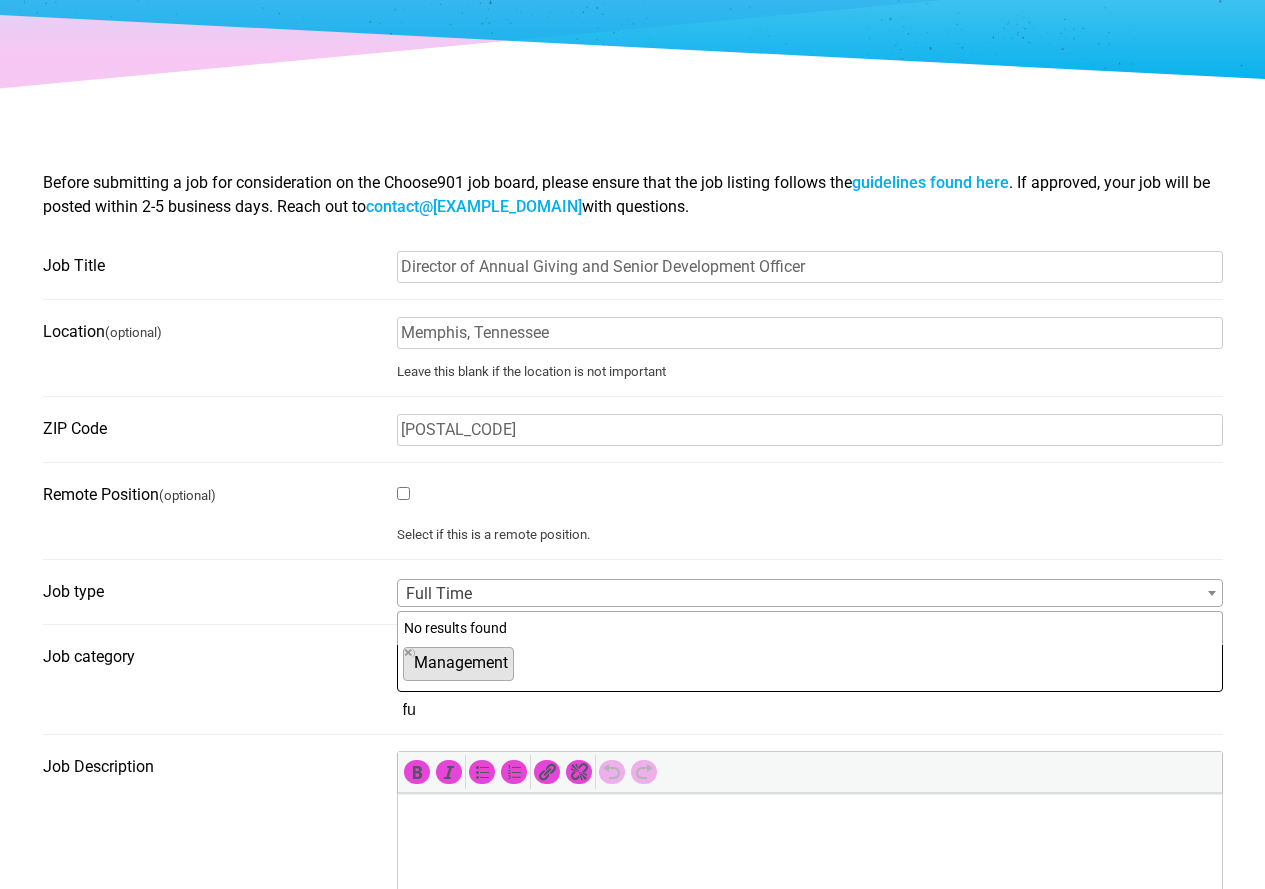 type on "f" 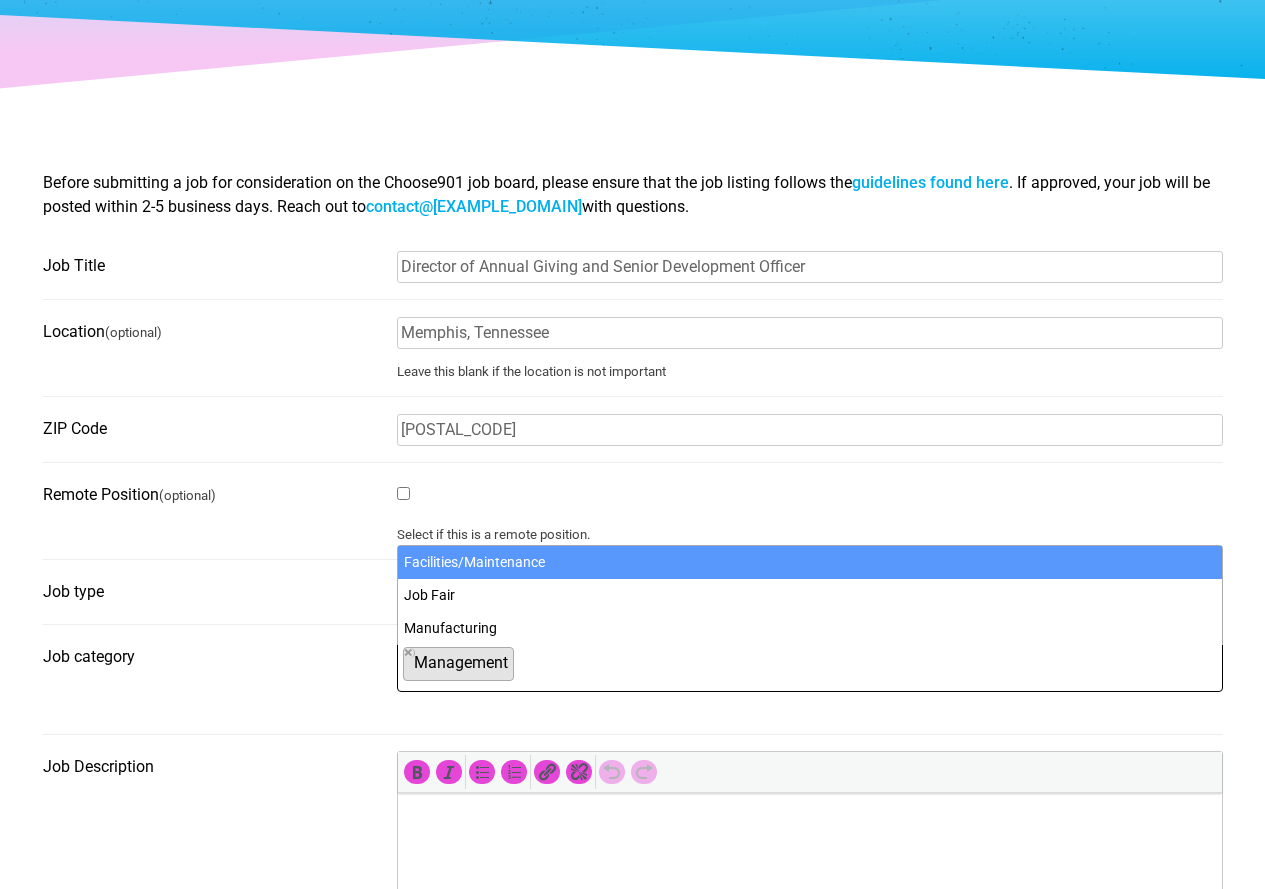 scroll, scrollTop: 495, scrollLeft: 0, axis: vertical 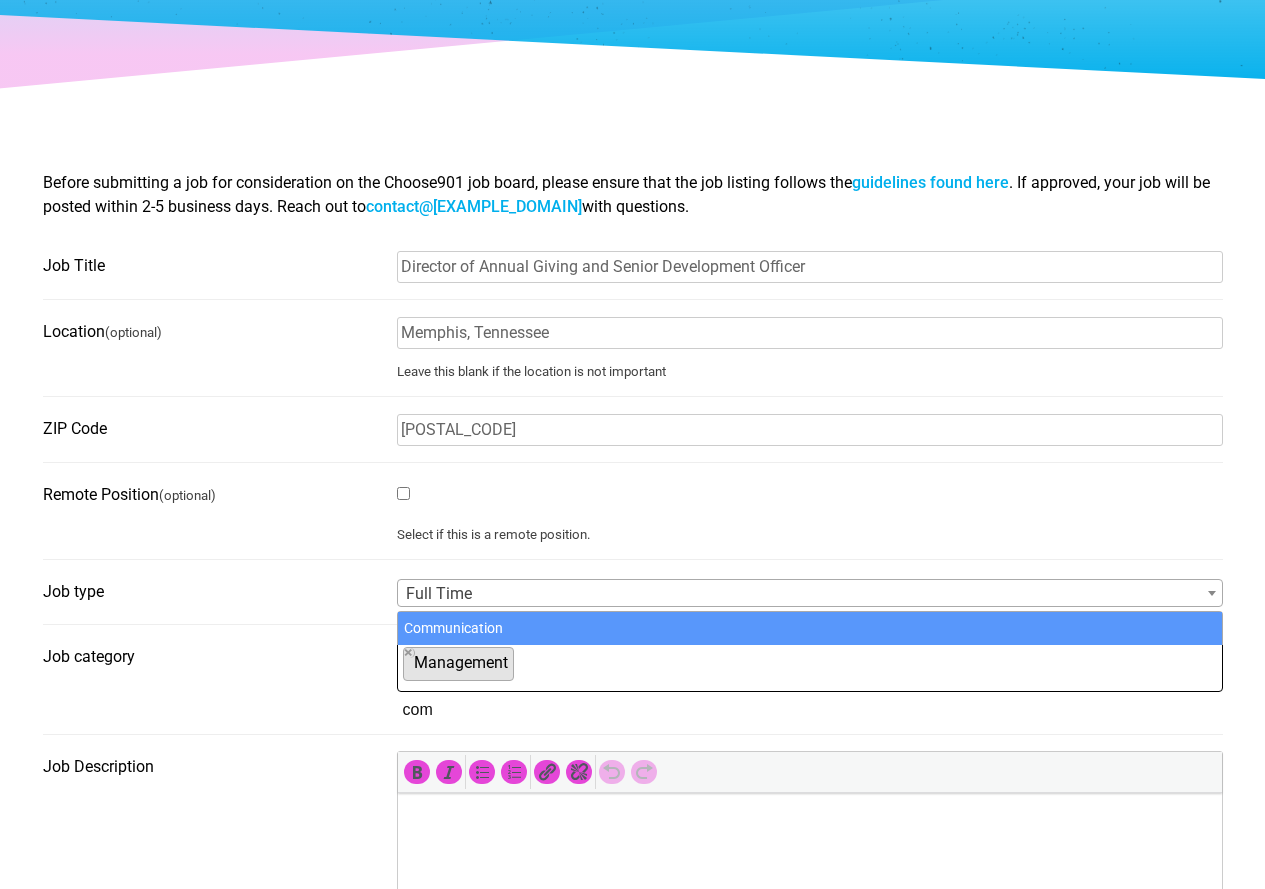 type on "com" 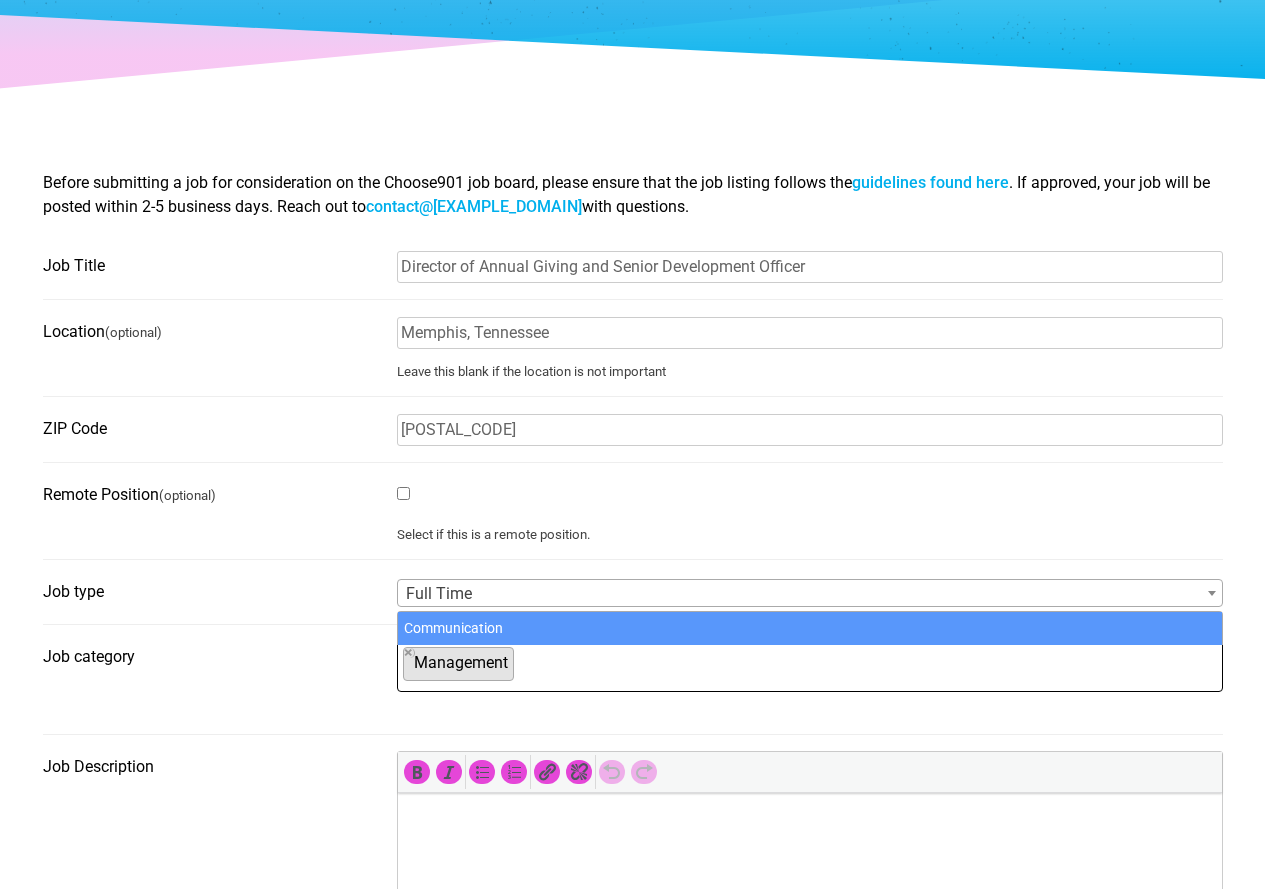 scroll, scrollTop: 3, scrollLeft: 0, axis: vertical 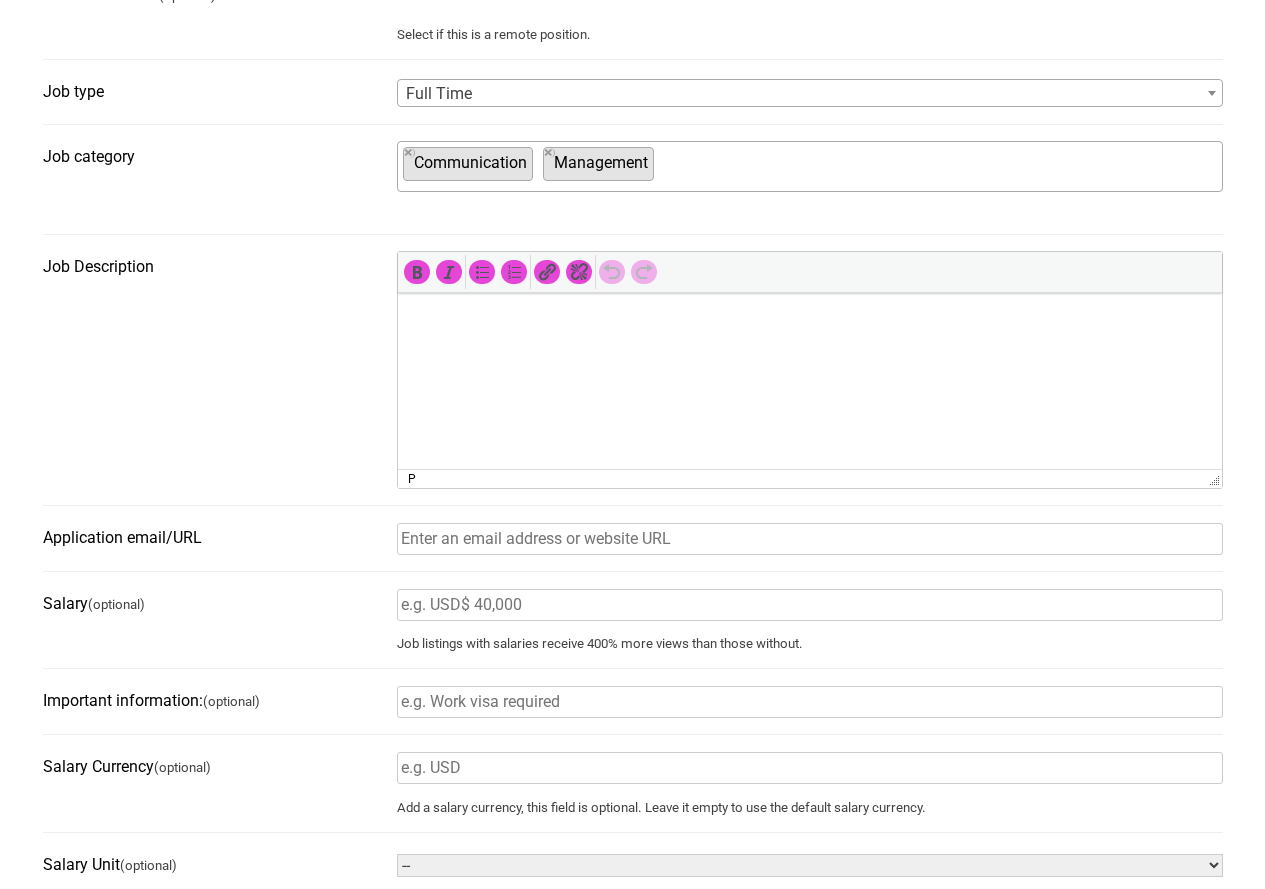 click at bounding box center (809, 321) 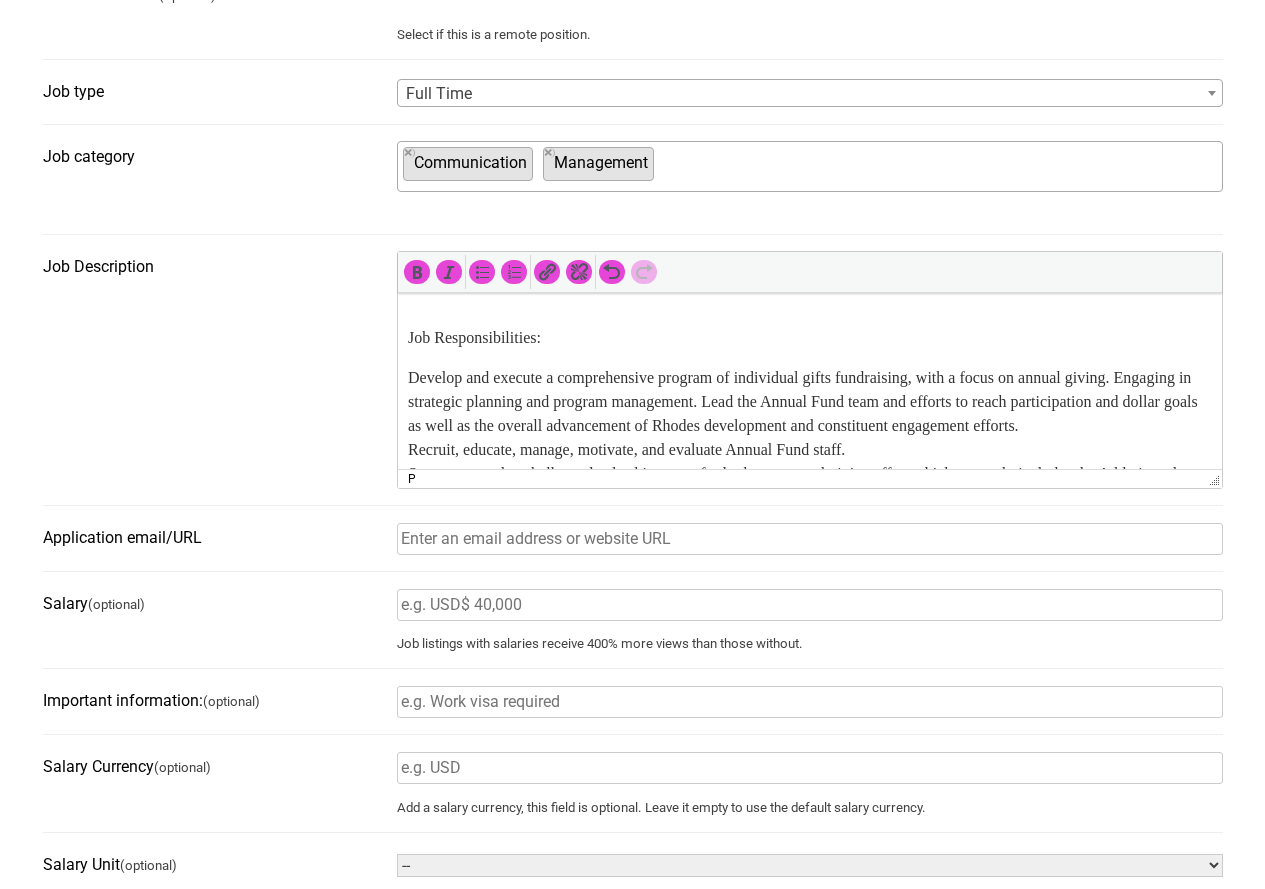 scroll, scrollTop: 0, scrollLeft: 0, axis: both 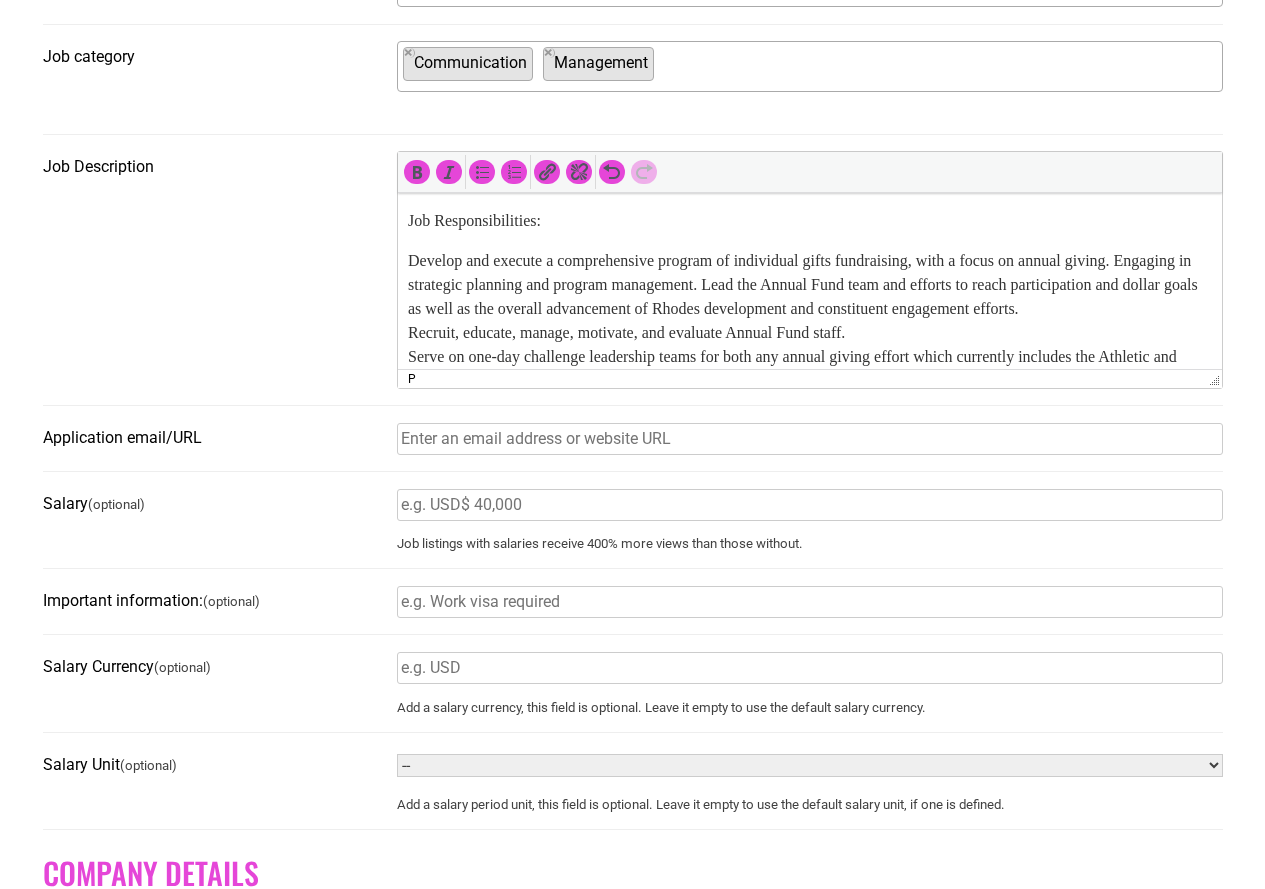 click on "Develop and execute a comprehensive program of individual gifts fundraising, with a focus on annual giving. Engaging in strategic planning and program management. Lead the Annual Fund team and efforts to reach participation and dollar goals as well as the overall advancement of Rhodes development and constituent engagement efforts. Recruit, educate, manage, motivate, and evaluate Annual Fund staff. Serve on one-day challenge leadership teams for both any annual giving effort which currently includes the Athletic and Annual Fund days of giving. Cultivate and maintain favorable relationships with a portfolio of prospects and donors to make philanthropic investments in Rhodes. Solicit major and deferred gifts and leadership annual gifts. This requires intense focus on one-on-one visits with assigned prospects and donors, developing strategy, designing proposals and closing gifts. Provide excellent stewardship to donors in recognition of their investments." at bounding box center (809, 429) 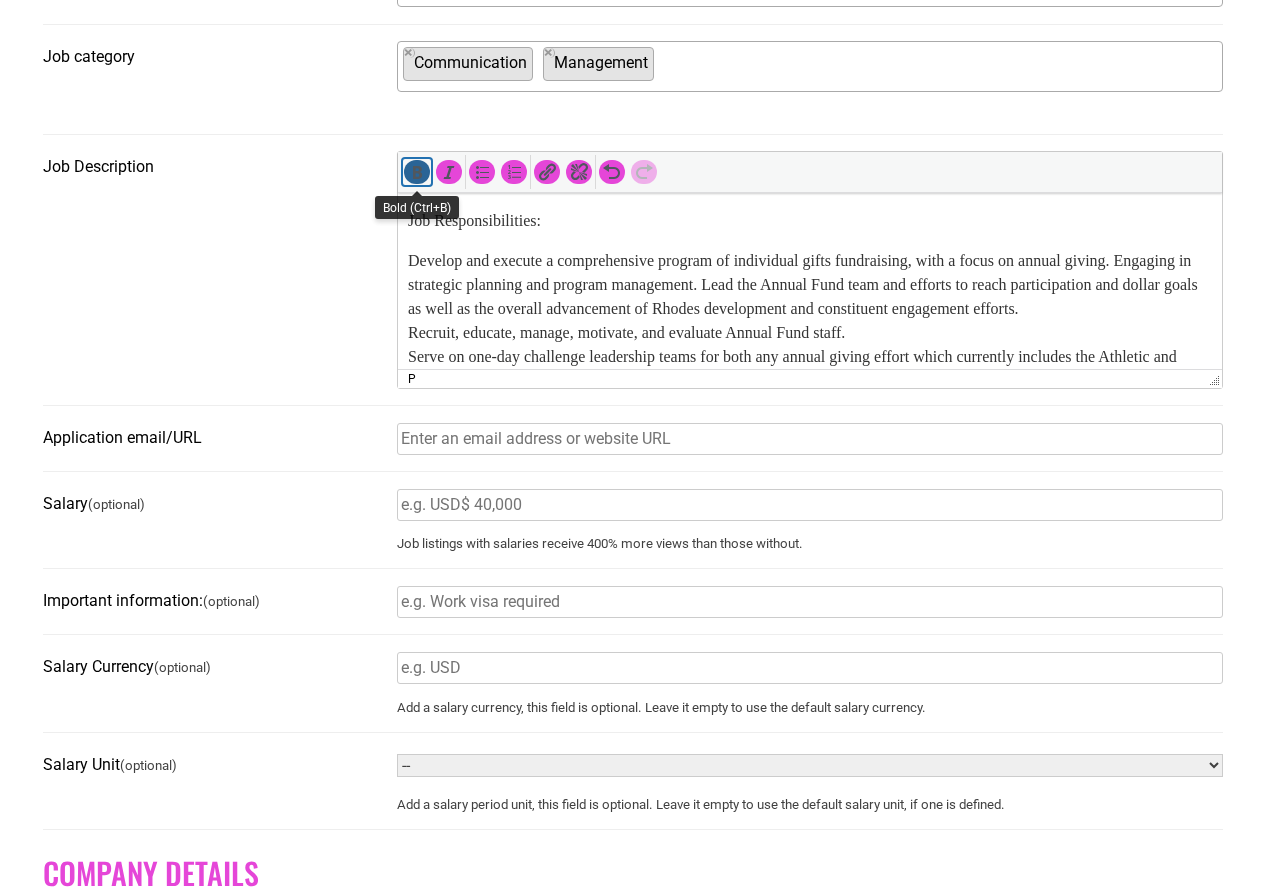 click at bounding box center (417, 172) 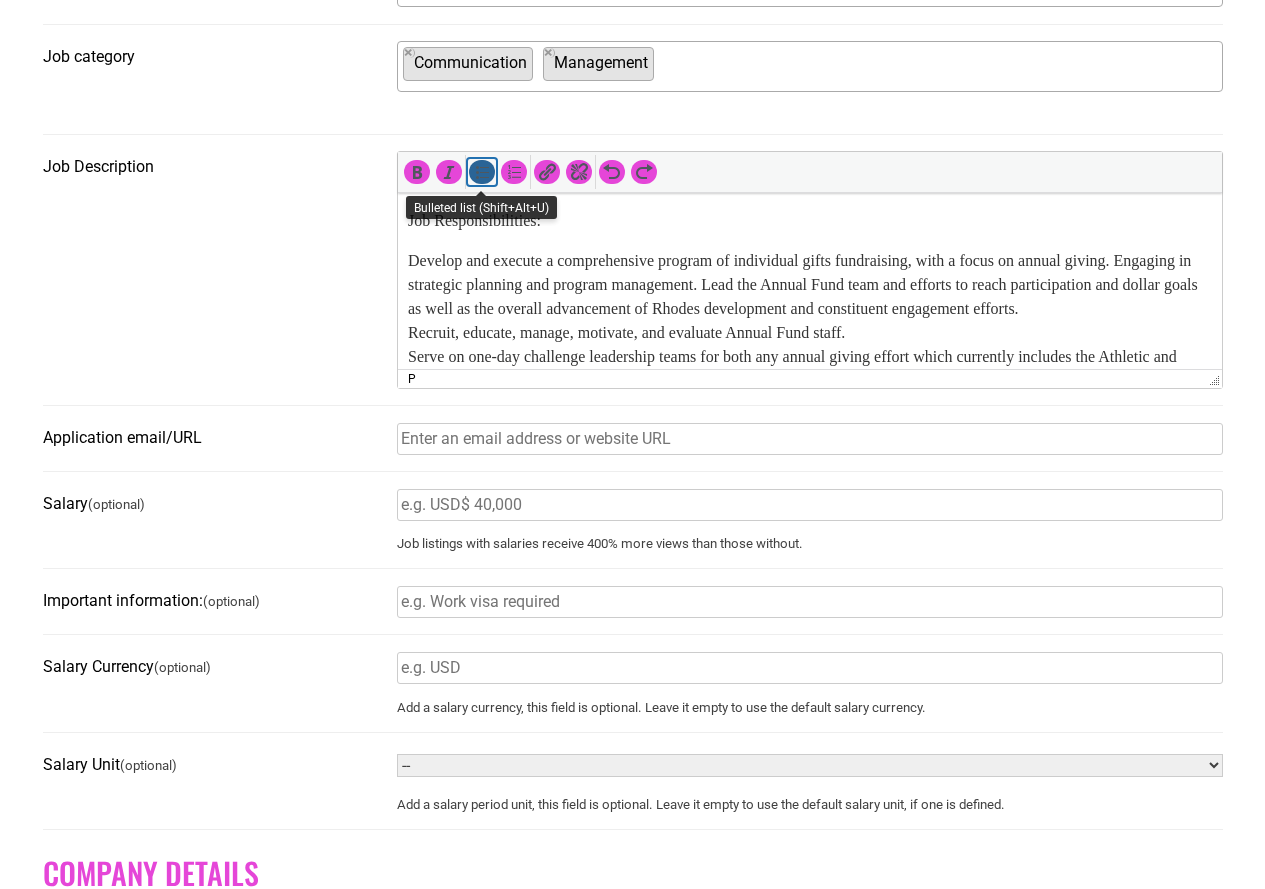 click at bounding box center [482, 172] 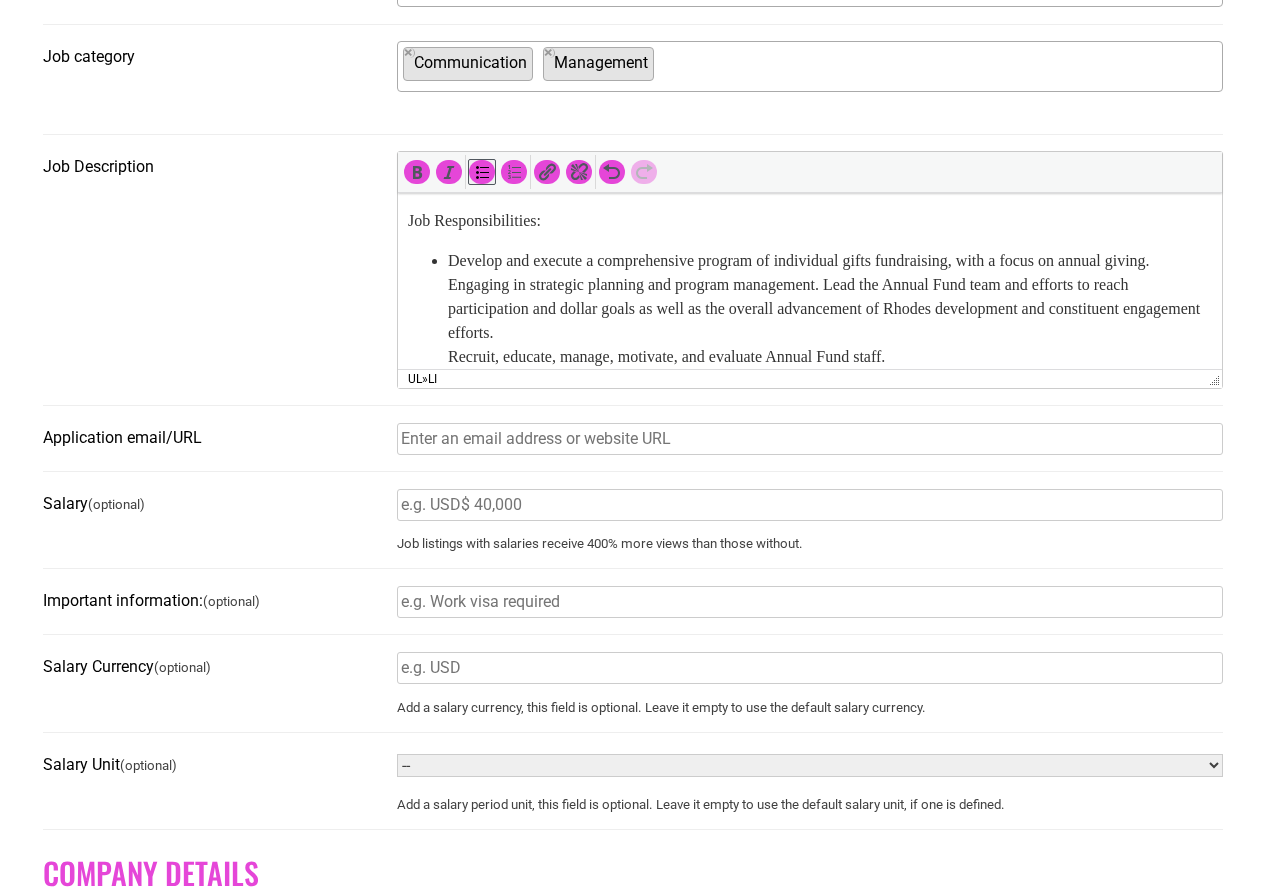 scroll, scrollTop: 300, scrollLeft: 0, axis: vertical 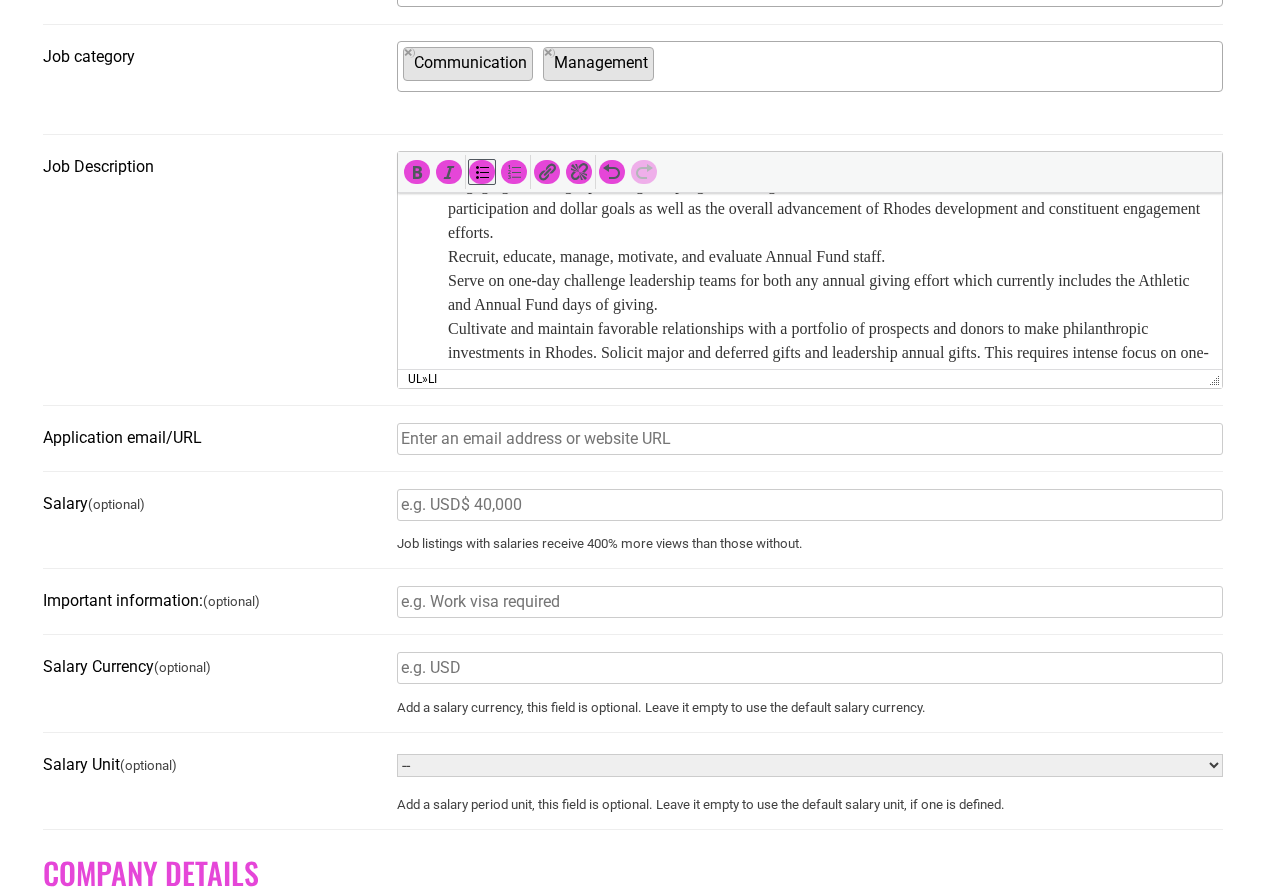 click on "Develop and execute a comprehensive program of individual gifts fundraising, with a focus on annual giving. Engaging in strategic planning and program management. Lead the Annual Fund team and efforts to reach participation and dollar goals as well as the overall advancement of Rhodes development and constituent engagement efforts. Recruit, educate, manage, motivate, and evaluate Annual Fund staff. Serve on one-day challenge leadership teams for both any annual giving effort which currently includes the Athletic and Annual Fund days of giving. Cultivate and maintain favorable relationships with a portfolio of prospects and donors to make philanthropic investments in Rhodes. Solicit major and deferred gifts and leadership annual gifts. This requires intense focus on one-on-one visits with assigned prospects and donors, developing strategy, designing proposals and closing gifts. Provide excellent stewardship to donors in recognition of their investments." at bounding box center (809, 341) 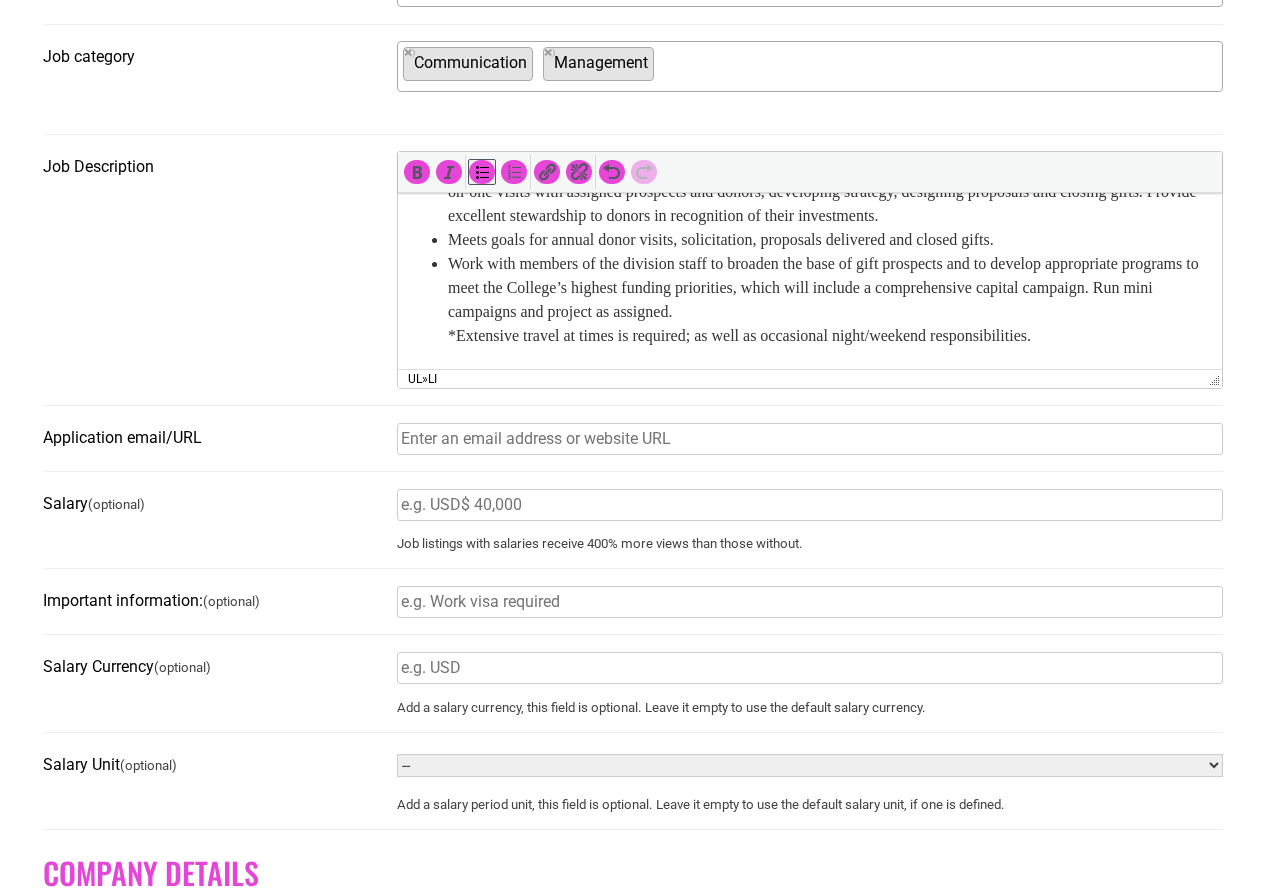 scroll, scrollTop: 489, scrollLeft: 0, axis: vertical 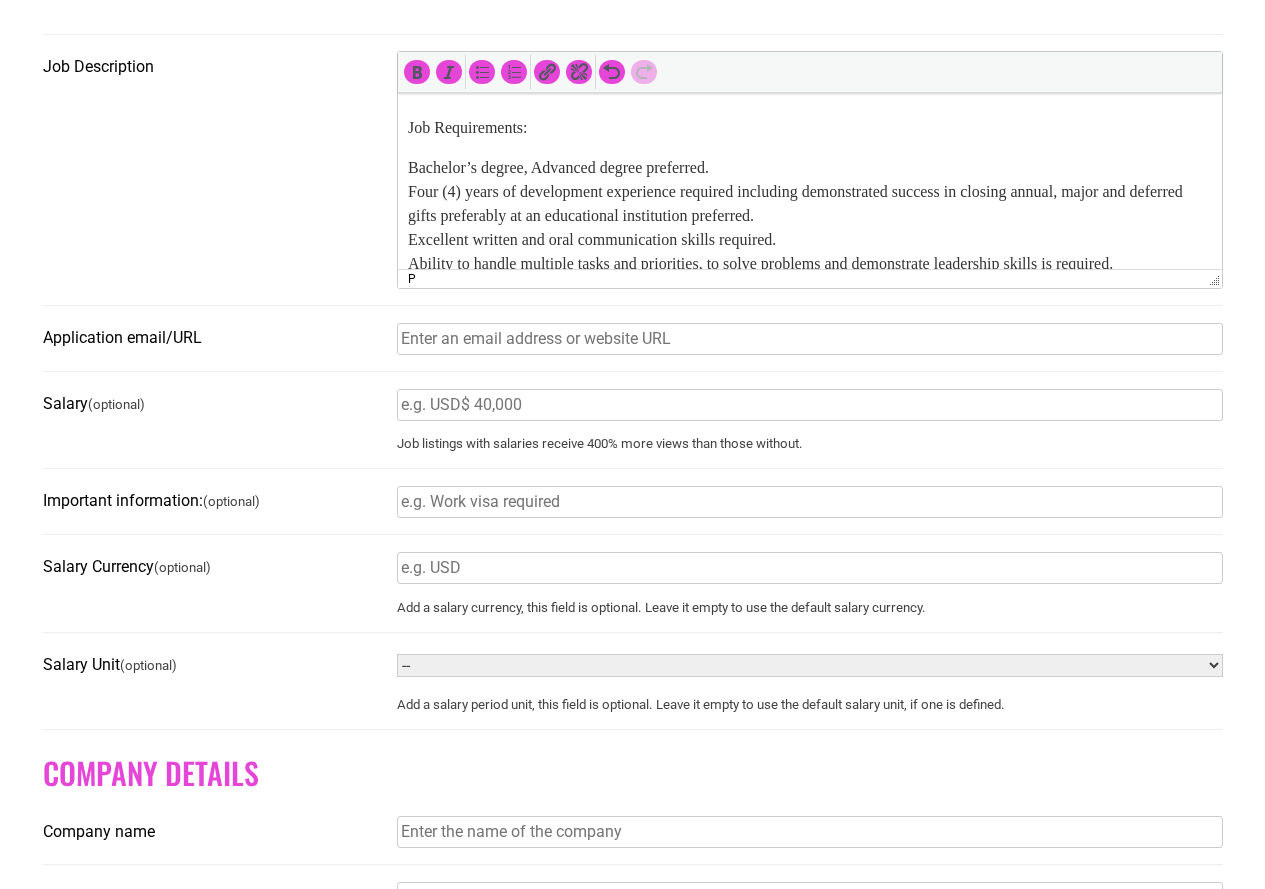 click on "Bachelor’s degree, Advanced degree preferred. Four (4) years of development experience required including demonstrated success in closing annual, major and deferred gifts preferably at an educational institution preferred. Excellent written and oral communication skills required. Ability to handle multiple tasks and priorities, to solve problems and demonstrate leadership skills is required. Ability to relate well to the public is a must. Proficiency with Microsoft Office required. This position requires a valid driver’s license, a good driving record, and must be insurable by the College’s insurance carrier. Extensive travel at times is required; as well as occasional night/weekend responsibilities. Employment is contingent upon the successful completion of a background screening, which includes a credit history check in accordance with the Fair Credit Reporting Act (FCRA) and applicable state laws. This is required due to the financial responsibilities involved in this role." at bounding box center (809, 324) 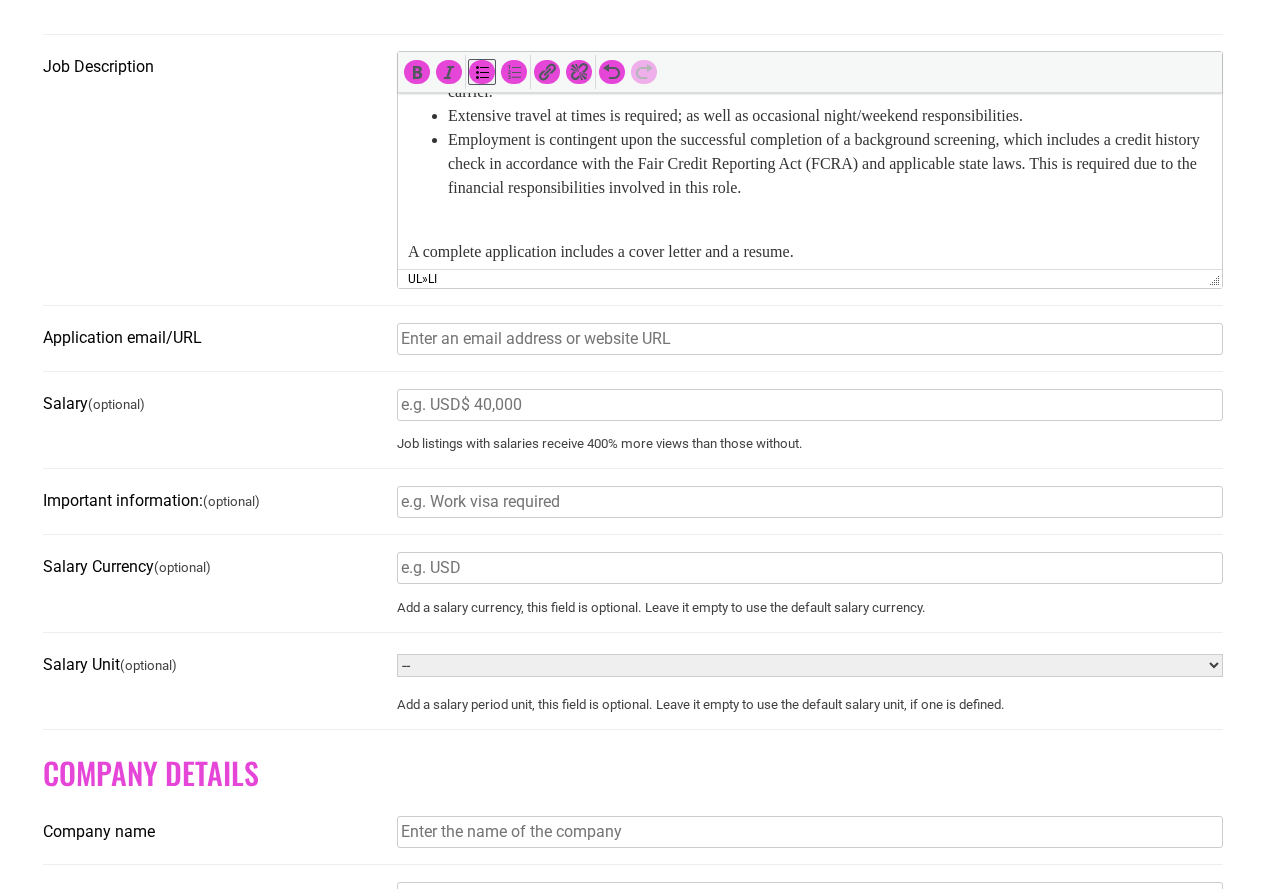scroll, scrollTop: 997, scrollLeft: 0, axis: vertical 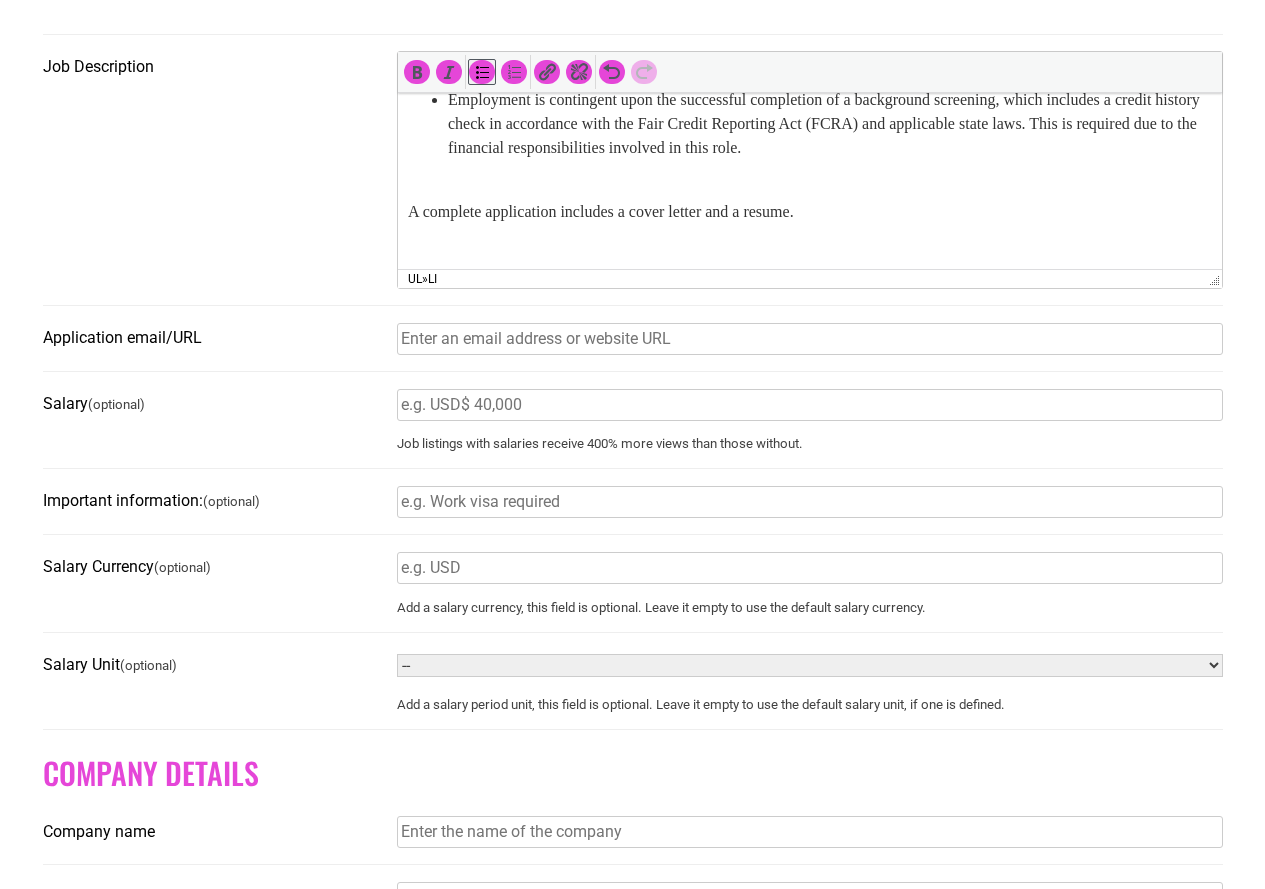 type 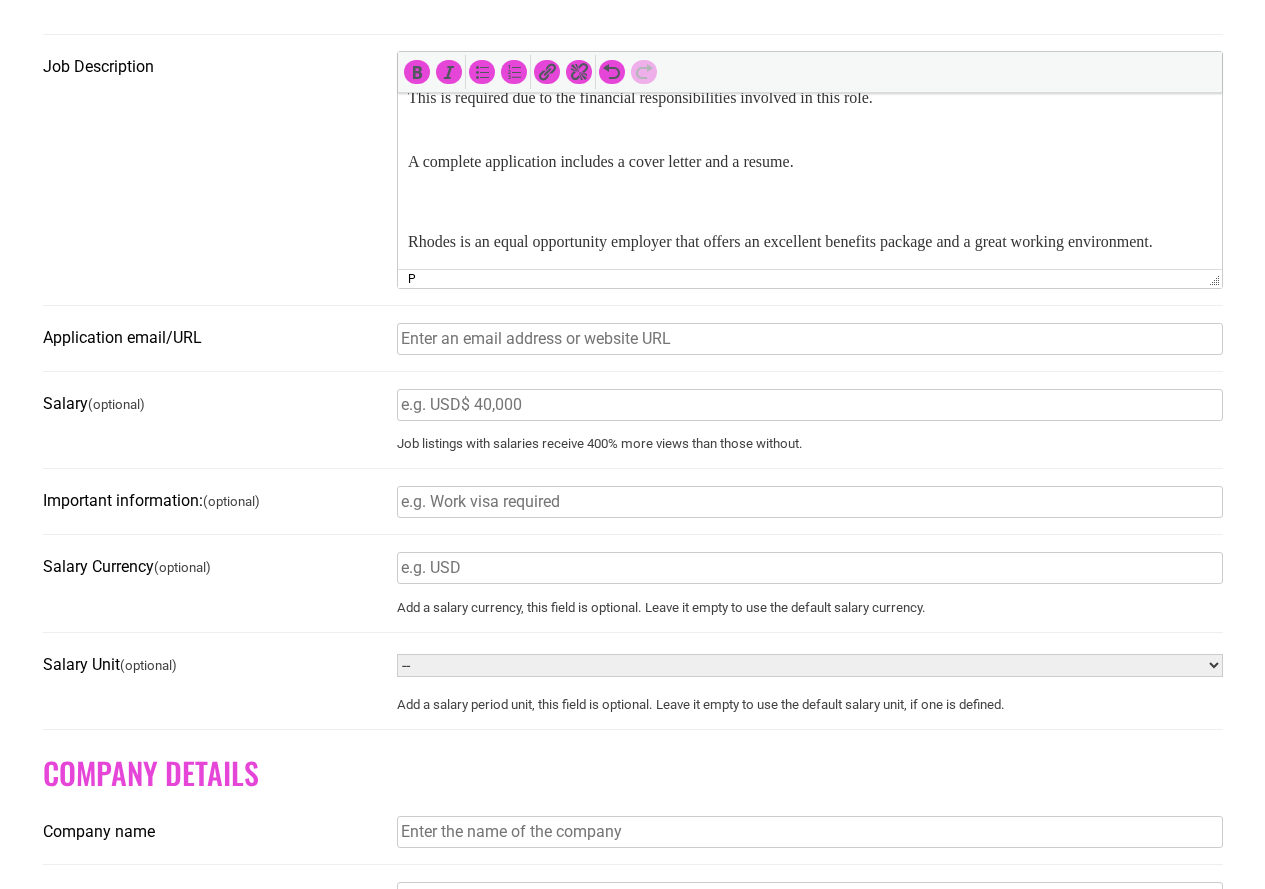 scroll, scrollTop: 1136, scrollLeft: 0, axis: vertical 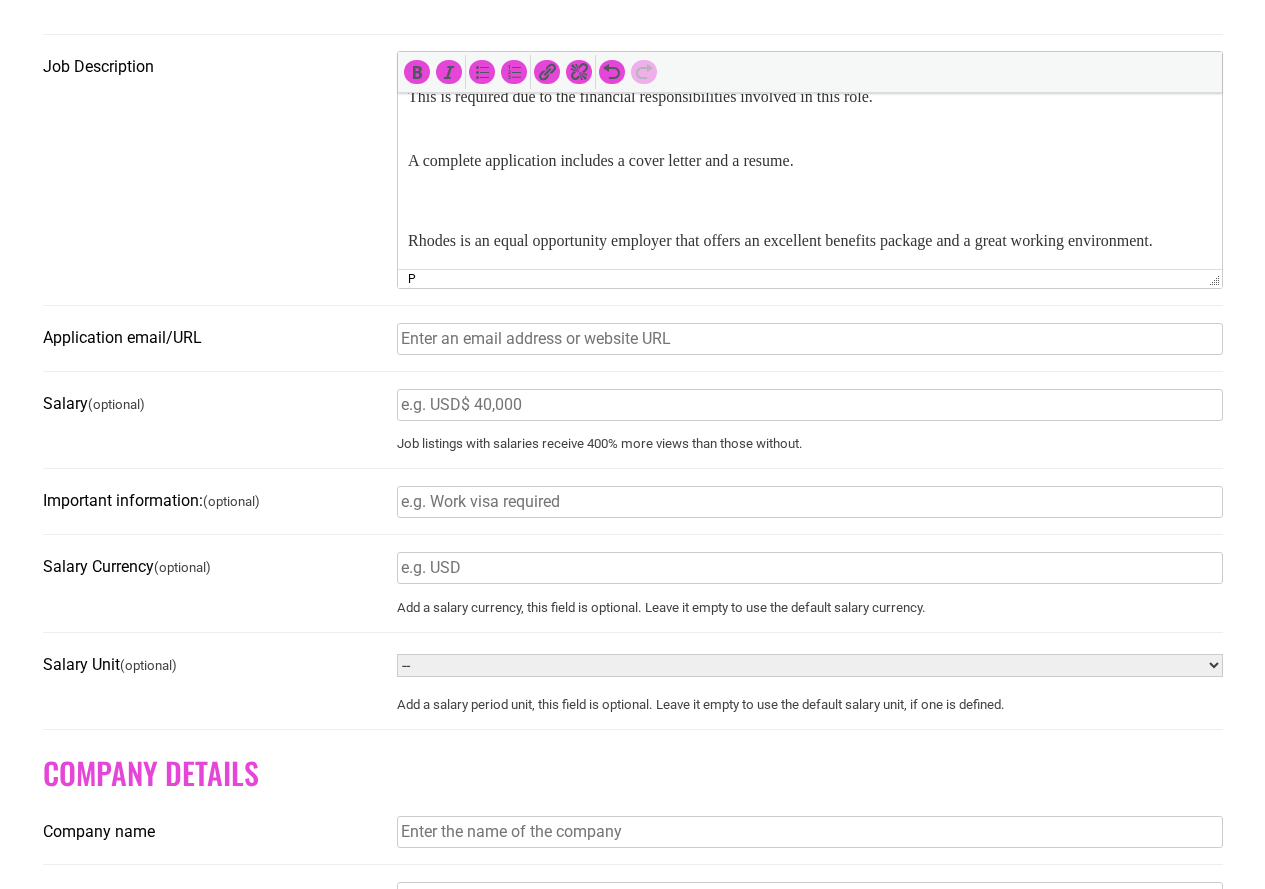 click on "Application email/URL" at bounding box center (810, 339) 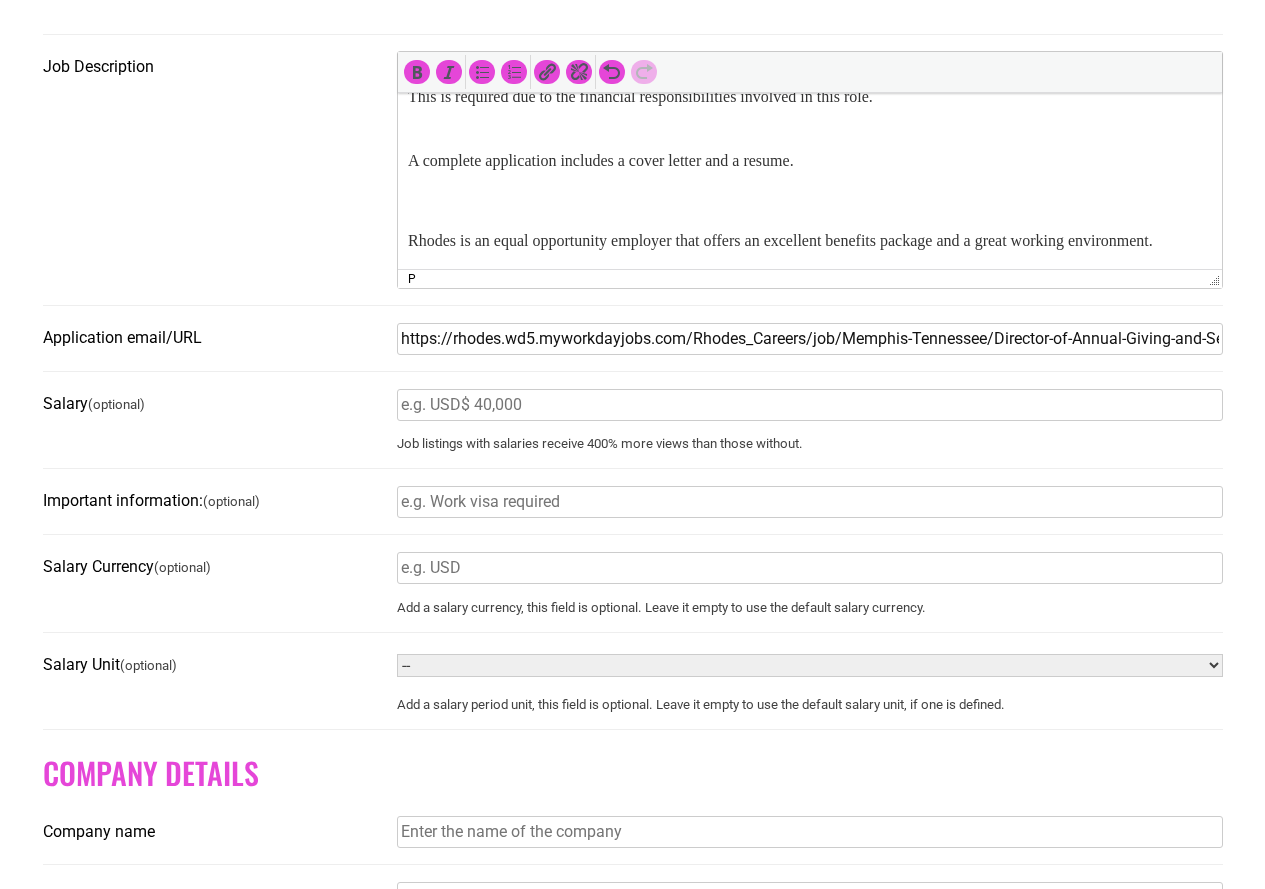 scroll, scrollTop: 0, scrollLeft: 245, axis: horizontal 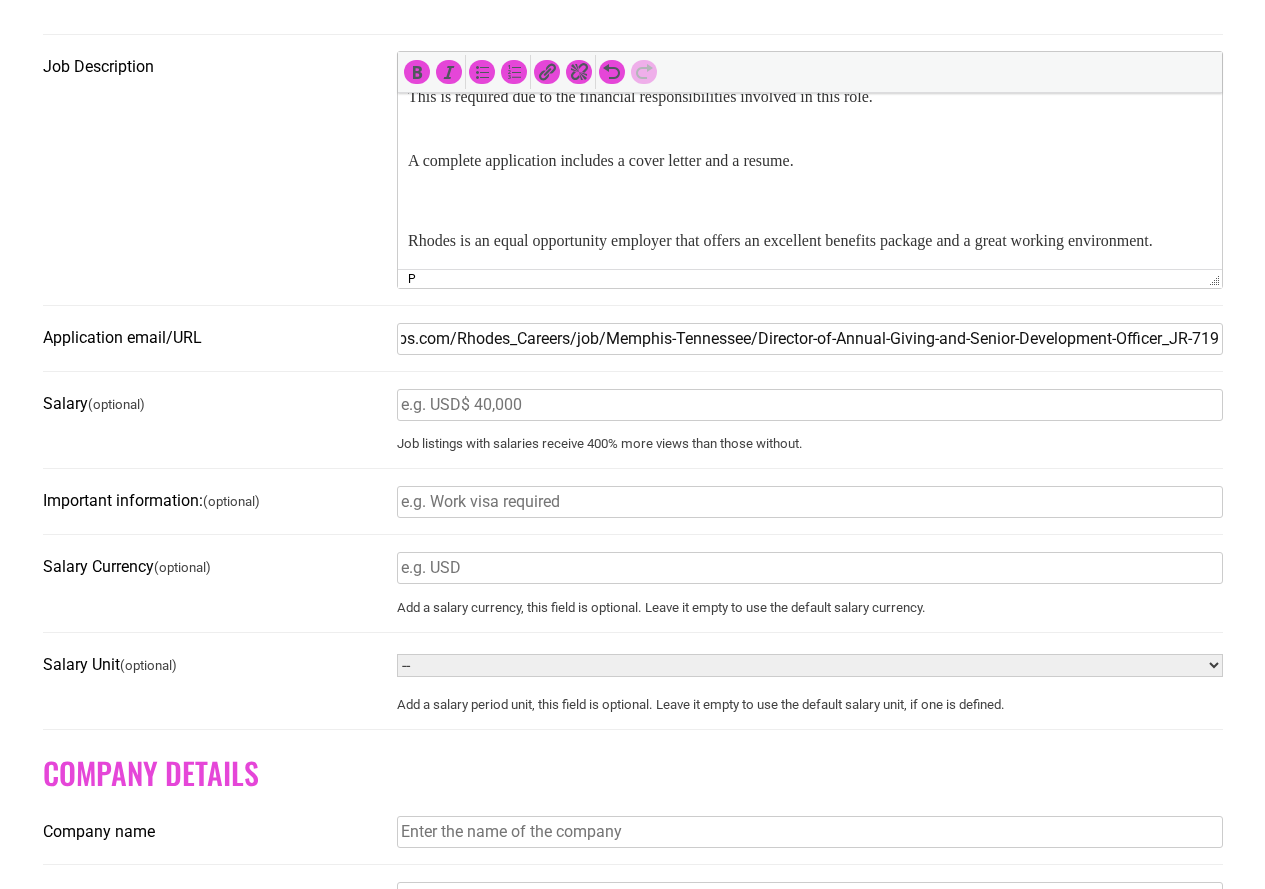 type on "https://rhodes.wd5.myworkdayjobs.com/Rhodes_Careers/job/Memphis-Tennessee/Director-of-Annual-Giving-and-Senior-Development-Officer_JR-719" 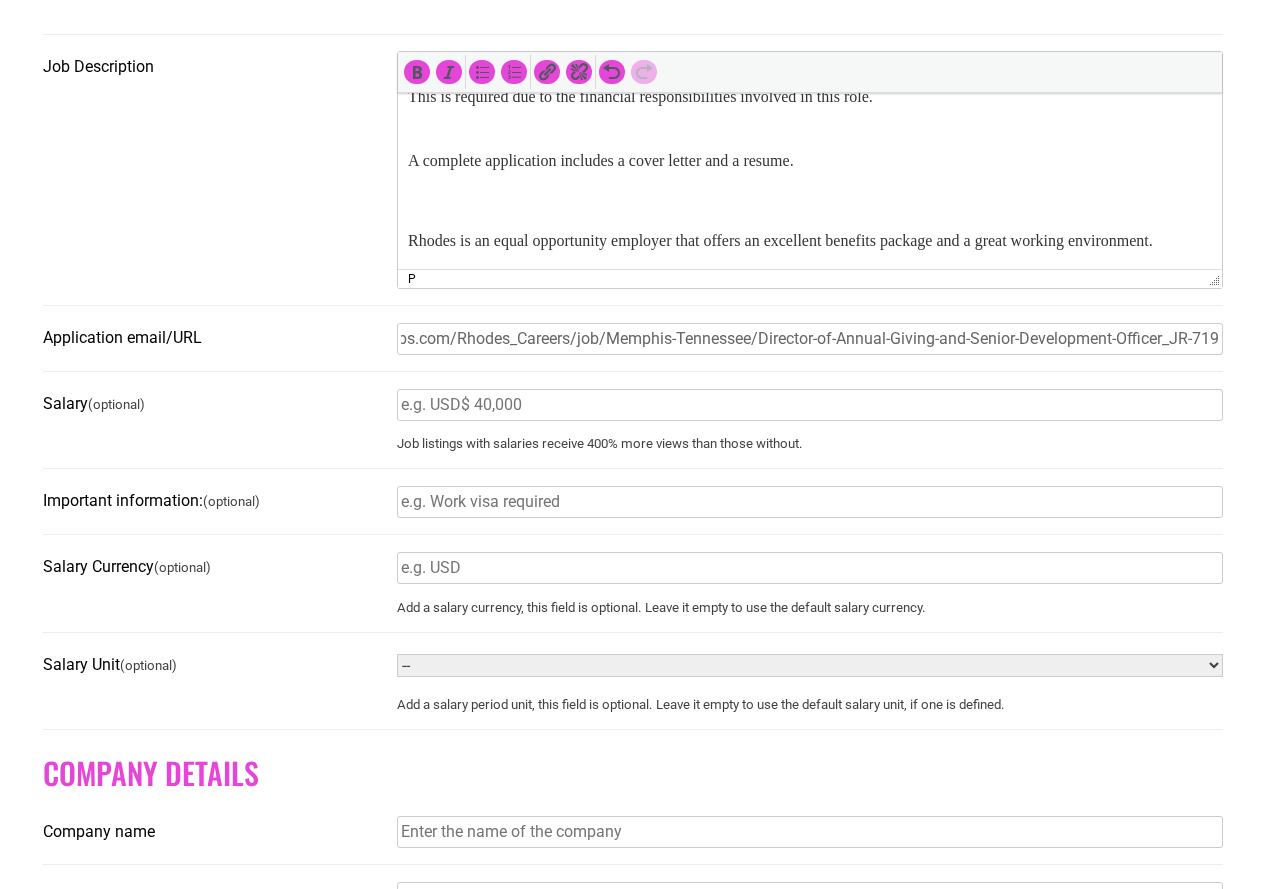 click on "Important information:   (optional)" at bounding box center [810, 502] 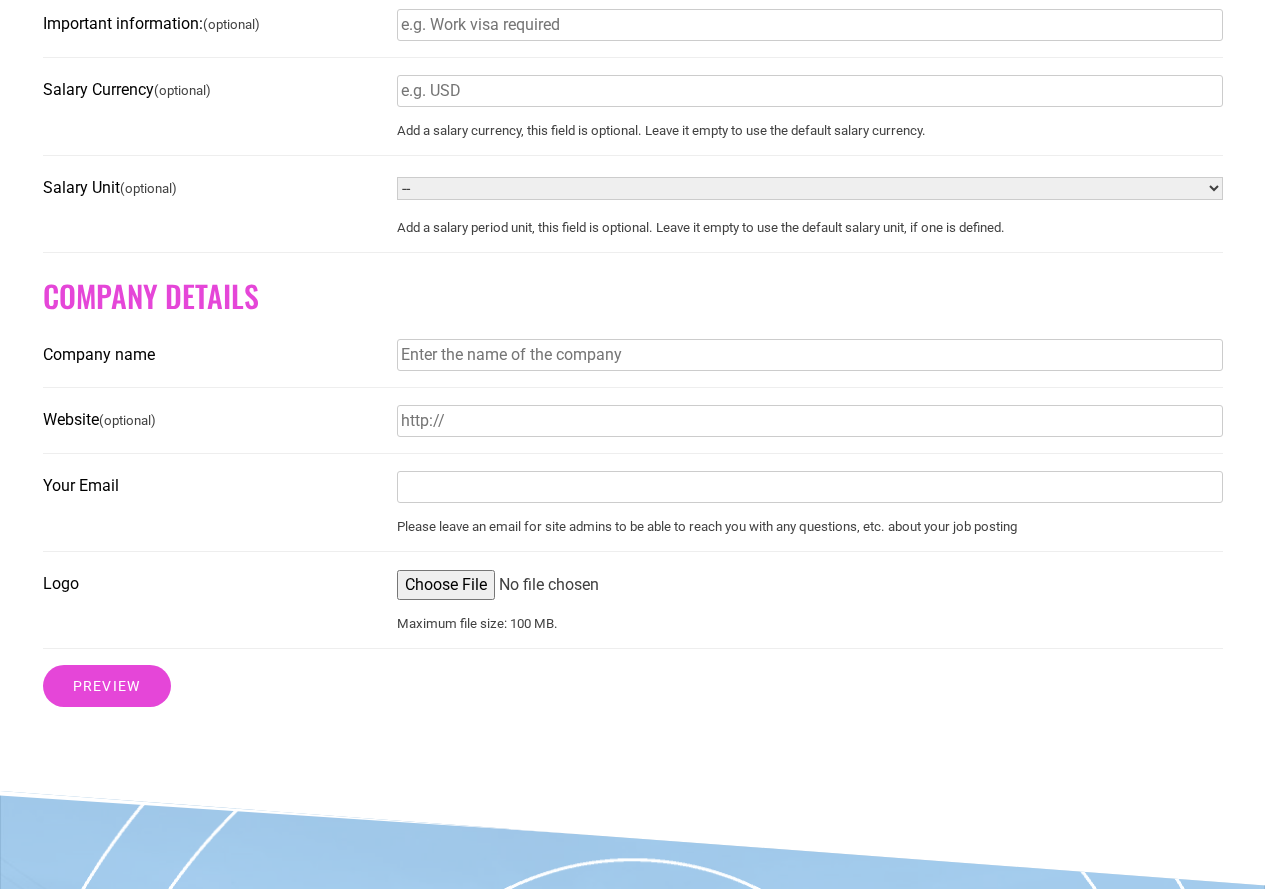 scroll, scrollTop: 1400, scrollLeft: 0, axis: vertical 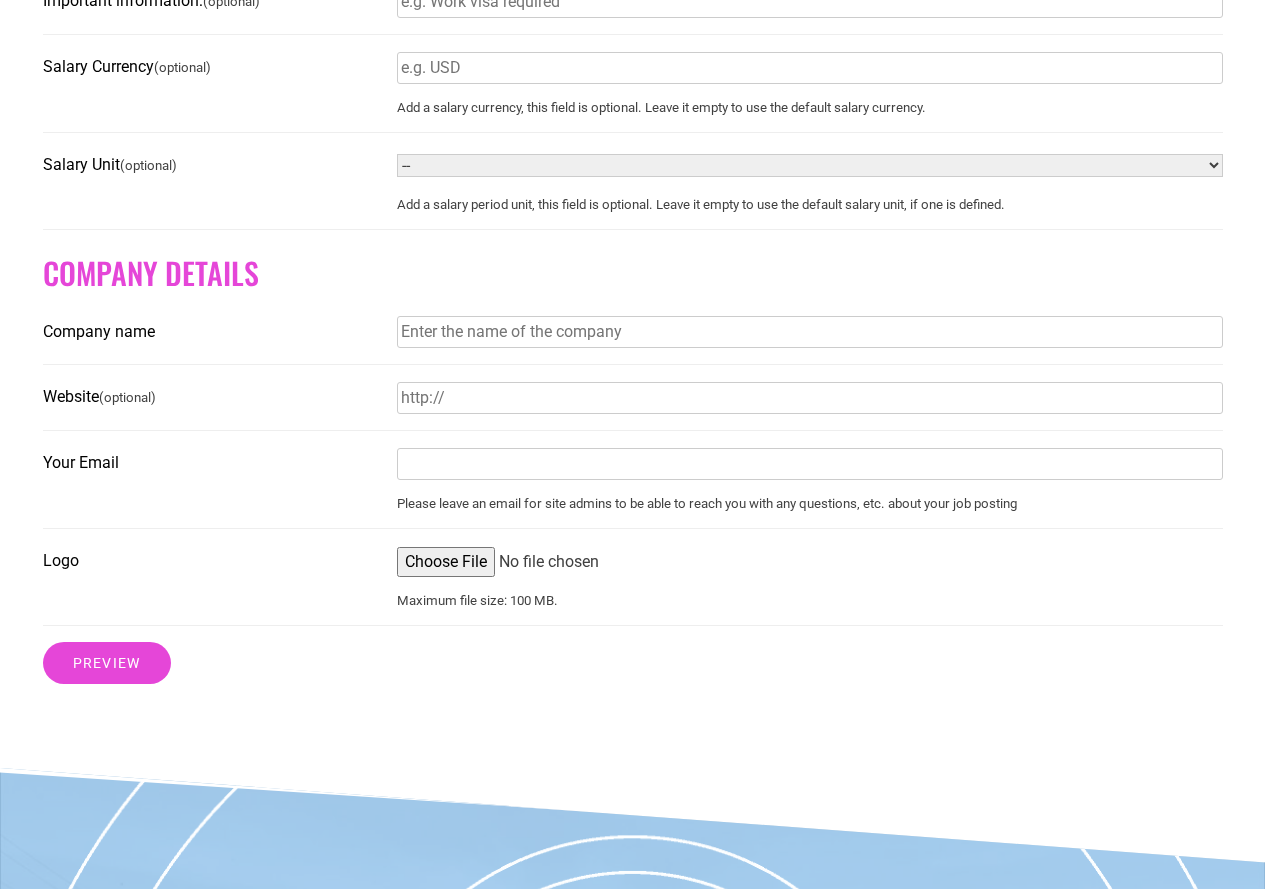 click on "Have an account?
Sign in
Job Title
Director of Annual Giving and Senior Development Officer
Location  (optional)
Memphis, Tennessee
Leave this blank if the location is not important
ZIP Code
38112
Remote Position  (optional)
Select if this is a remote position.
Job type
Choose job type…
Full Time
Part Time
Full Time
Job category
Accounting
Administrative
Bilingual
Communication
Construction
Counseling
Creative
Customer Service
Development
Education
Engineering
Facilities/Maintenance
Higher Education
Internship
IT
Job Fair
Legal
Management
Manufacturing
Marketing
Media
Medical
Operations
Outdoor Work
Property Management
Public Works
Restaurant/Hospitality" at bounding box center (633, -133) 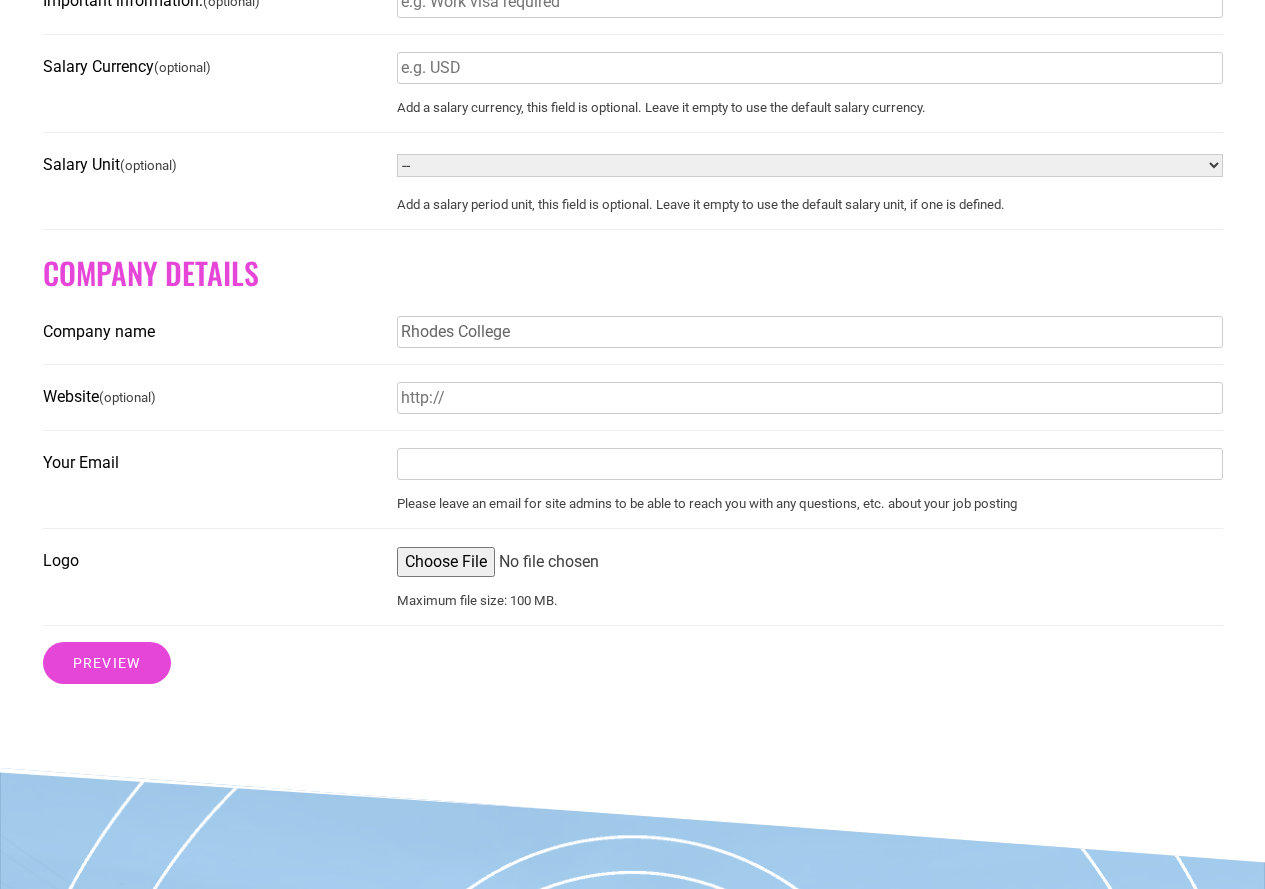 click on "Website  (optional)" at bounding box center [810, 398] 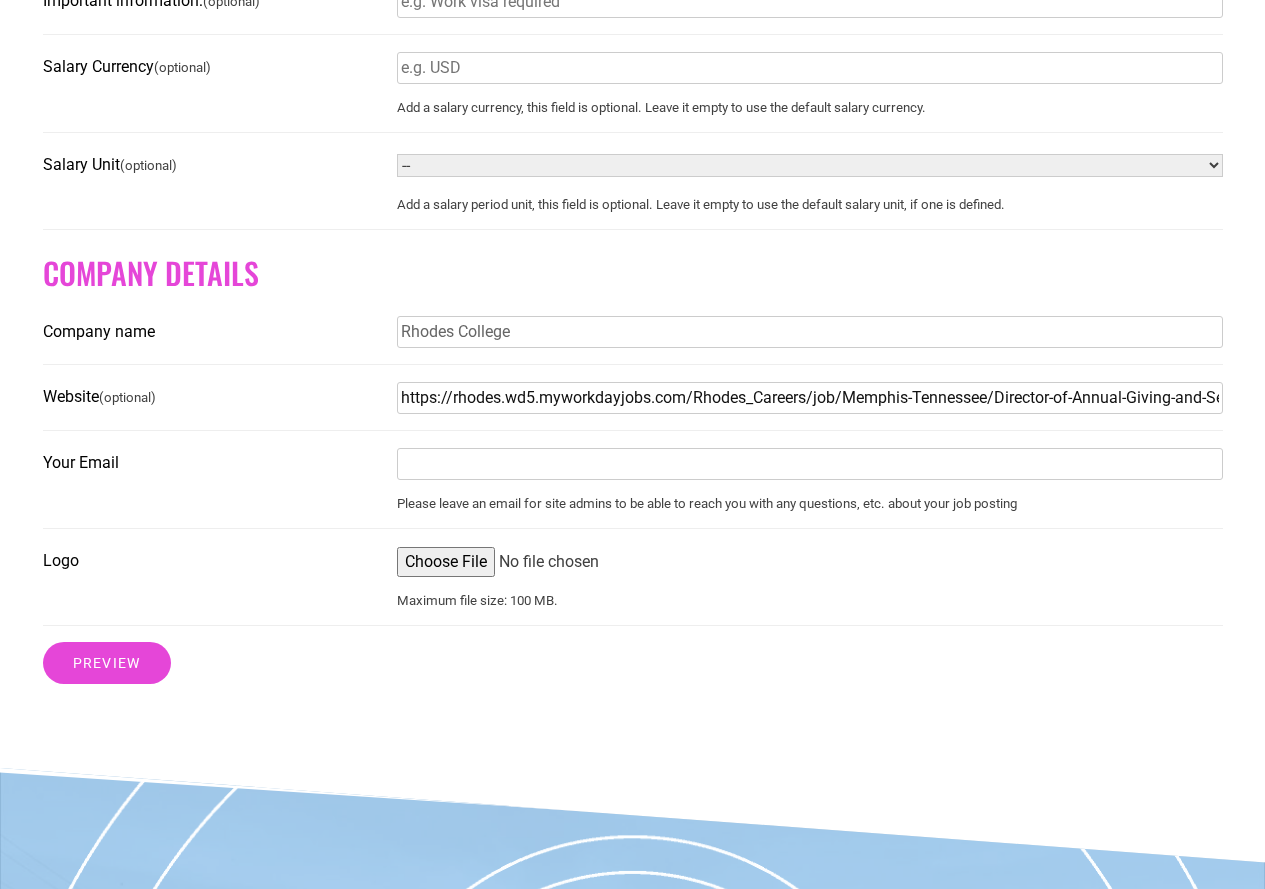 scroll, scrollTop: 0, scrollLeft: 245, axis: horizontal 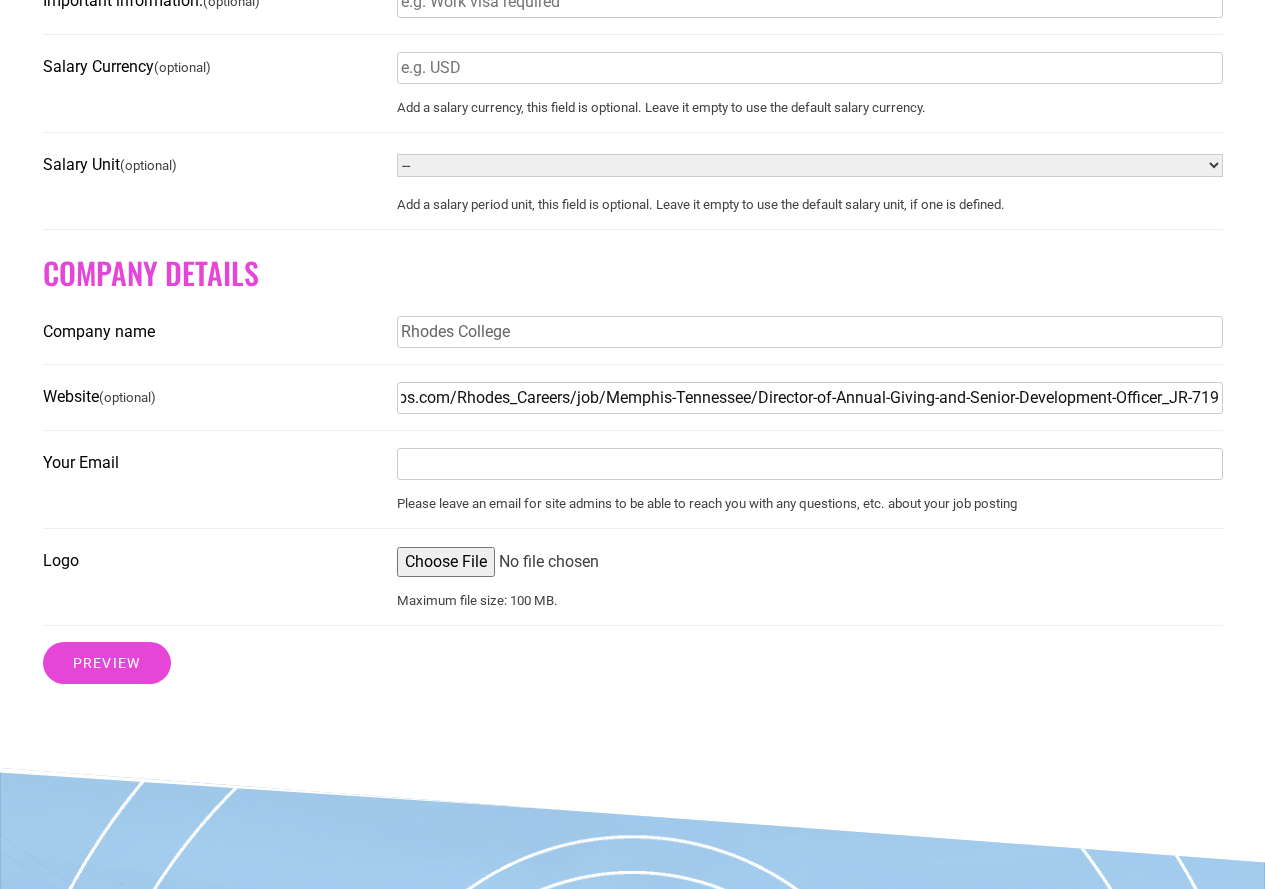 type on "https://rhodes.wd5.myworkdayjobs.com/Rhodes_Careers/job/Memphis-Tennessee/Director-of-Annual-Giving-and-Senior-Development-Officer_JR-719" 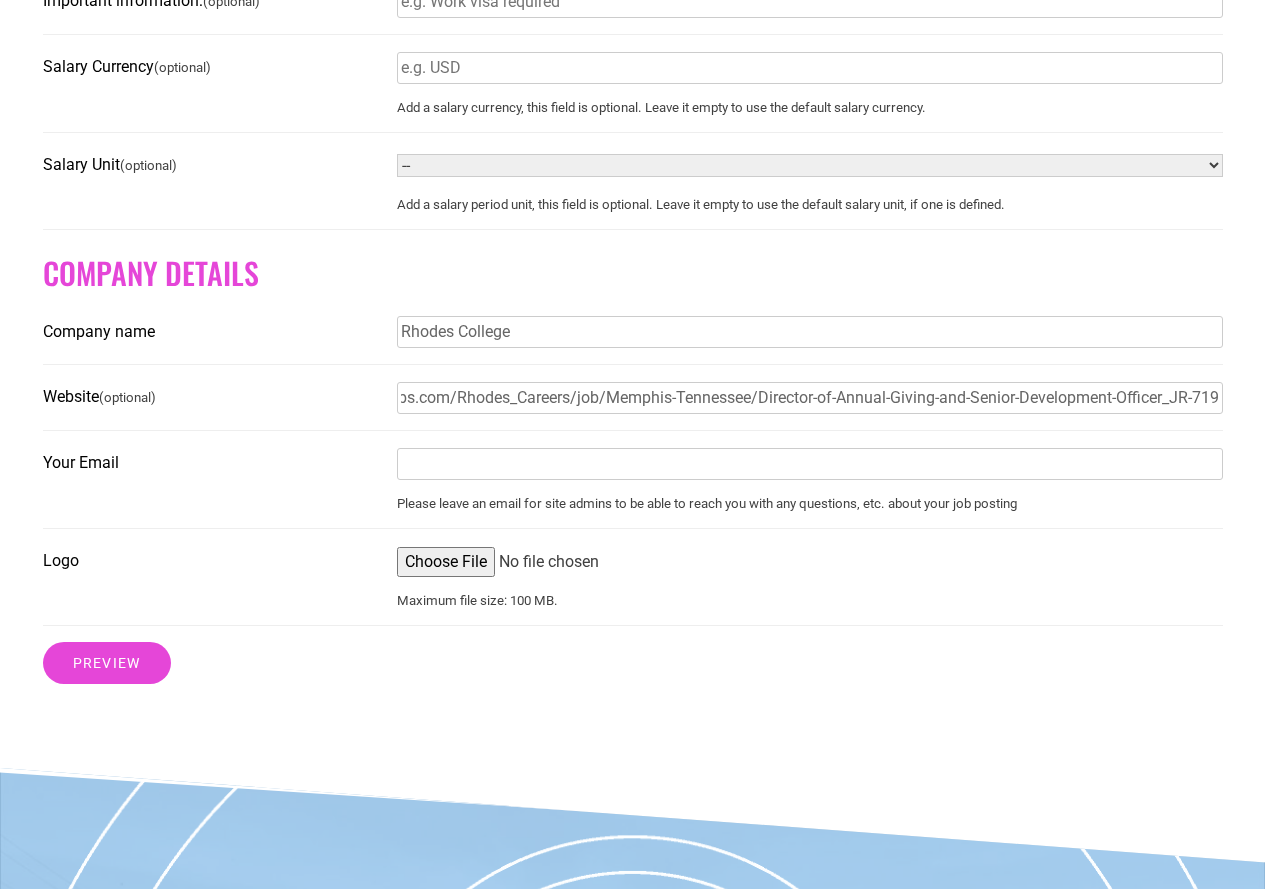 scroll, scrollTop: 0, scrollLeft: 0, axis: both 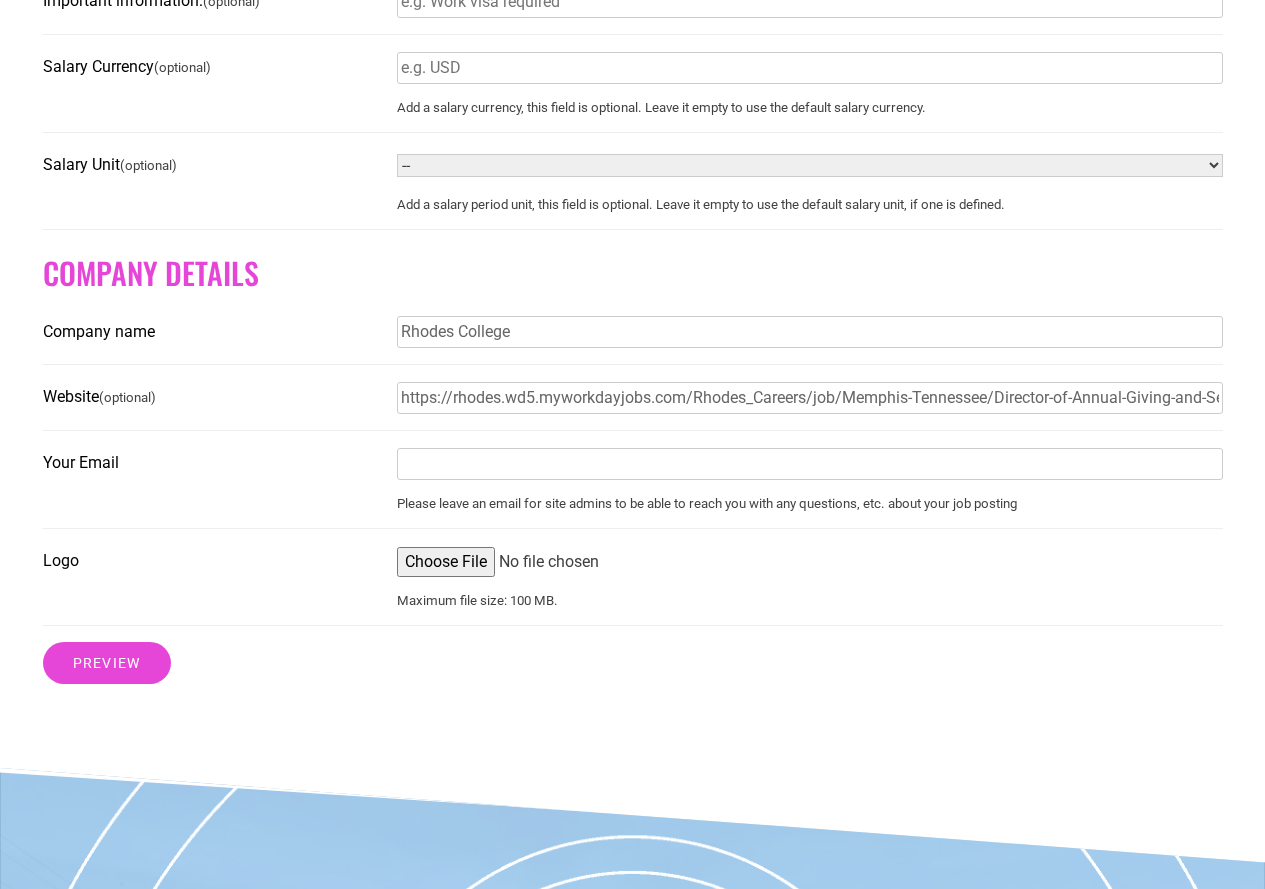 click on "Your Email" at bounding box center [810, 464] 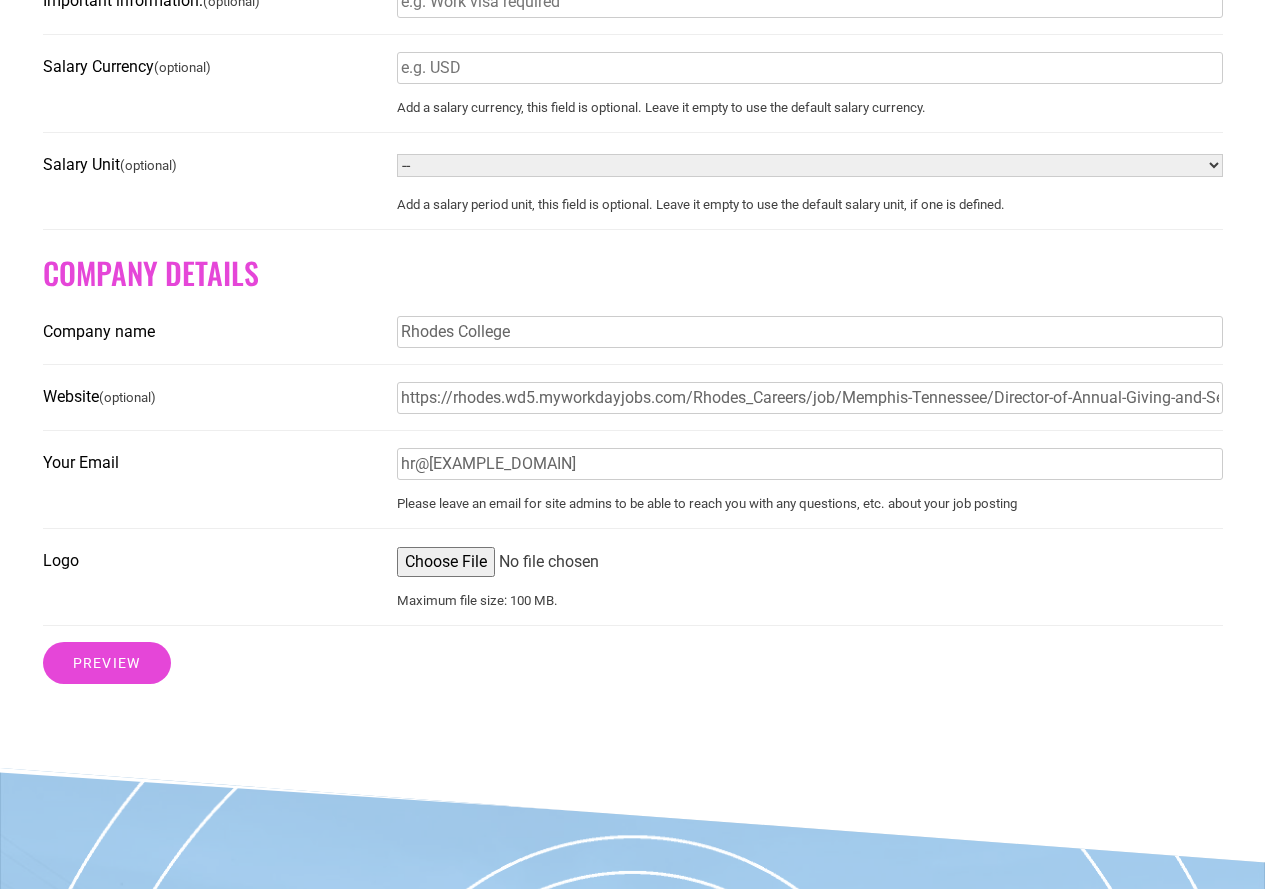 click on "Logo" at bounding box center [810, 562] 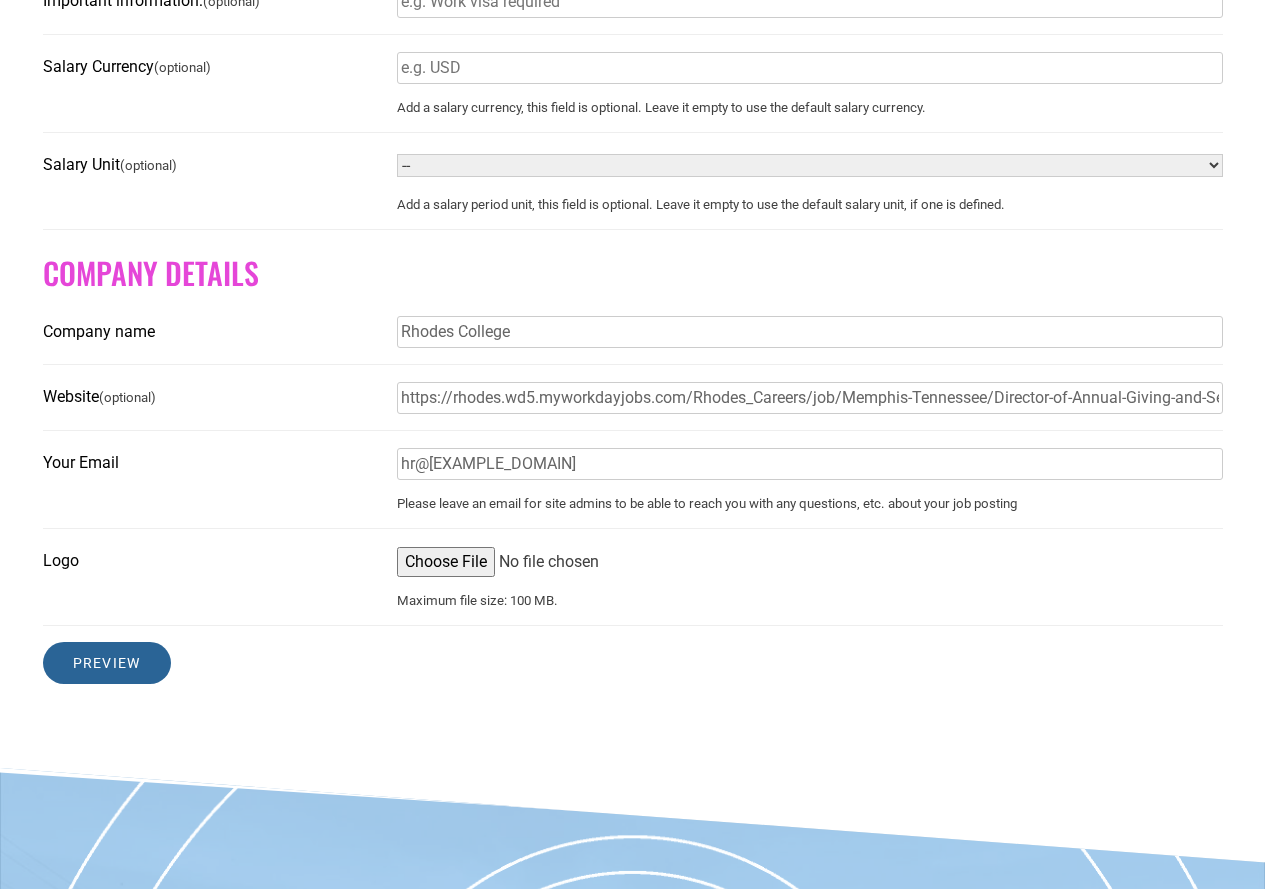 click on "Preview" at bounding box center [107, 663] 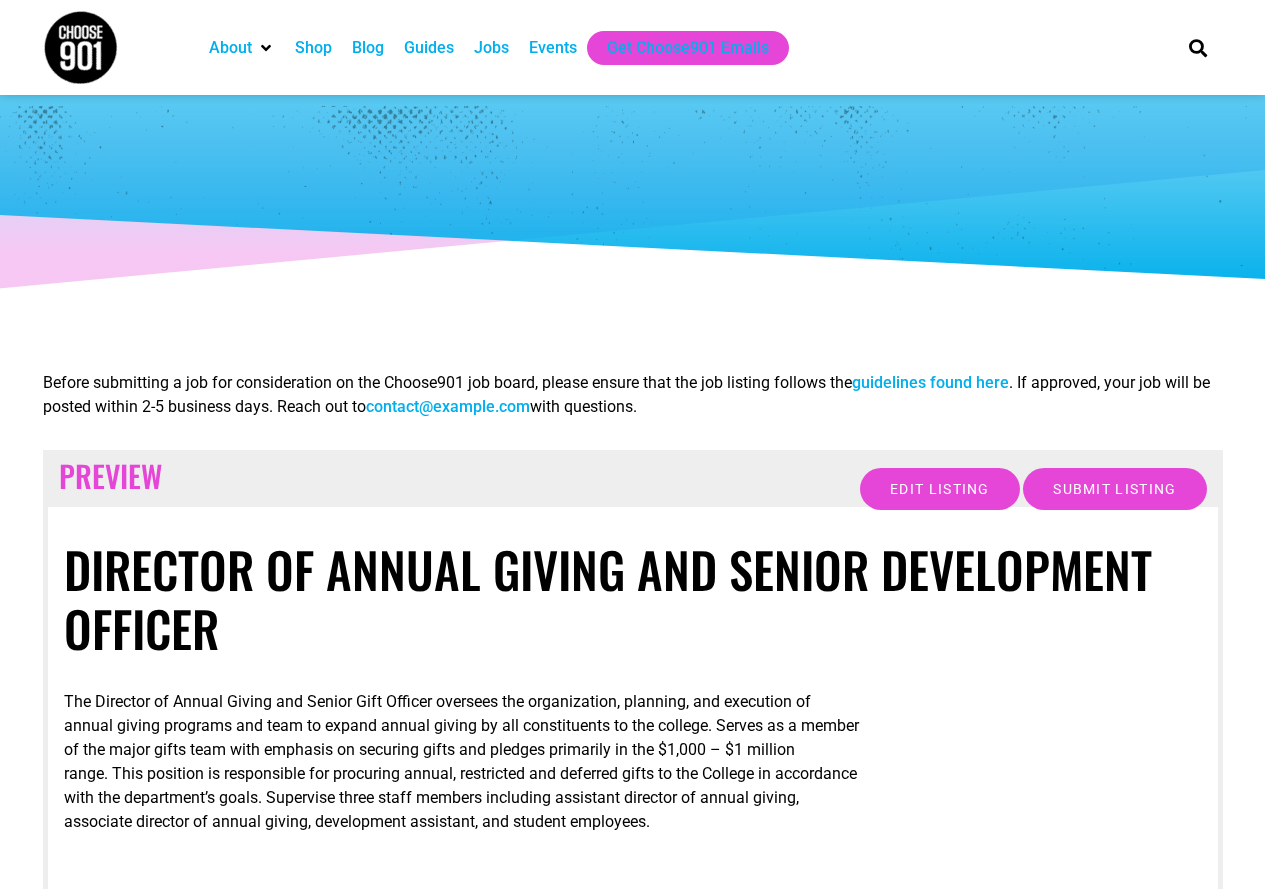 scroll, scrollTop: 25, scrollLeft: 0, axis: vertical 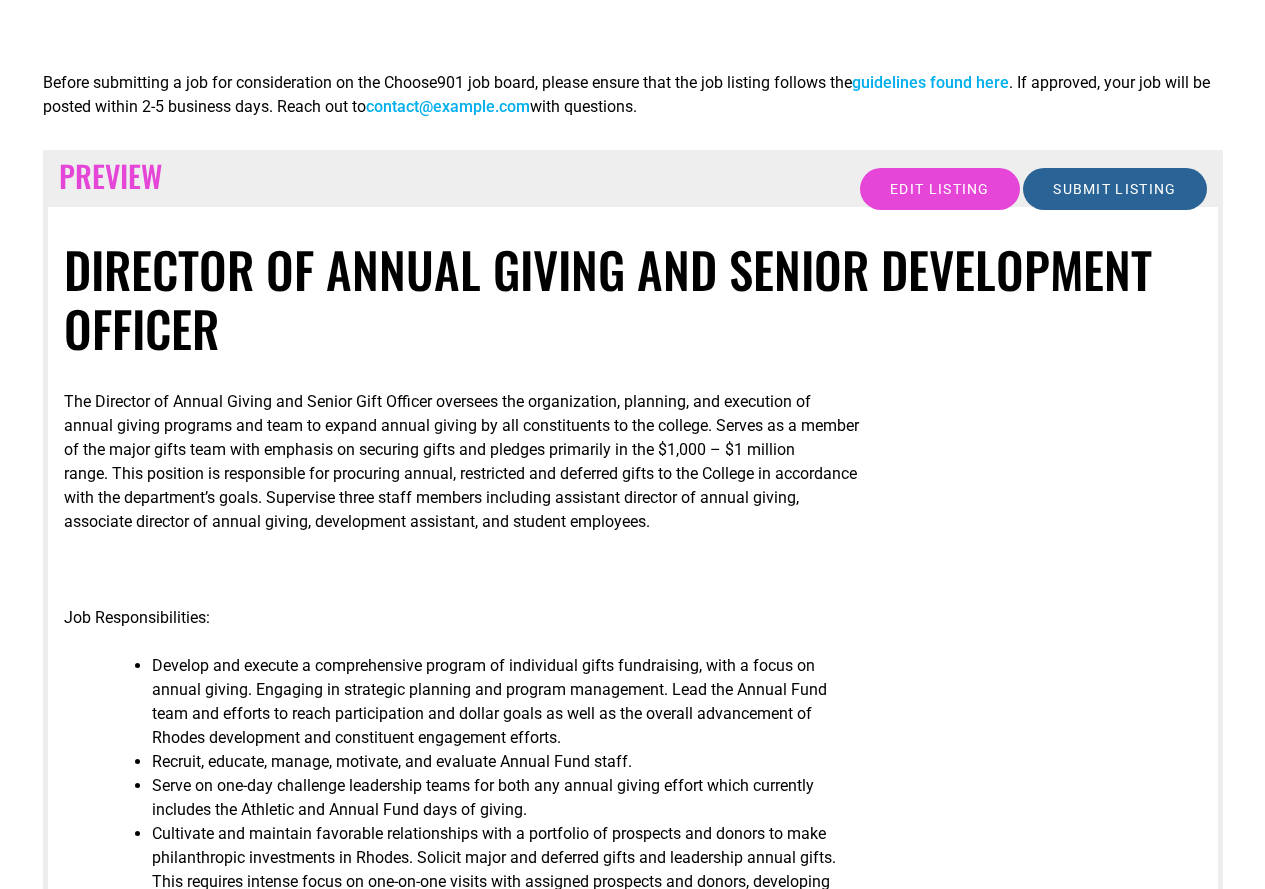click on "Submit Listing" at bounding box center [1114, 189] 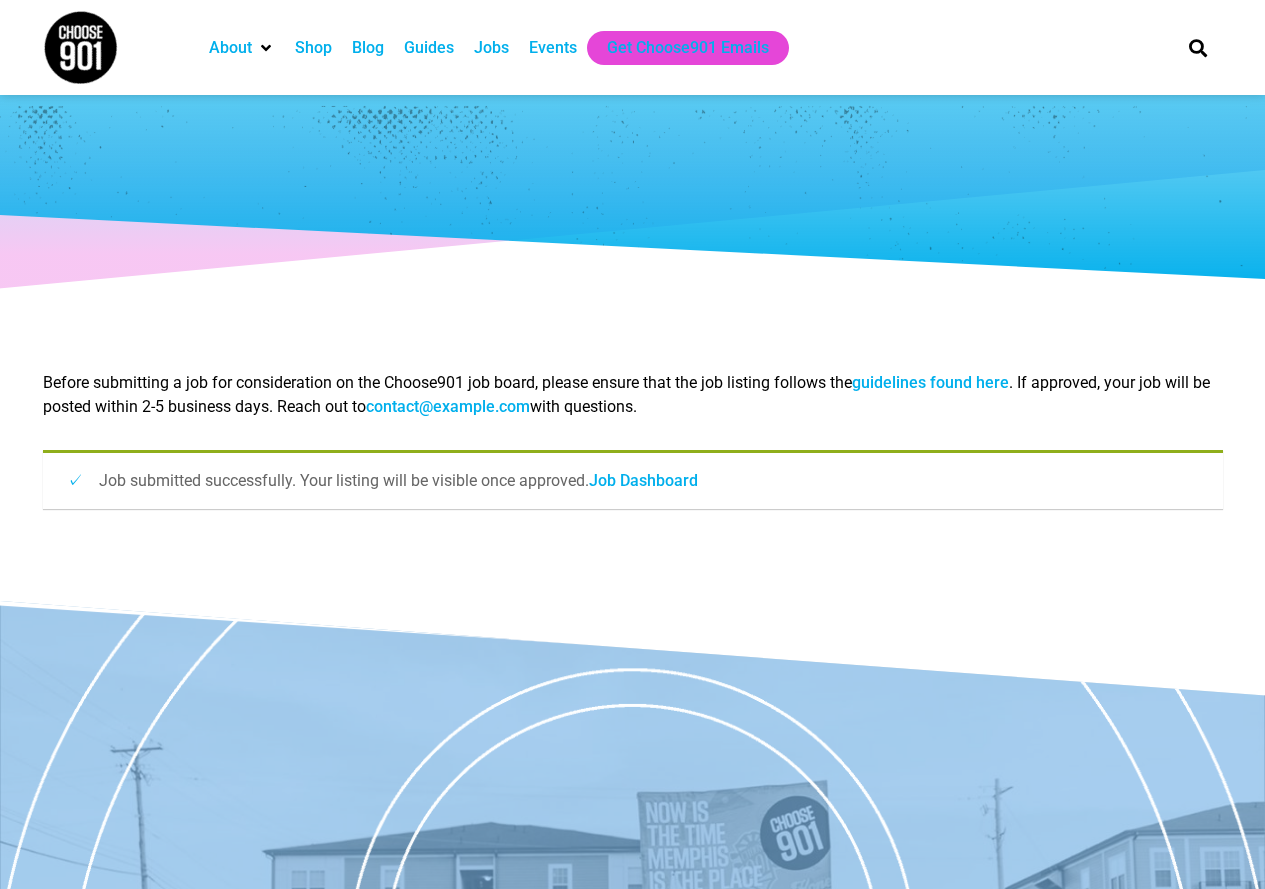 scroll, scrollTop: 0, scrollLeft: 0, axis: both 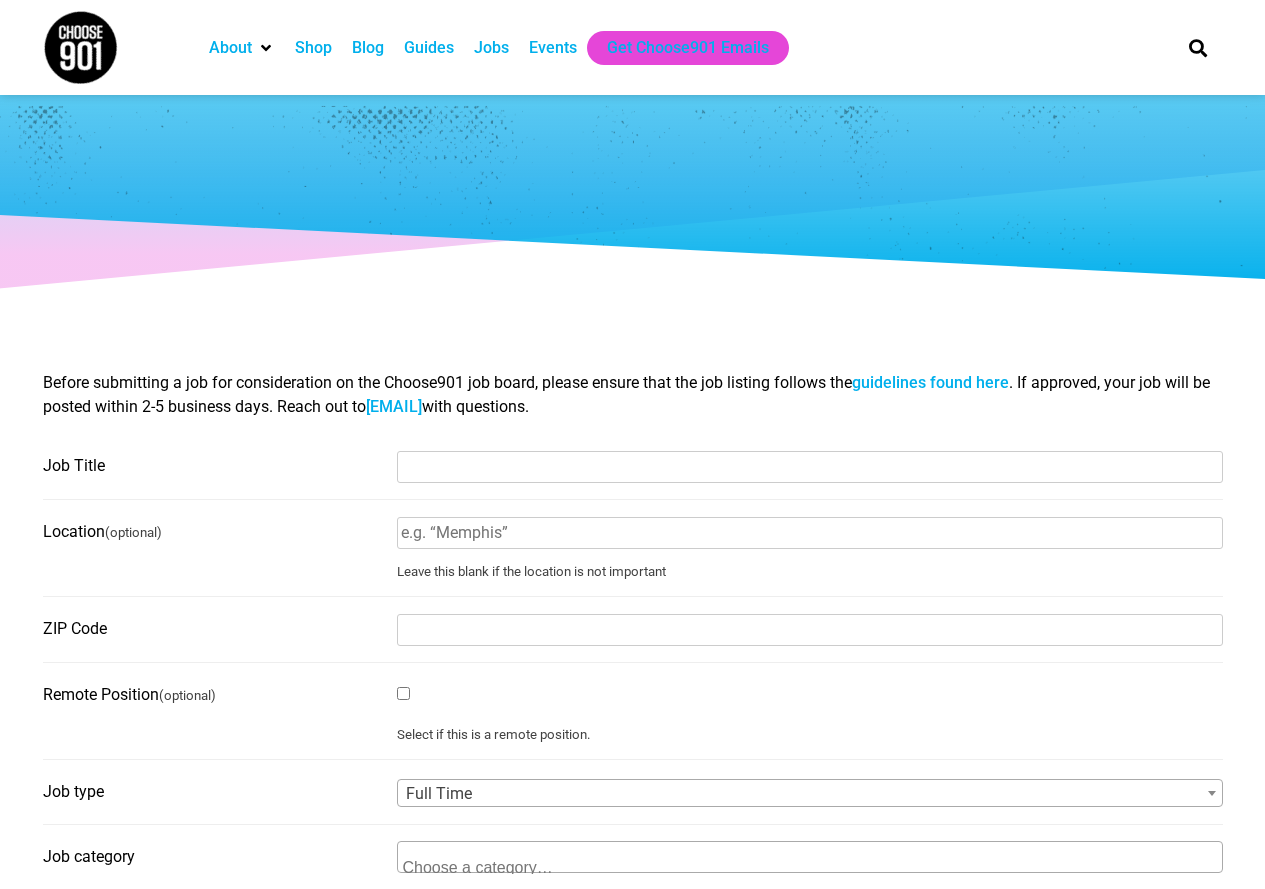 select 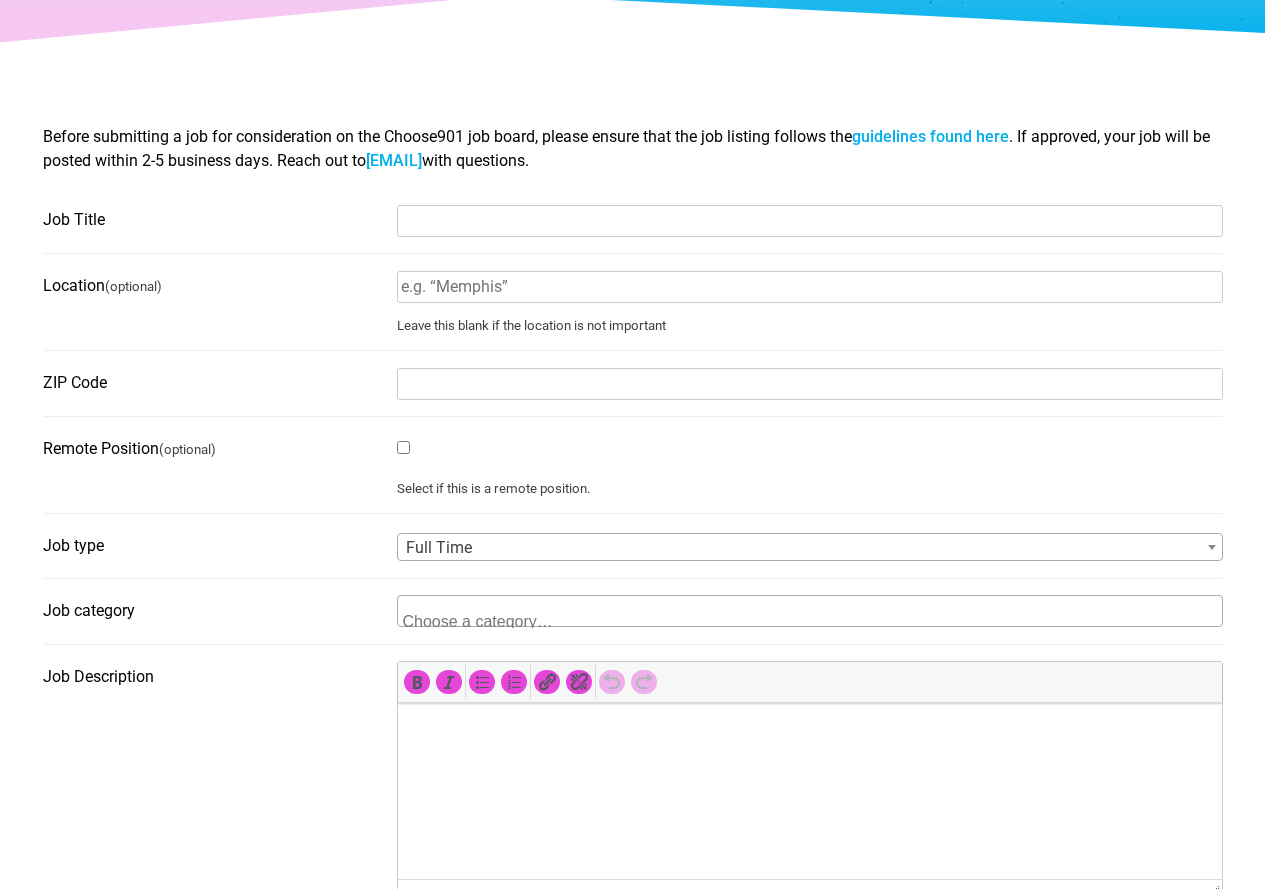 scroll, scrollTop: 400, scrollLeft: 0, axis: vertical 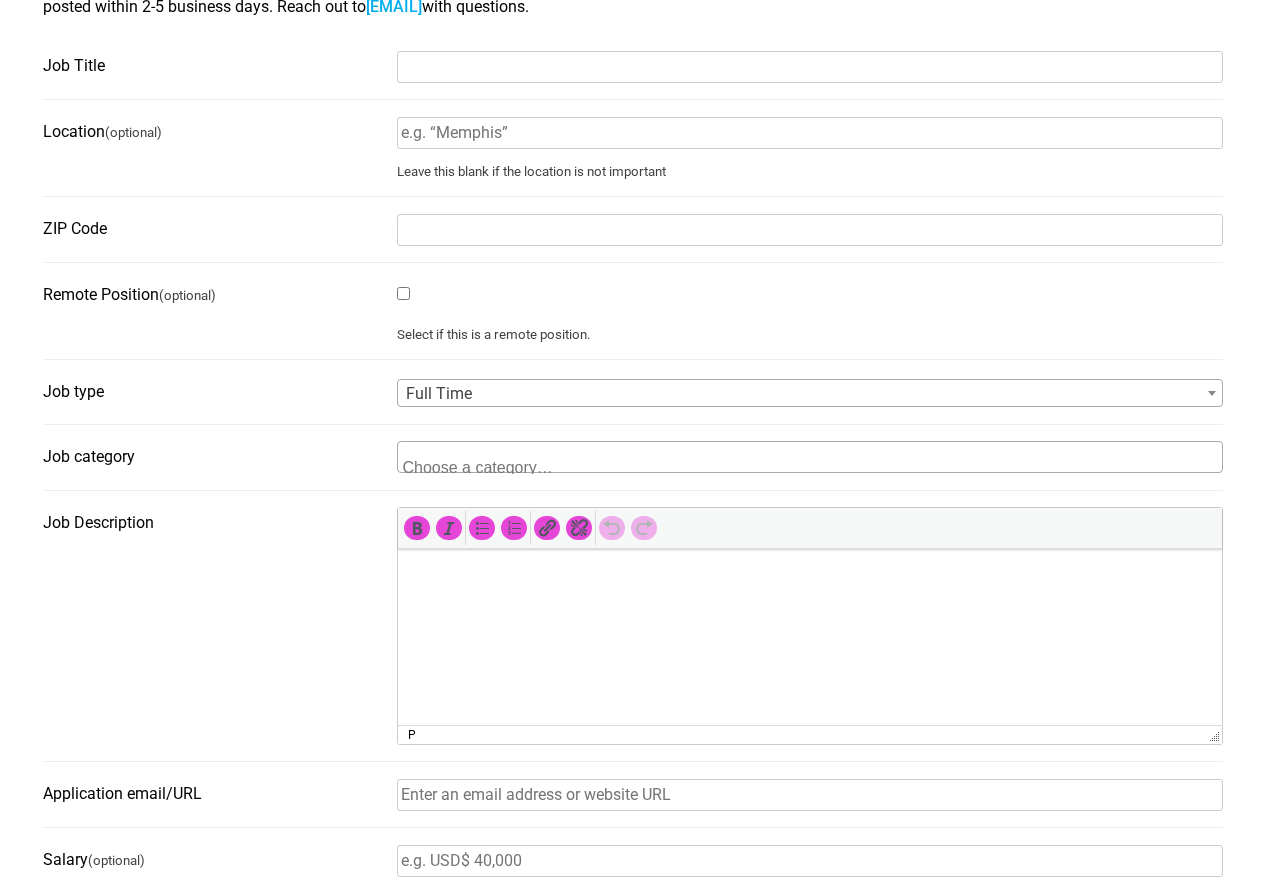 click at bounding box center (809, 577) 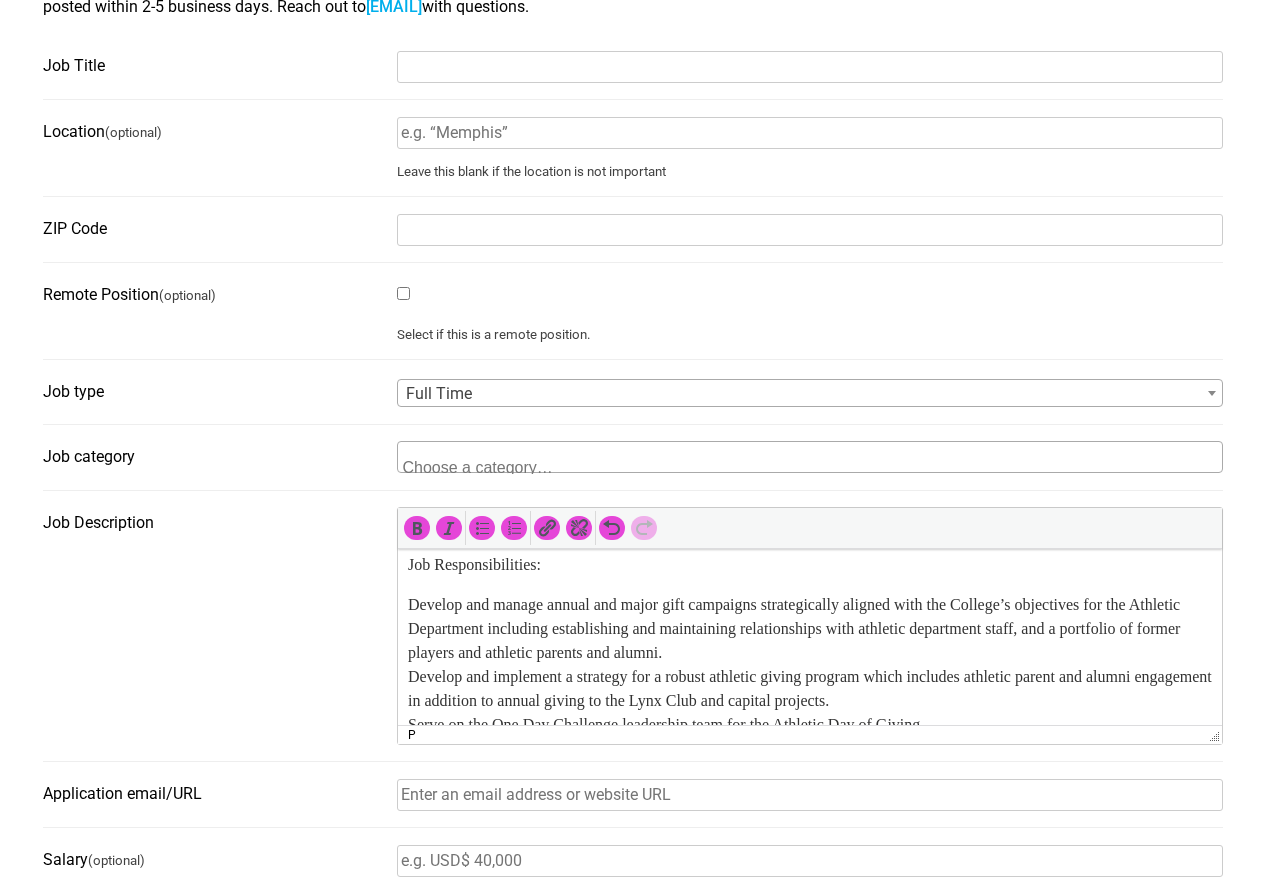 scroll, scrollTop: 200, scrollLeft: 0, axis: vertical 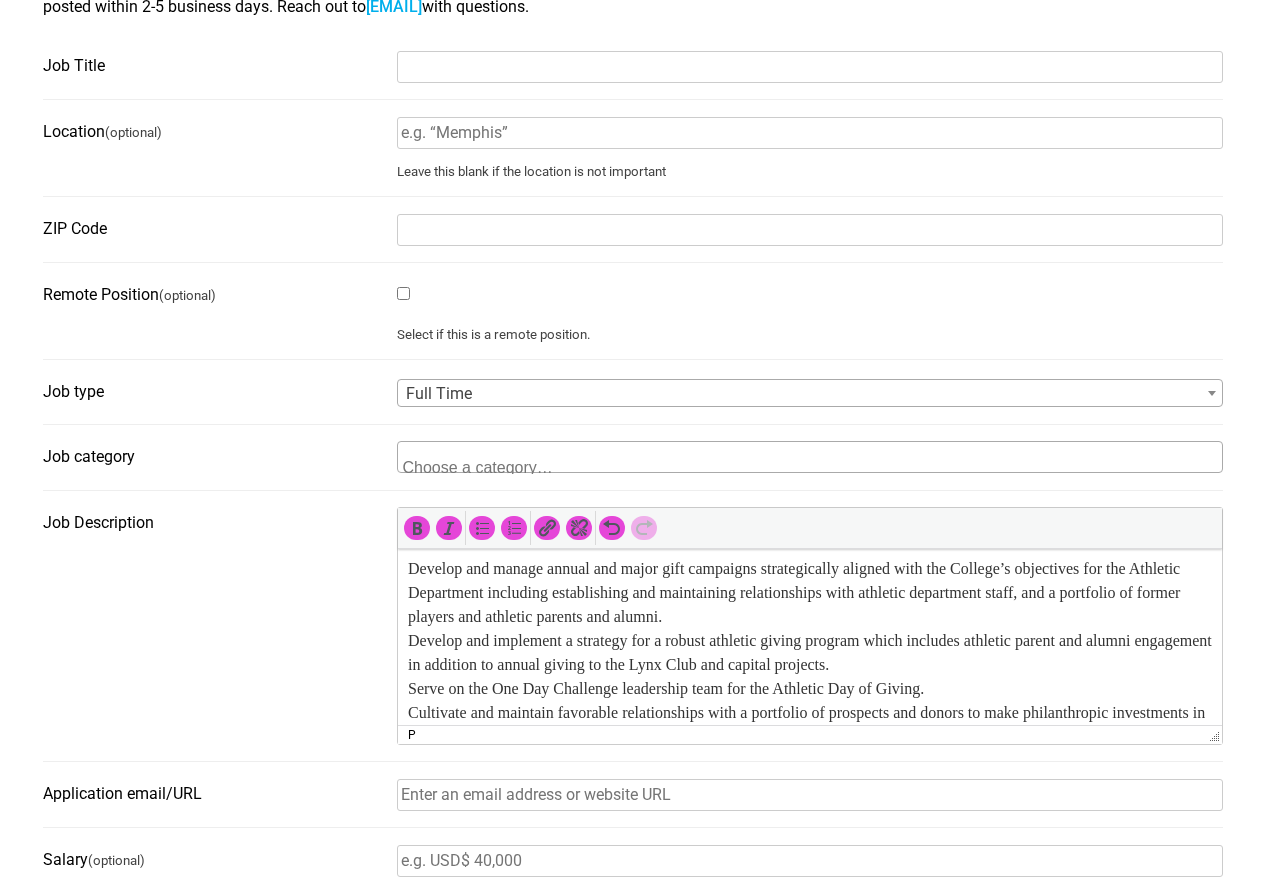 click on "Develop and manage annual and major gift campaigns strategically aligned with the College’s objectives for the Athletic Department including establishing and maintaining relationships with athletic department staff, and a portfolio of former players and athletic parents and alumni. Develop and implement a strategy for a robust athletic giving program which includes athletic parent and alumni engagement in addition to annual giving to the Lynx Club and capital projects. Serve on the One Day Challenge leadership team for the Athletic Day of Giving. Cultivate and maintain favorable relationships with a portfolio of prospects and donors to make philanthropic investments in Rhodes. Solicit major and deferred gifts and leadership annual gifts in addition to gifts to support athletics. This requires intense focus on one-on-one visits with assigned prospects and donors, developing strategy, designing proposals and closing gifts. Provide excellent stewardship to donors in recognition of their investments." at bounding box center (809, 713) 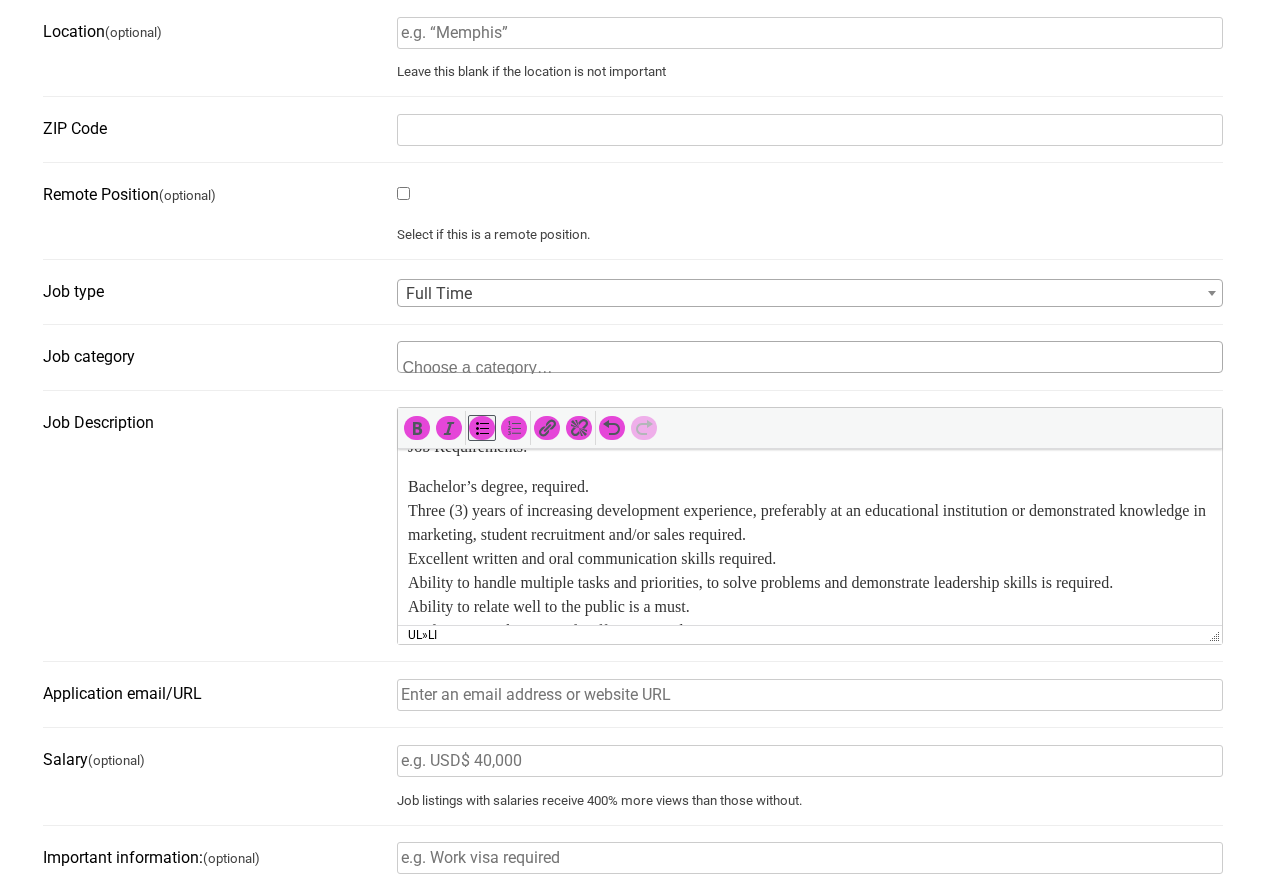 scroll, scrollTop: 653, scrollLeft: 0, axis: vertical 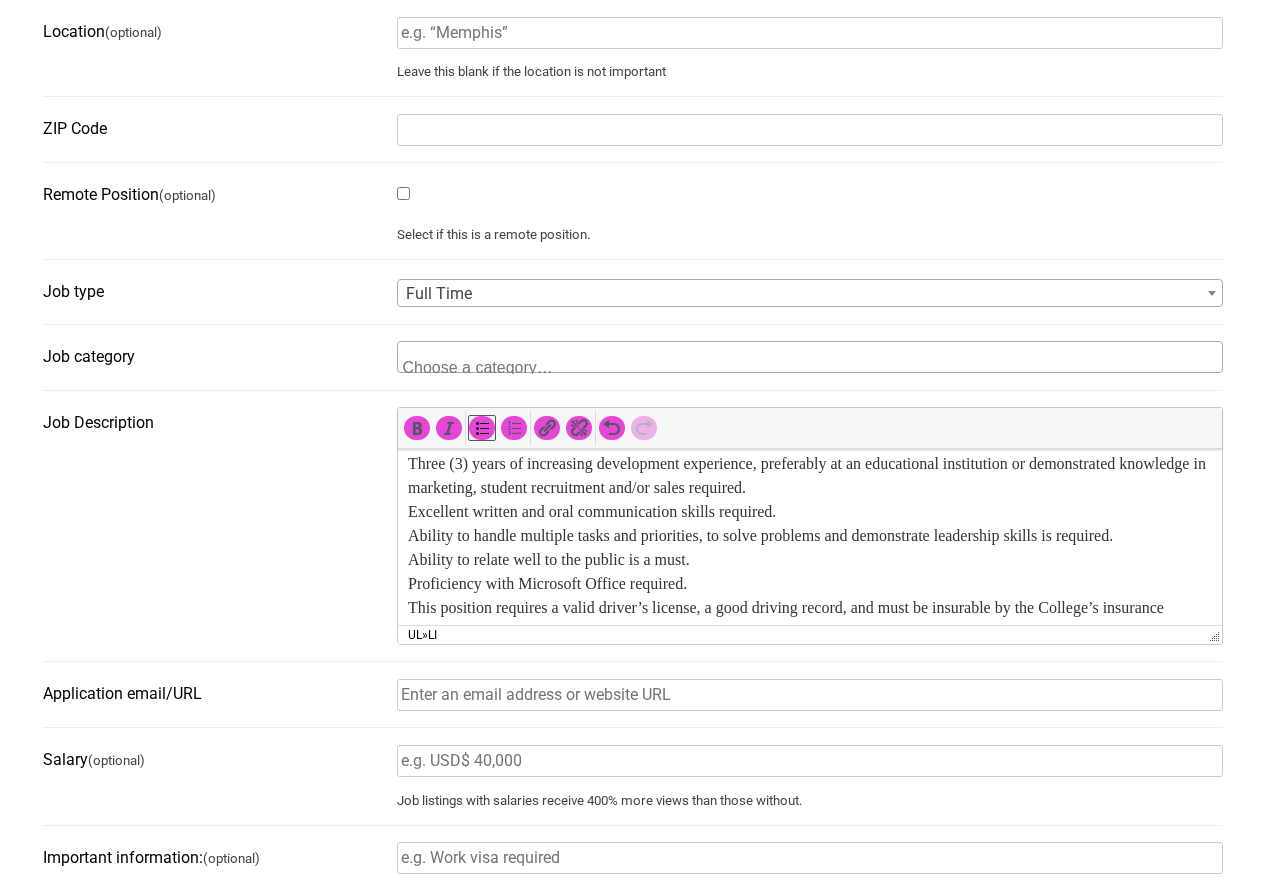 click on "The Director of Athletic Giving and Senior Development Officer is responsible for procuring annual, restricted, major, and deferred gifts to the College in accordance with the department’s goals. This role works directly with the Athletic Department to develop, implement and manage efforts to secure annual, capital and endowed gifts to support athletics. There is a specific emphasis on securing gifts and pledges primarily in the $1,000 – $1 million range. Job Responsibilities: Develop and manage annual and major gift campaigns strategically aligned with the College’s objectives for the Athletic Department including establishing and maintaining relationships with athletic department staff, and a portfolio of former players and athletic parents and alumni. Develop and implement a strategy for a robust athletic giving program which includes athletic parent and alumni engagement in addition to annual giving to the Lynx Club and capital projects. Job Requirements: Bachelor’s degree, required." at bounding box center [809, 348] 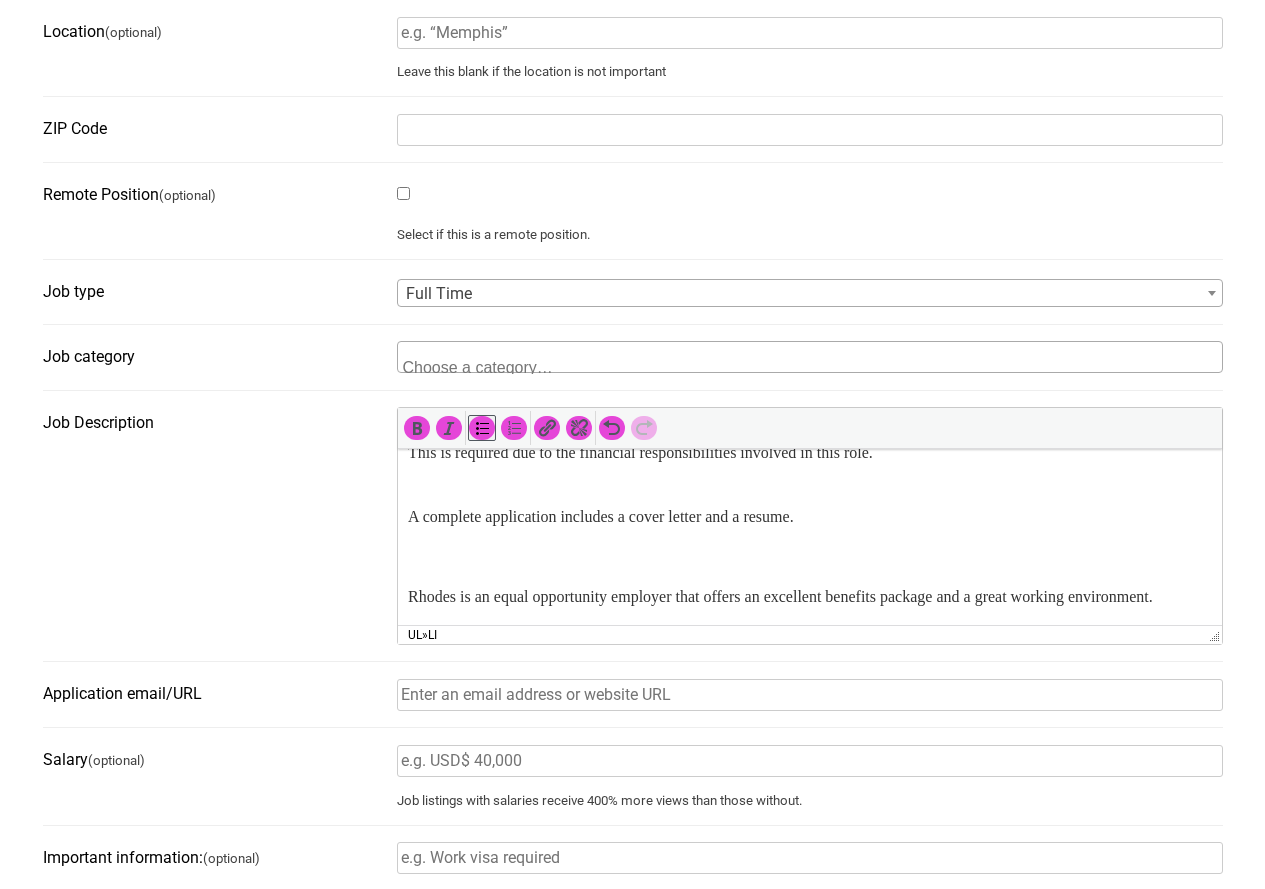 scroll, scrollTop: 0, scrollLeft: 0, axis: both 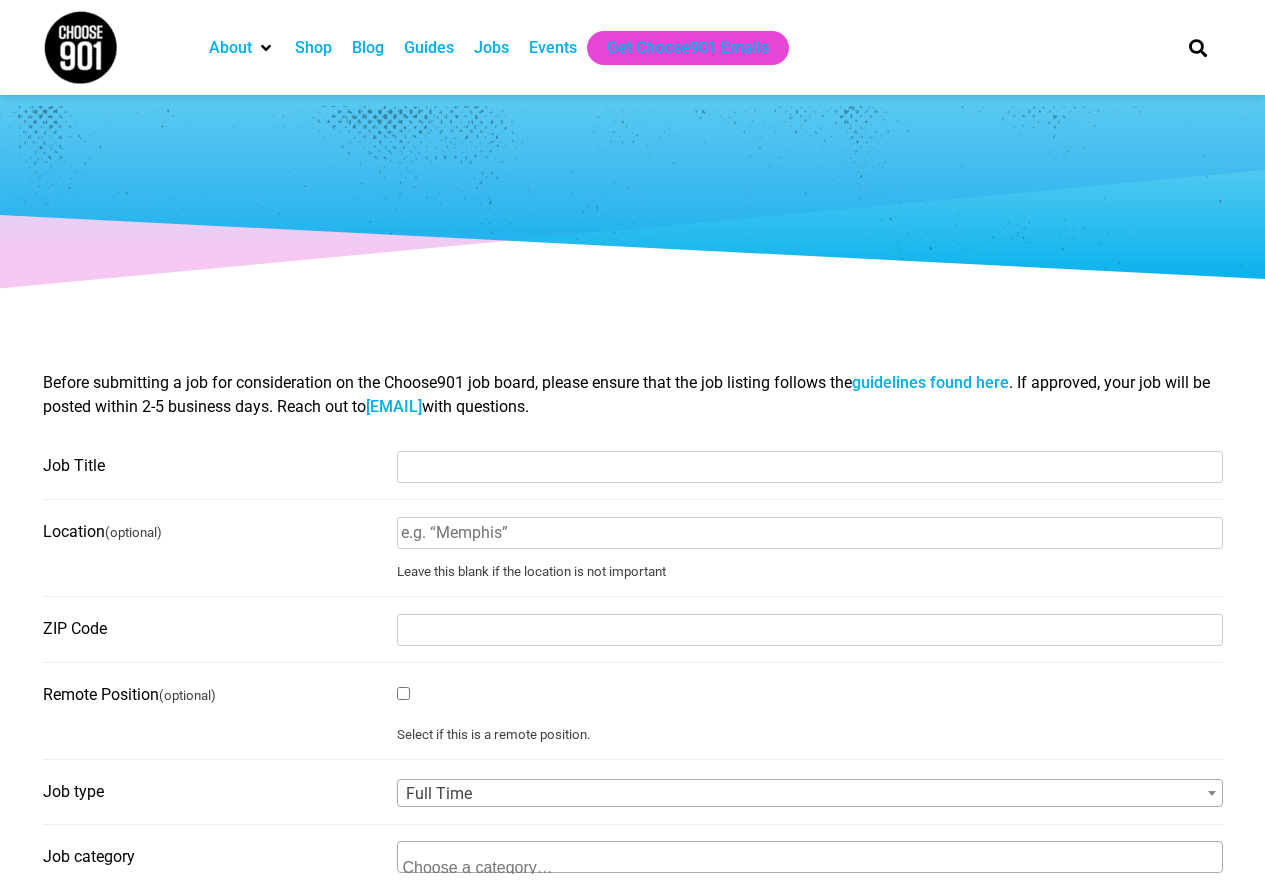 click on "Job Title" at bounding box center [810, 467] 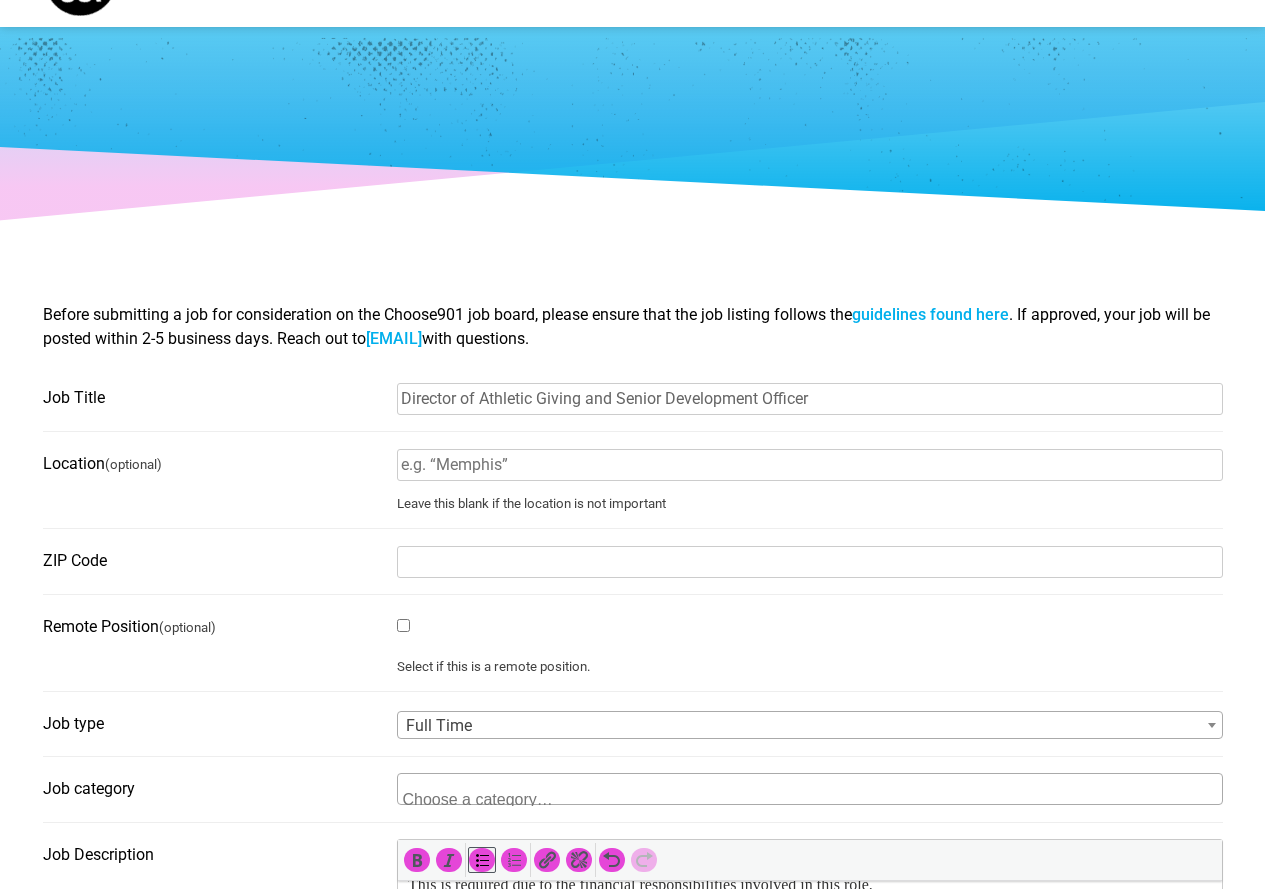 scroll, scrollTop: 100, scrollLeft: 0, axis: vertical 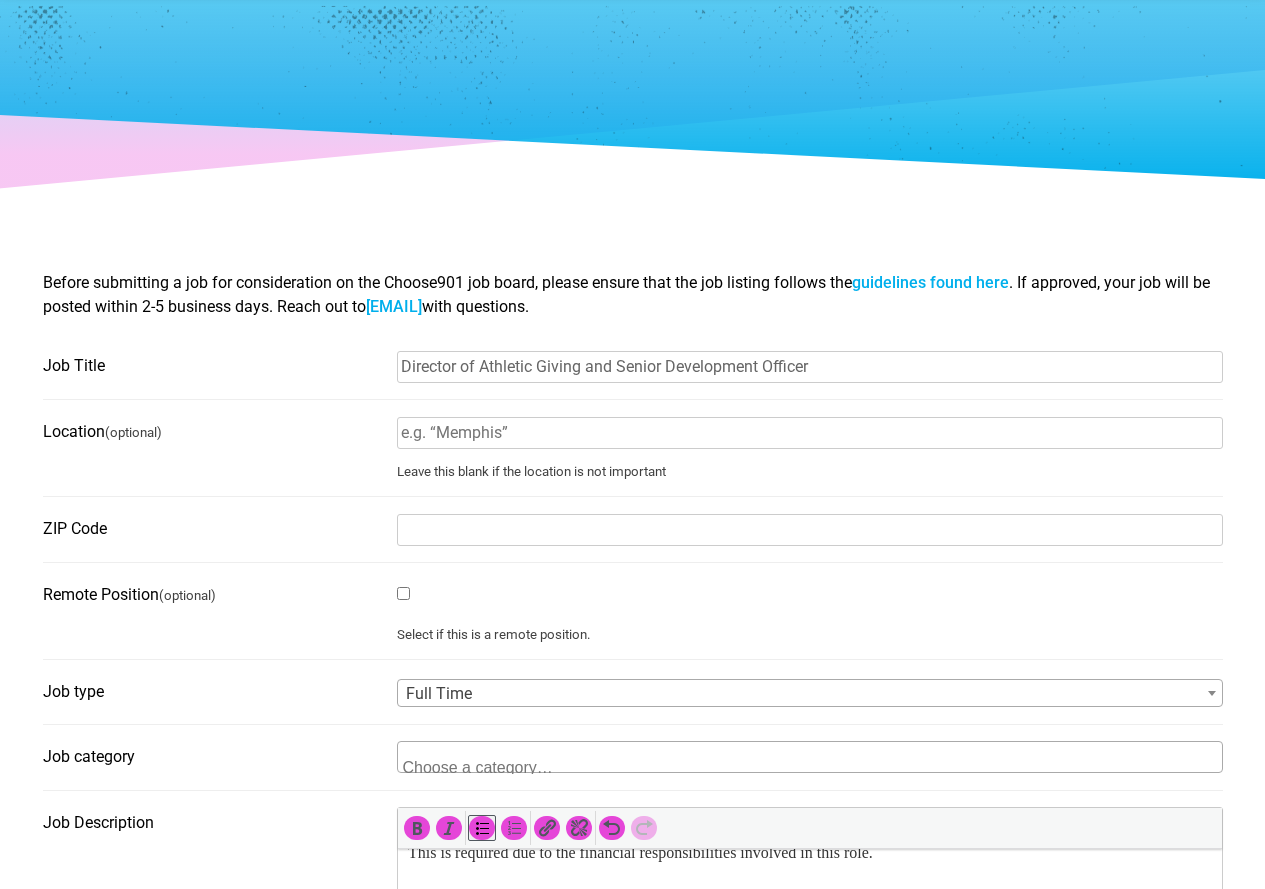 type on "Director of Athletic Giving and Senior Development Officer" 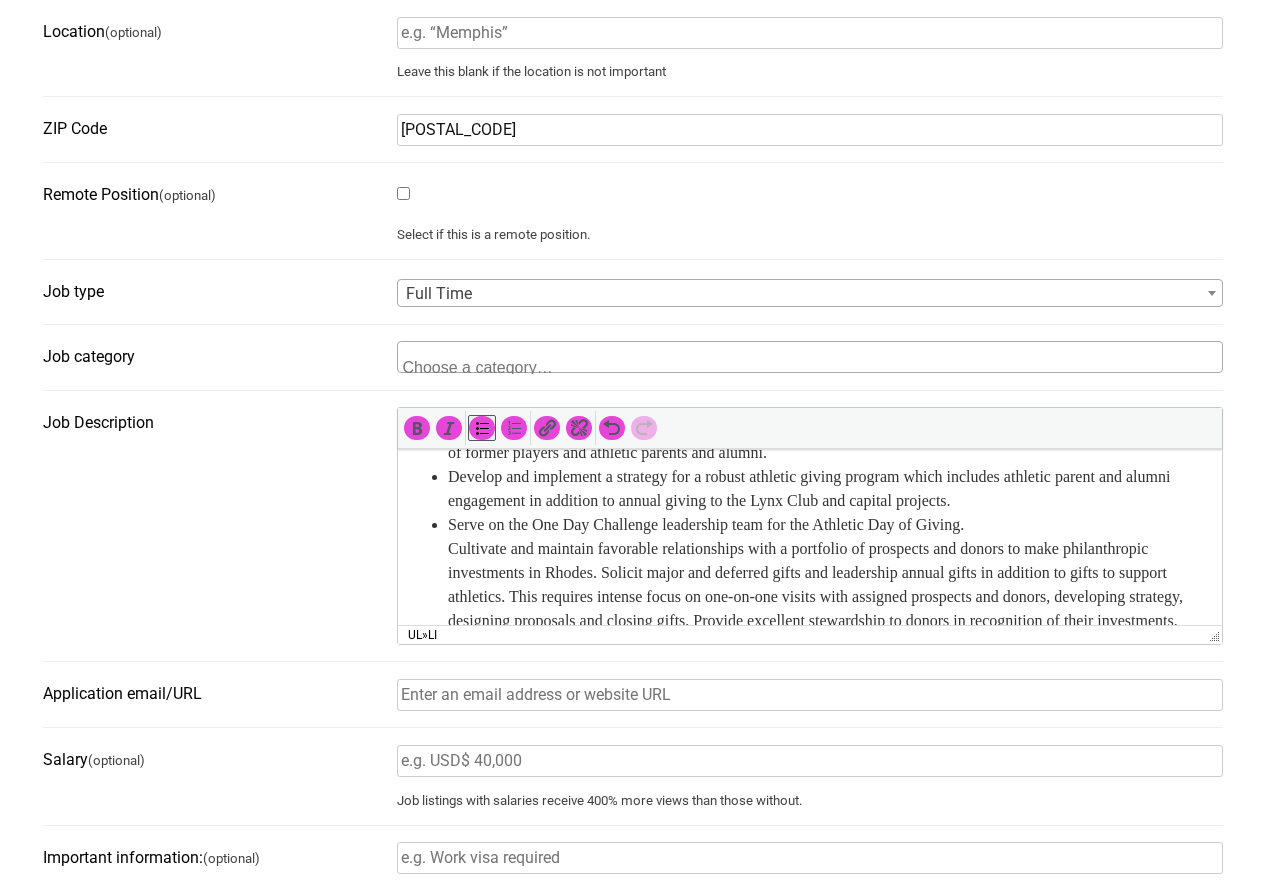 scroll, scrollTop: 164, scrollLeft: 0, axis: vertical 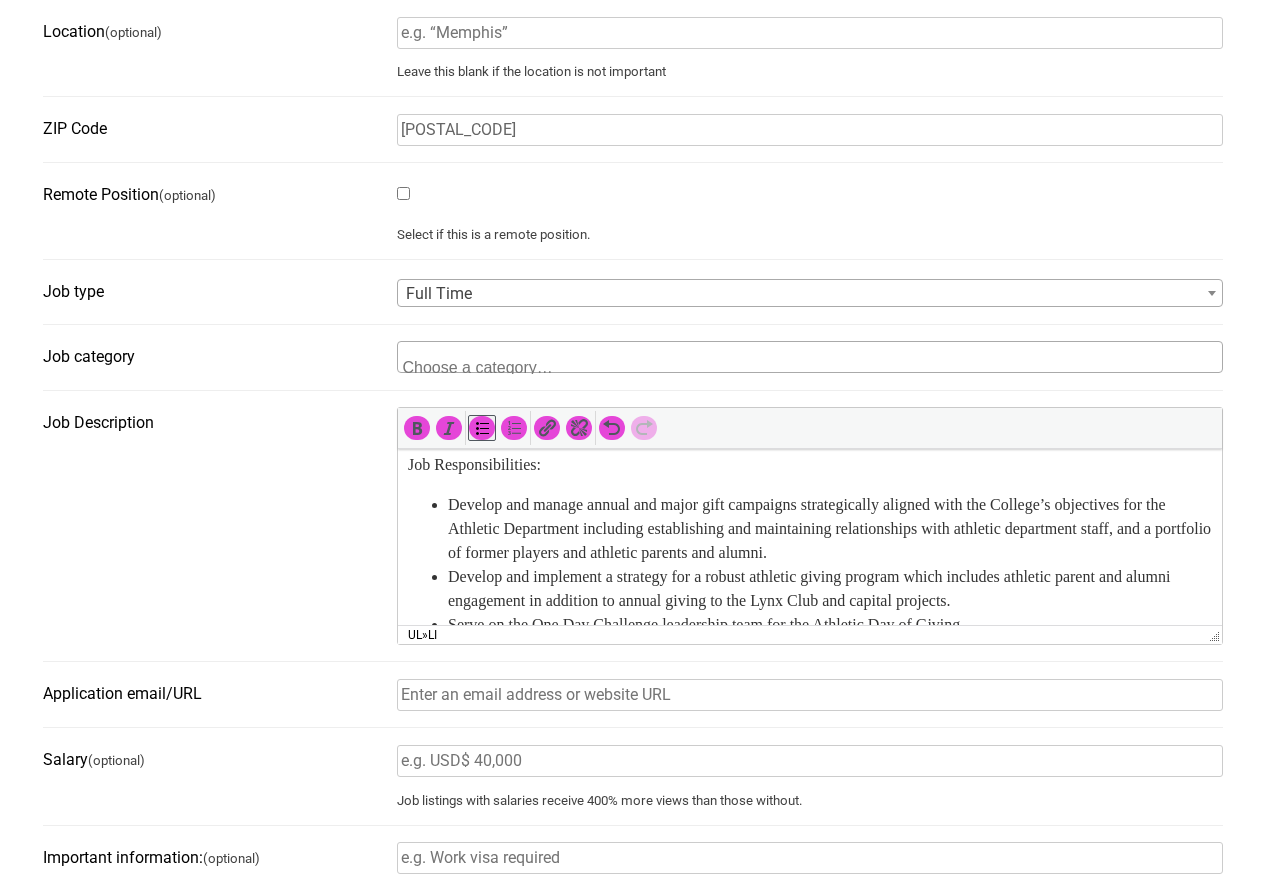 click at bounding box center [500, 365] 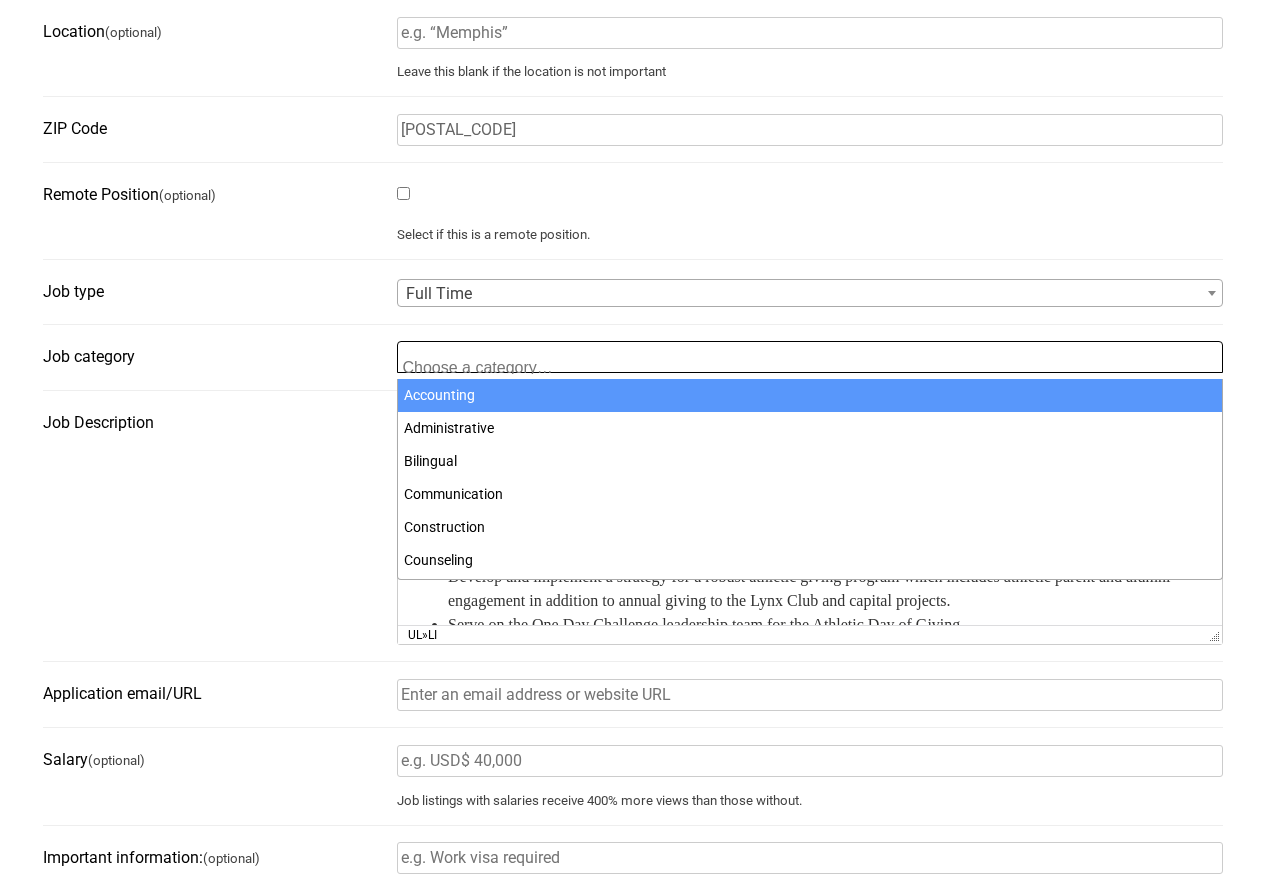 type on "F" 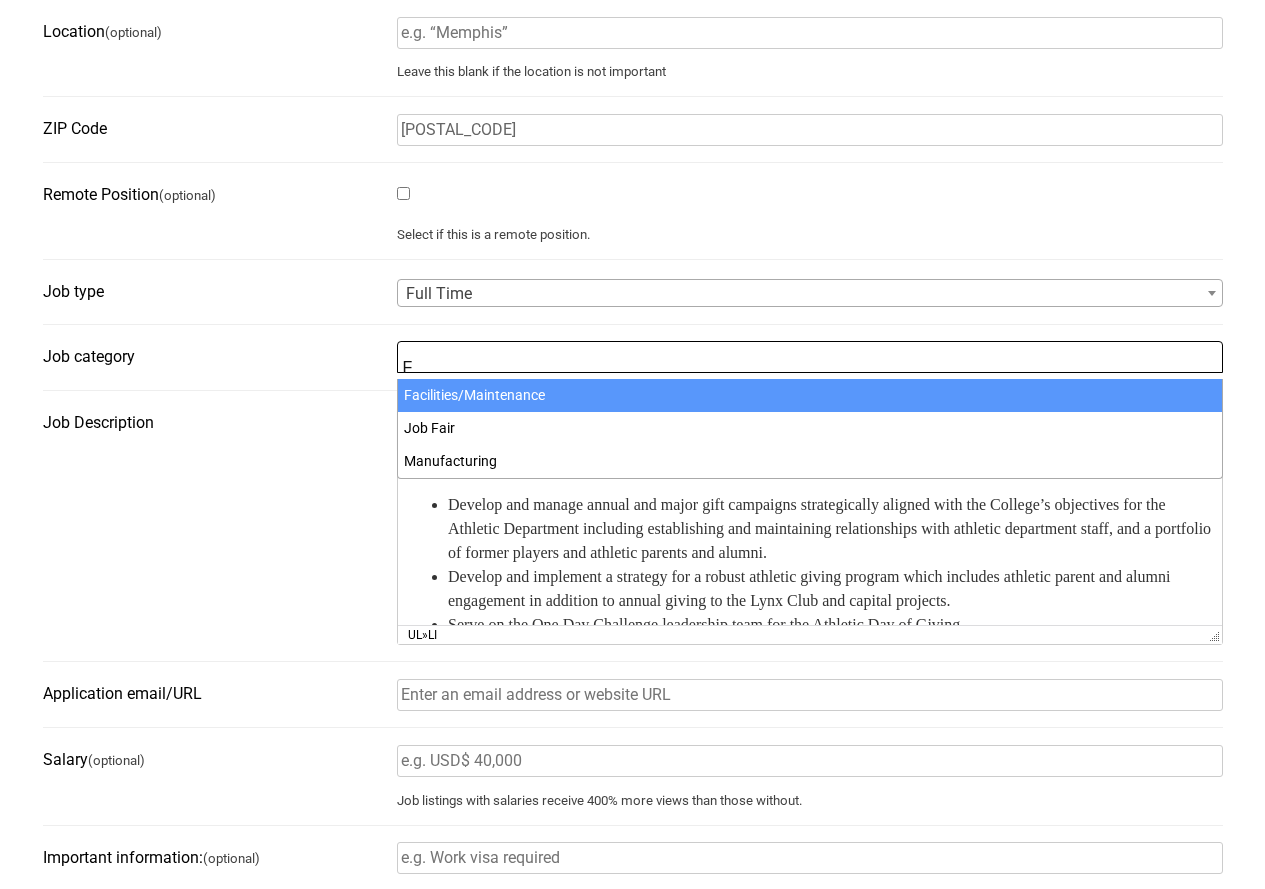scroll, scrollTop: 3, scrollLeft: 0, axis: vertical 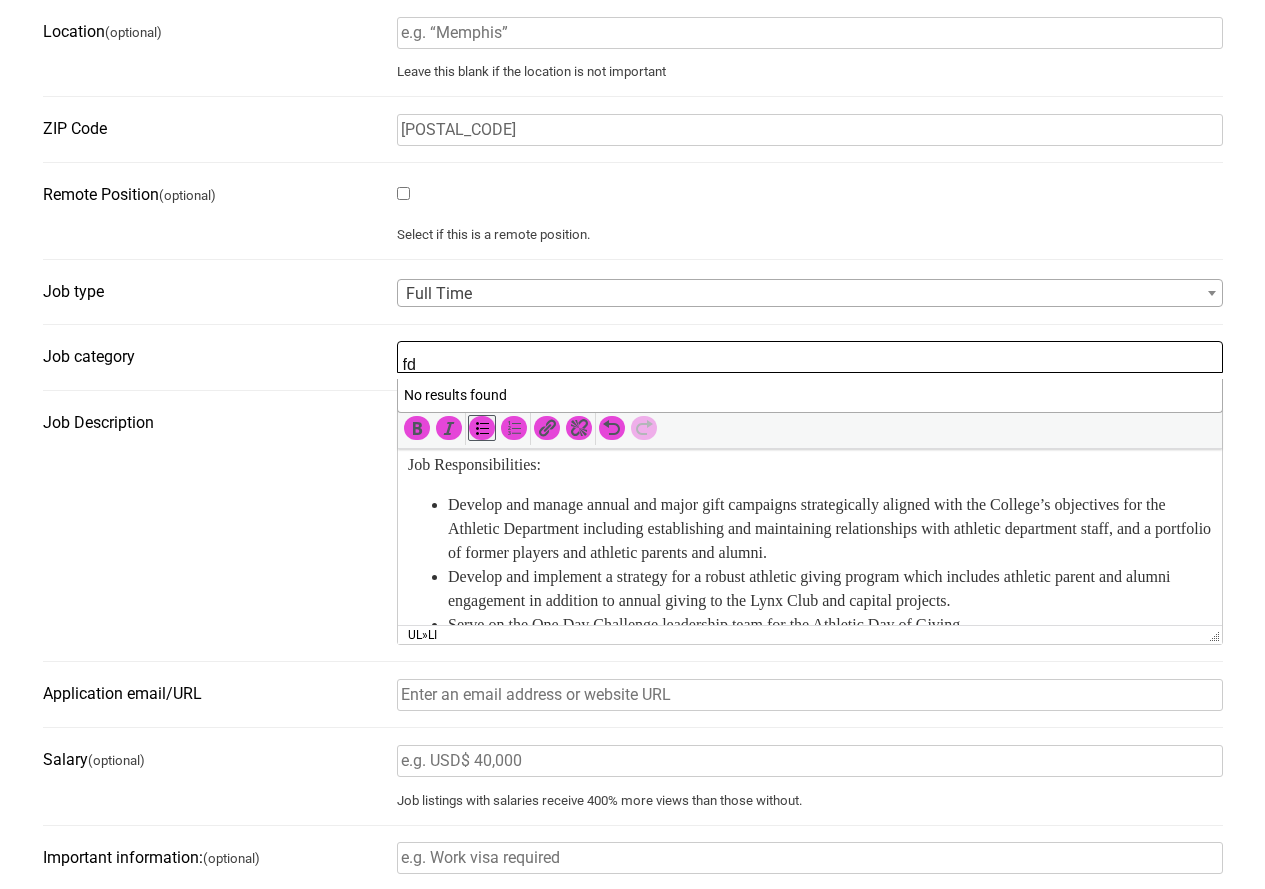 type on "f" 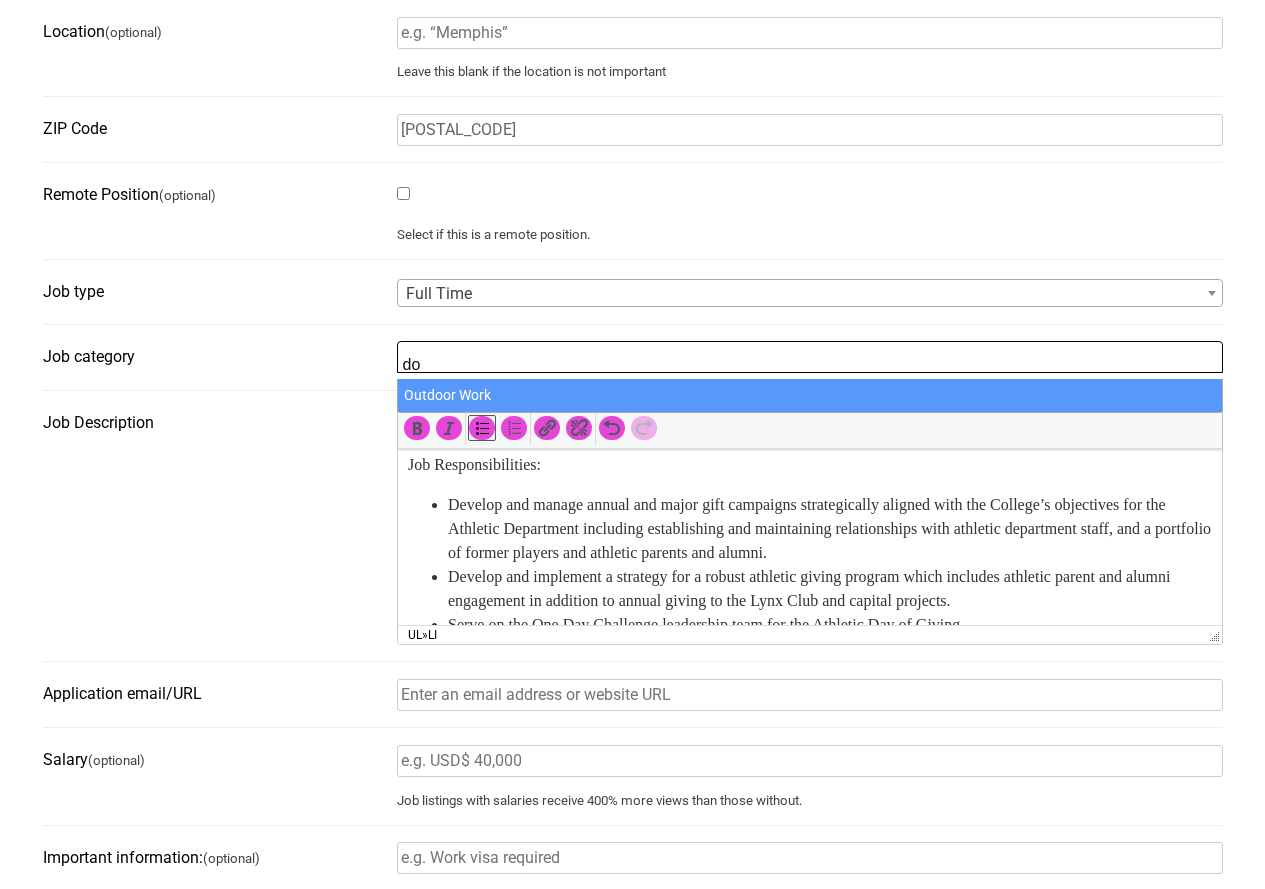type on "d" 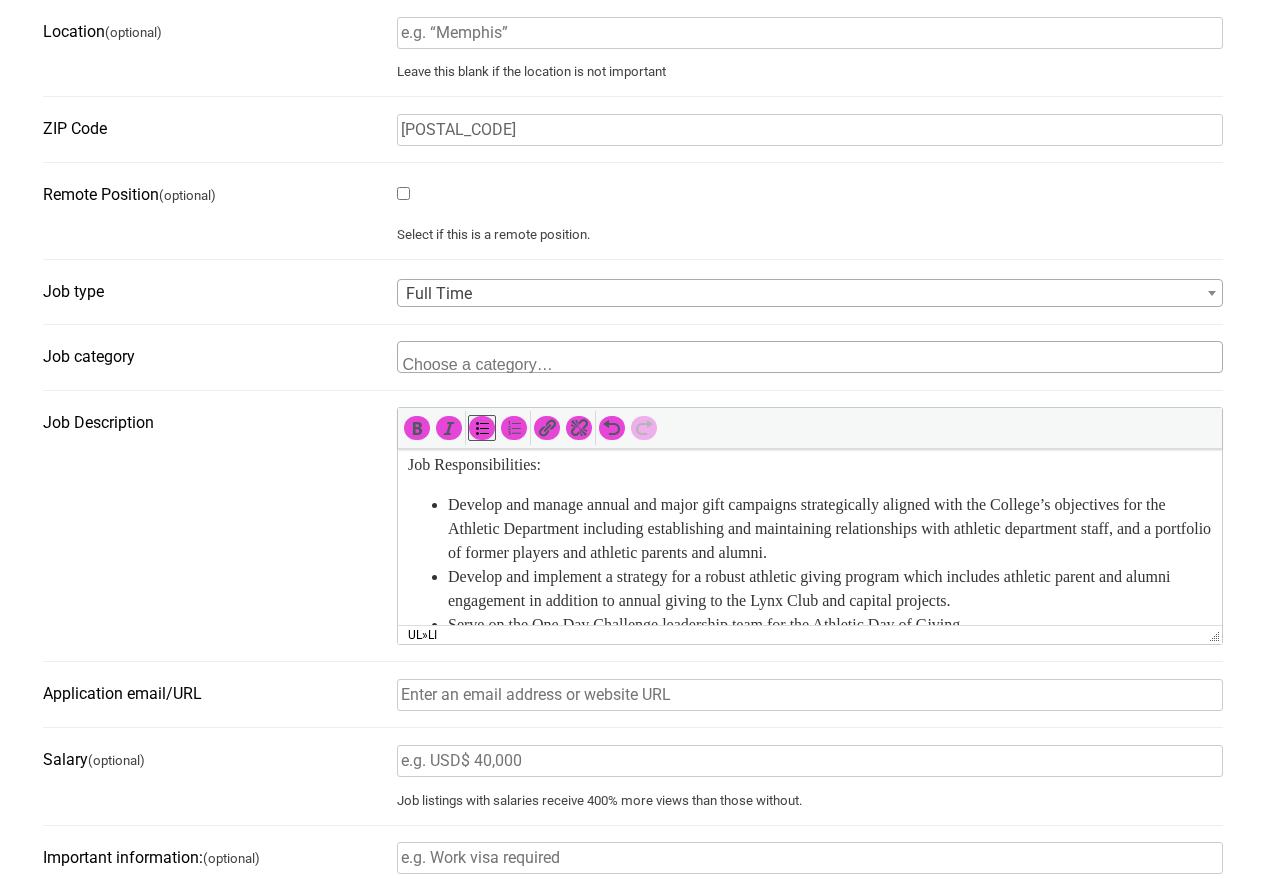 click on "Job Description
ul  »  li" at bounding box center [633, 534] 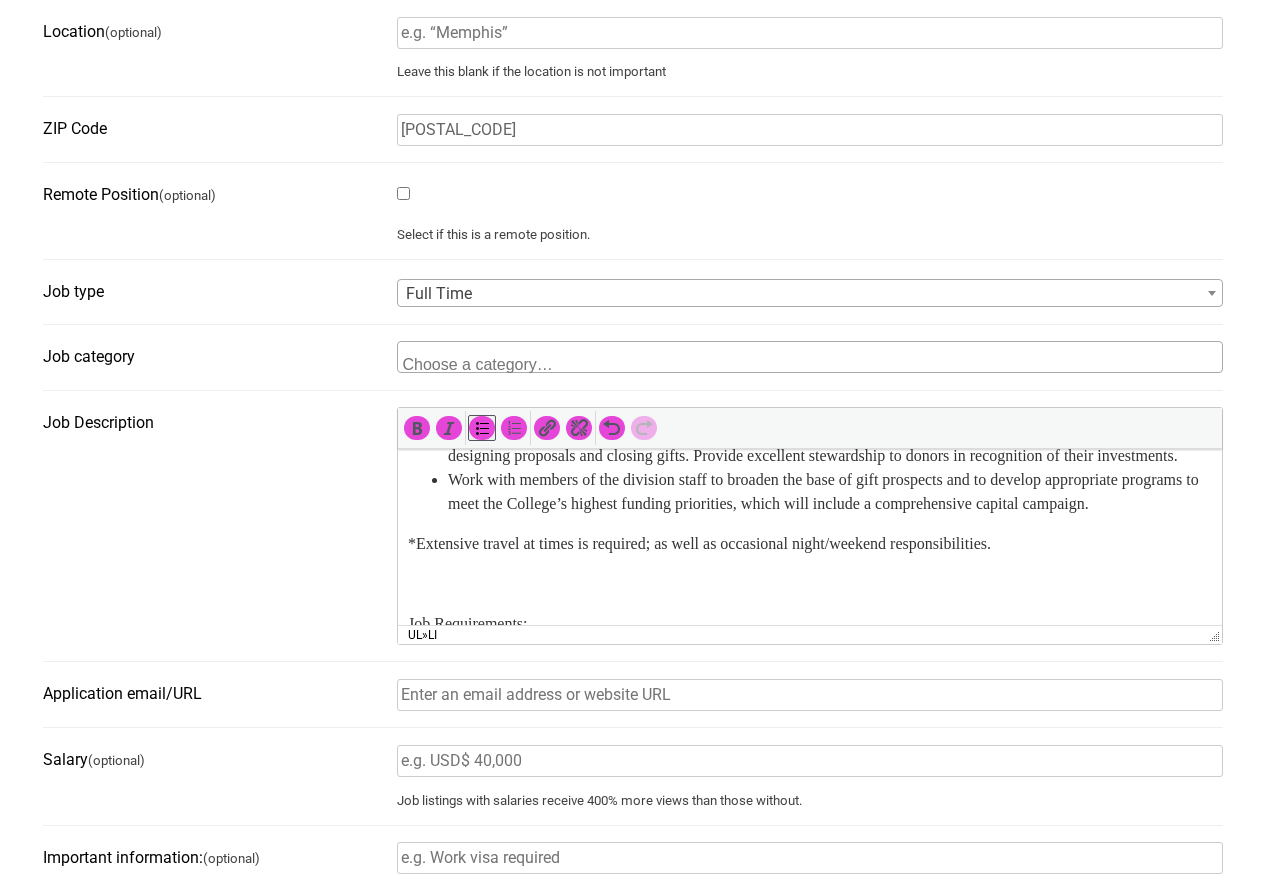 scroll, scrollTop: 464, scrollLeft: 0, axis: vertical 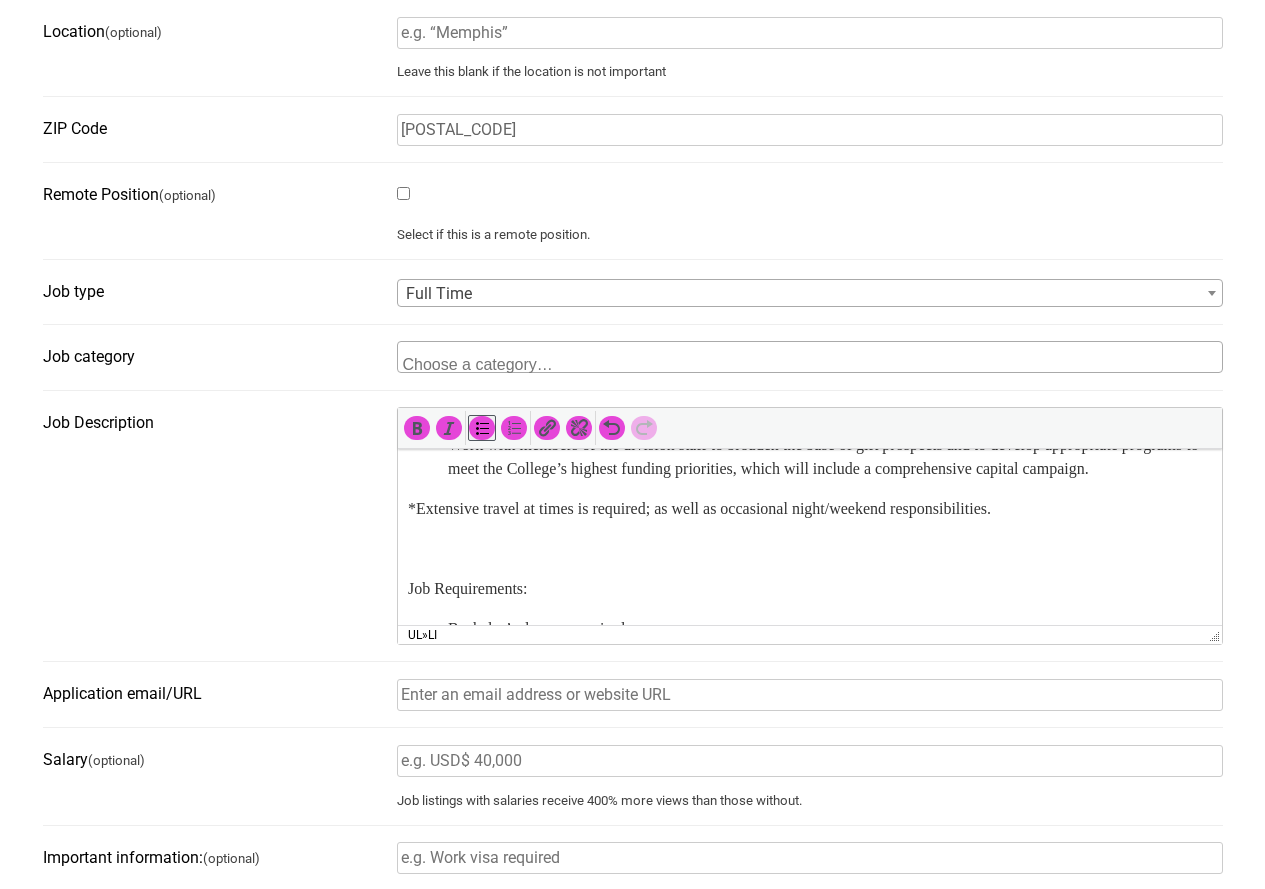 click at bounding box center [495, 358] 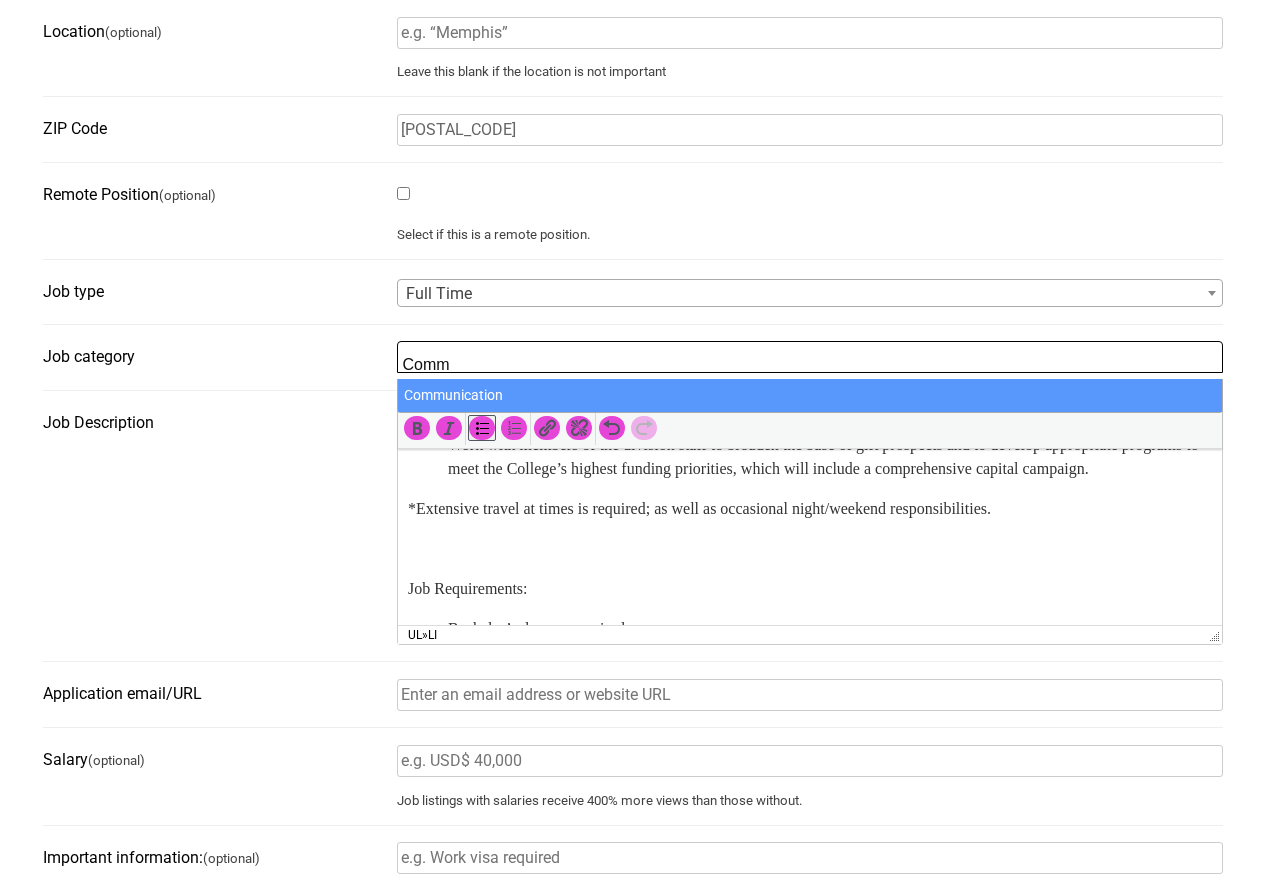 type on "Comm" 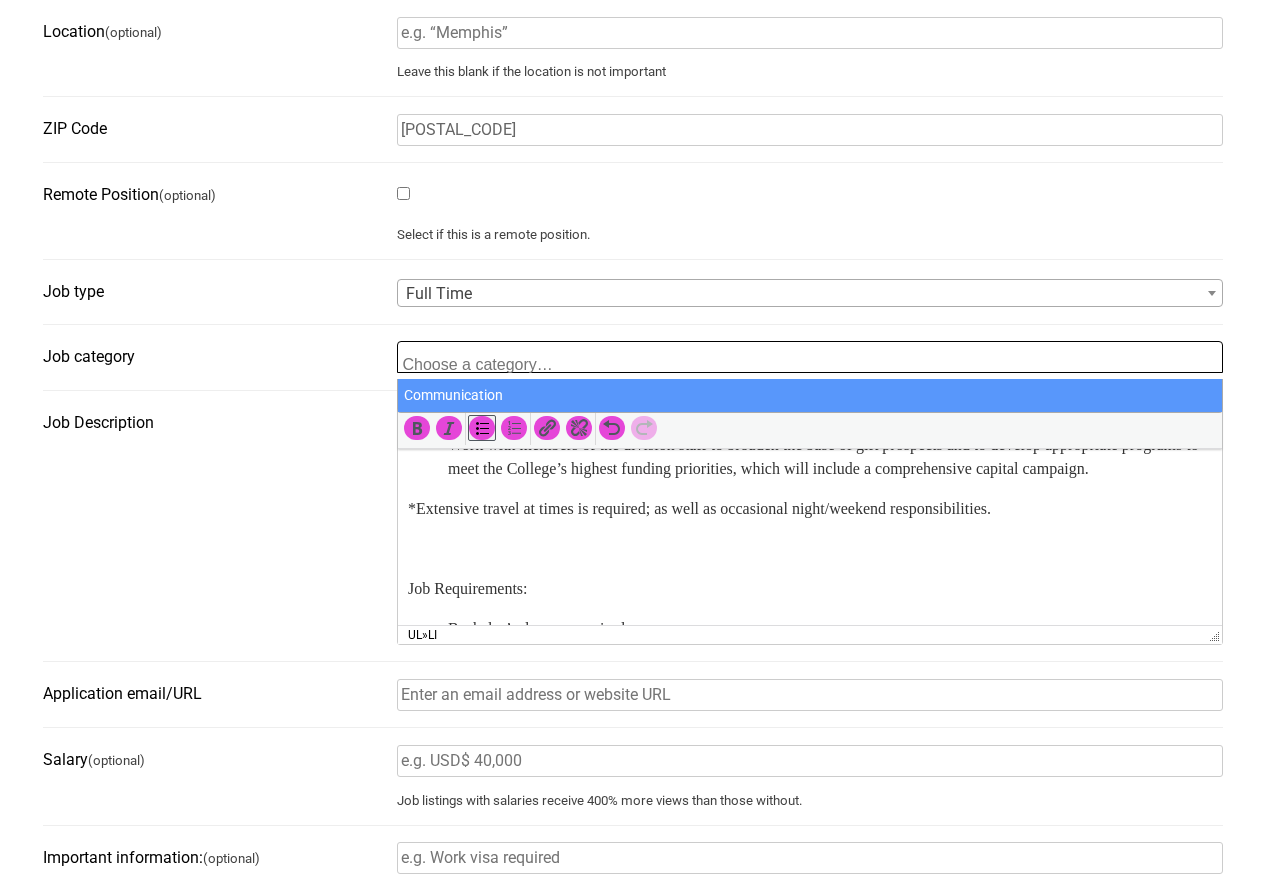 scroll, scrollTop: 66, scrollLeft: 0, axis: vertical 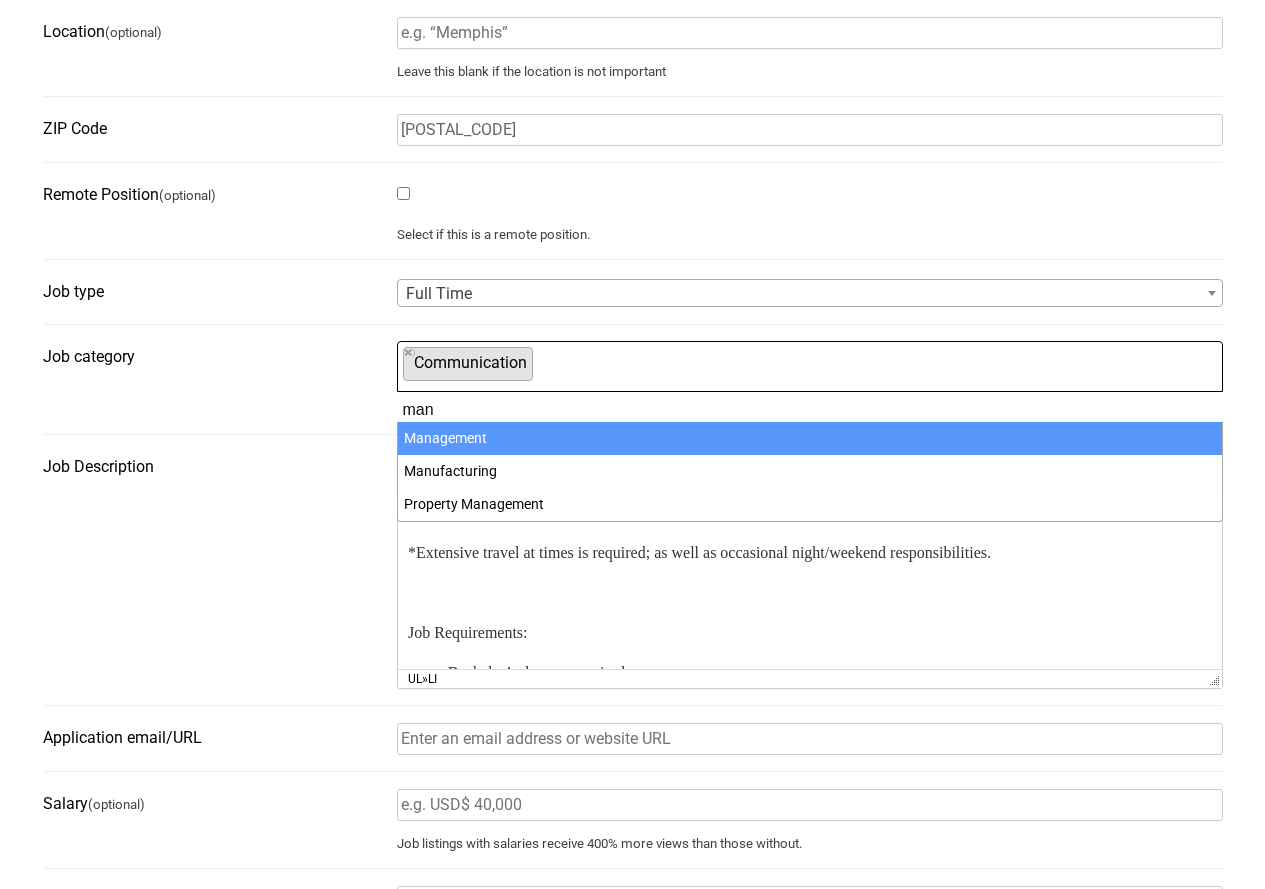type on "man" 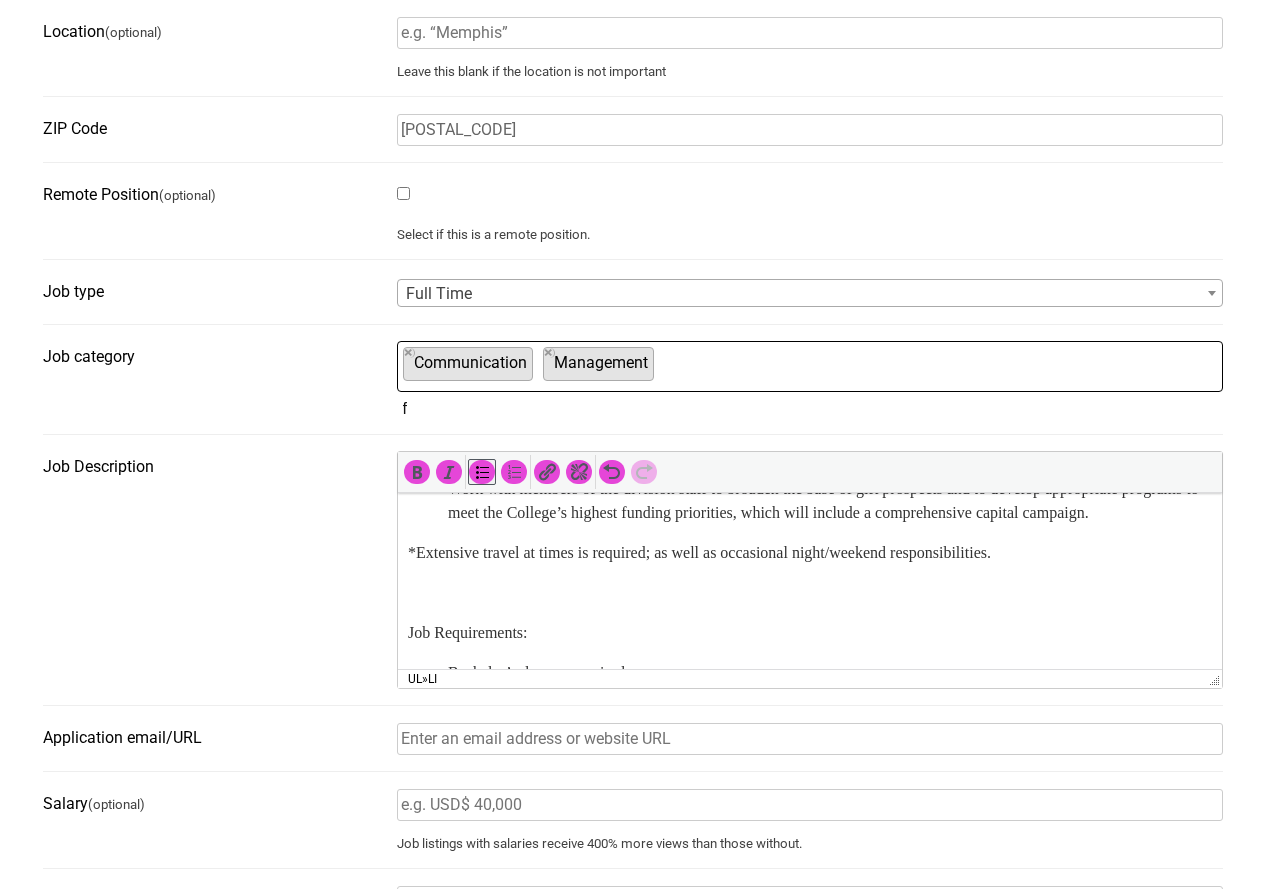 scroll, scrollTop: 2, scrollLeft: 0, axis: vertical 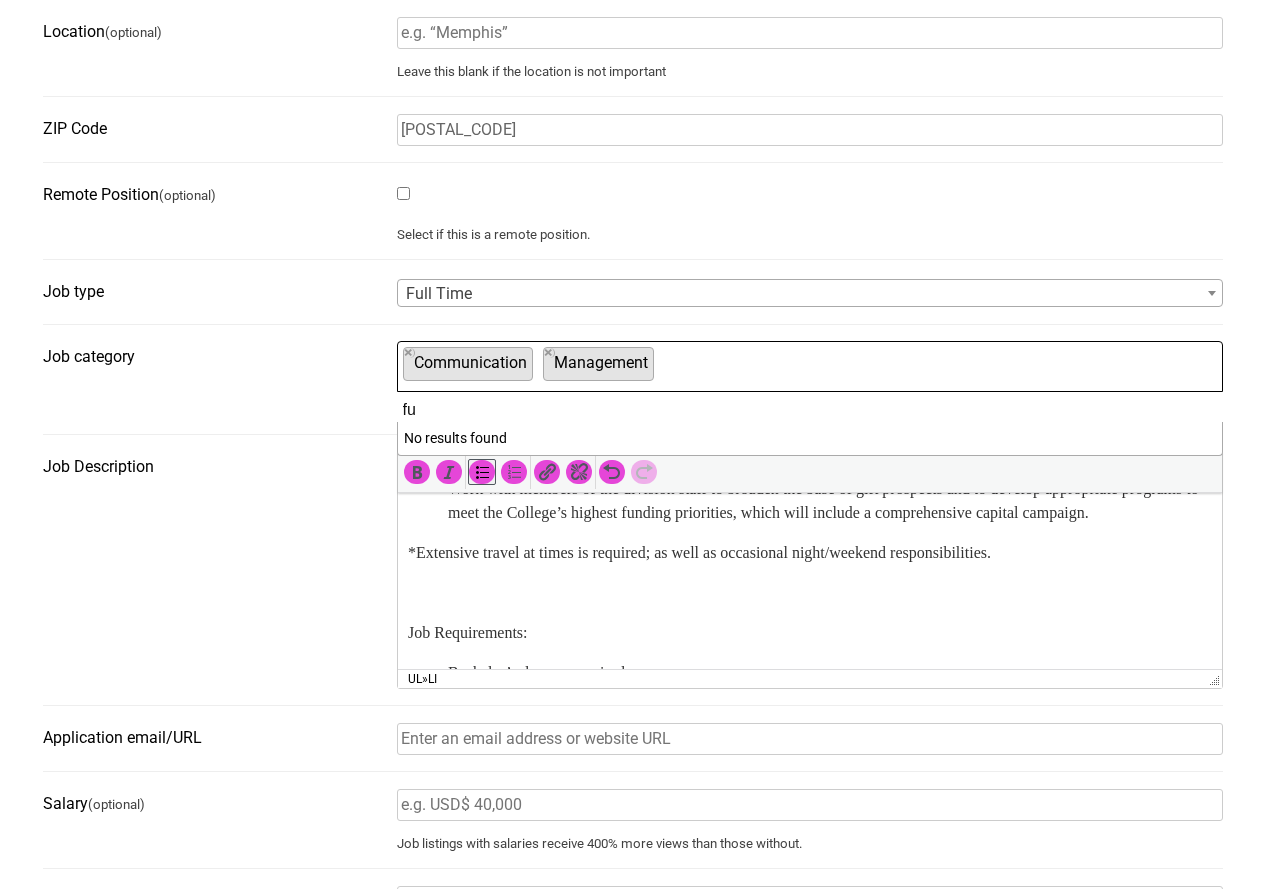 type on "f" 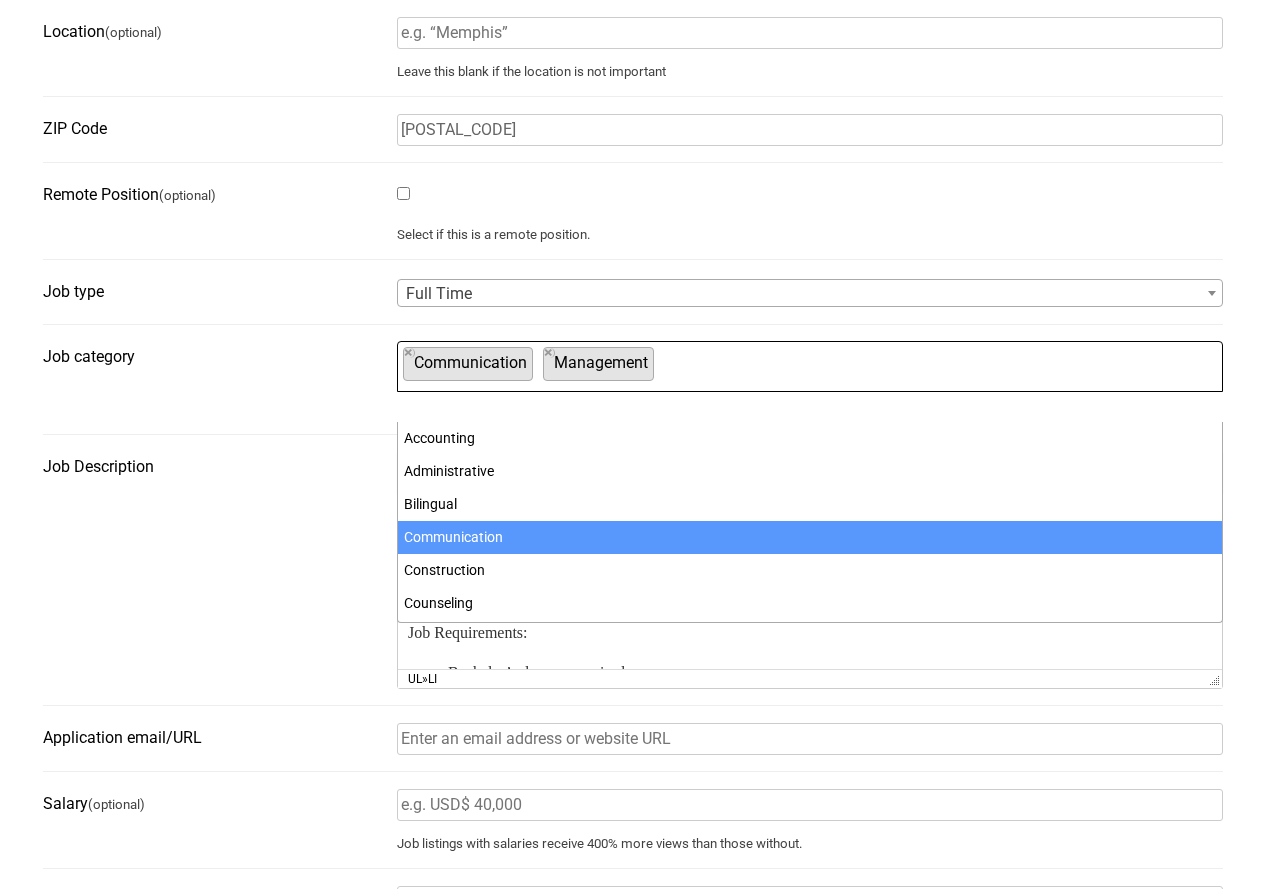 scroll, scrollTop: 3, scrollLeft: 0, axis: vertical 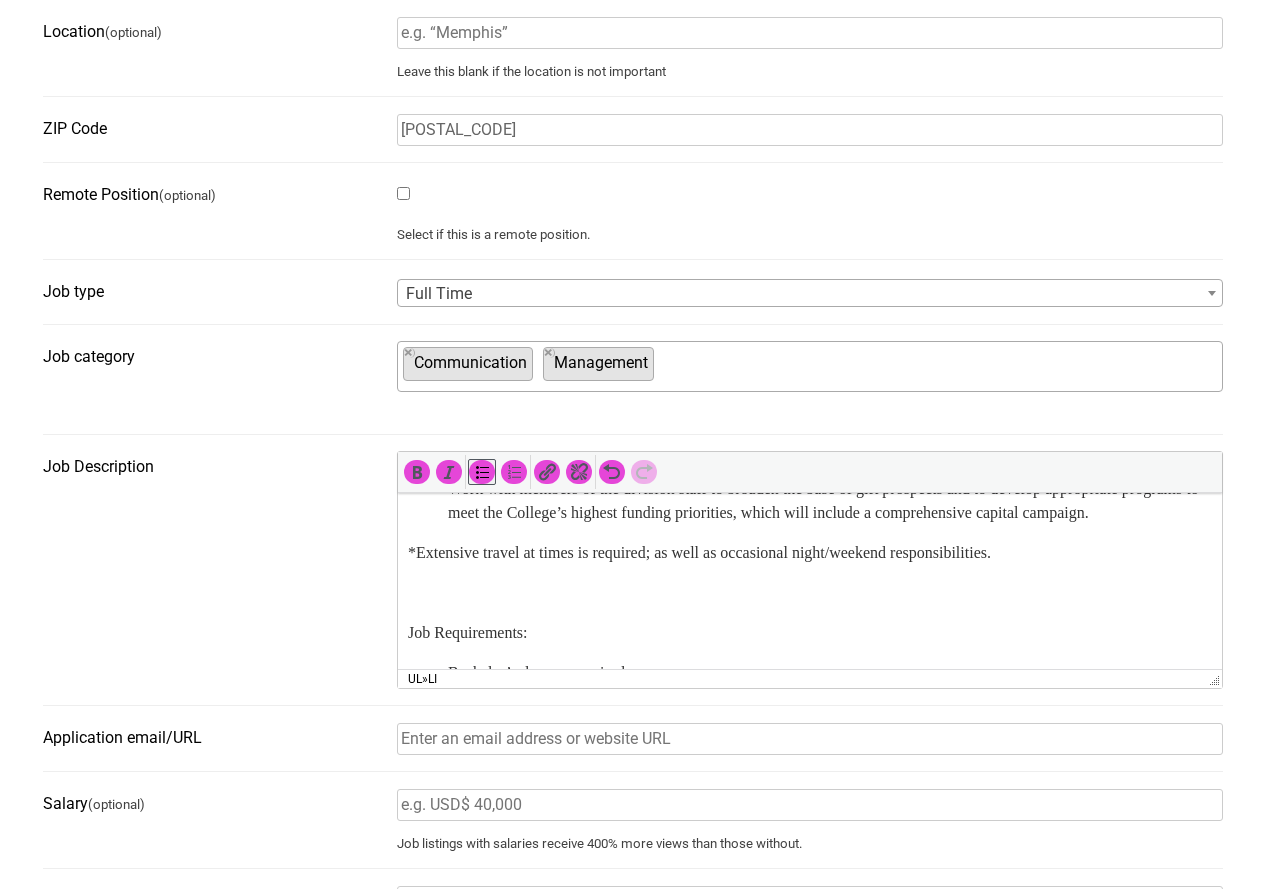 click on "Job Description
ul  »  li" at bounding box center (633, 578) 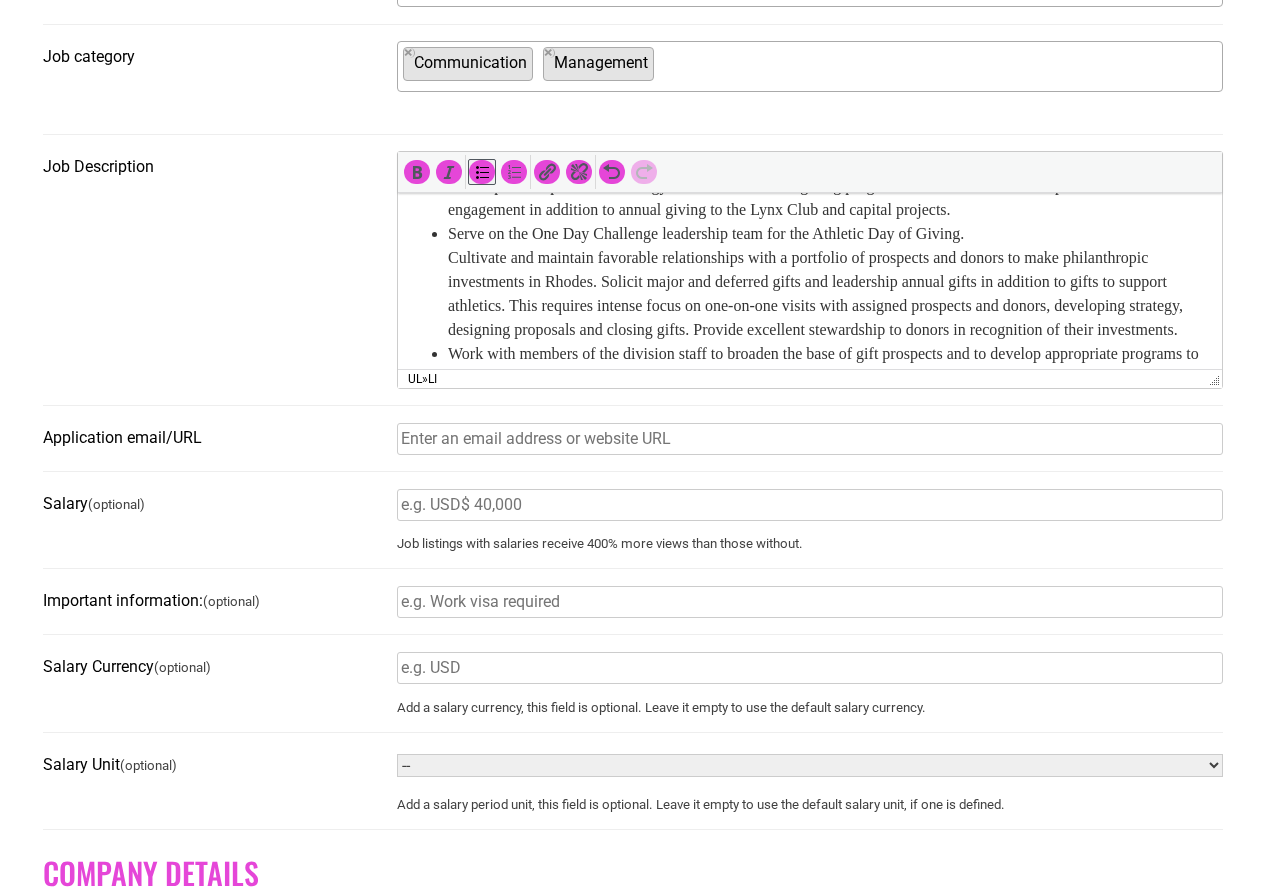 scroll, scrollTop: 264, scrollLeft: 0, axis: vertical 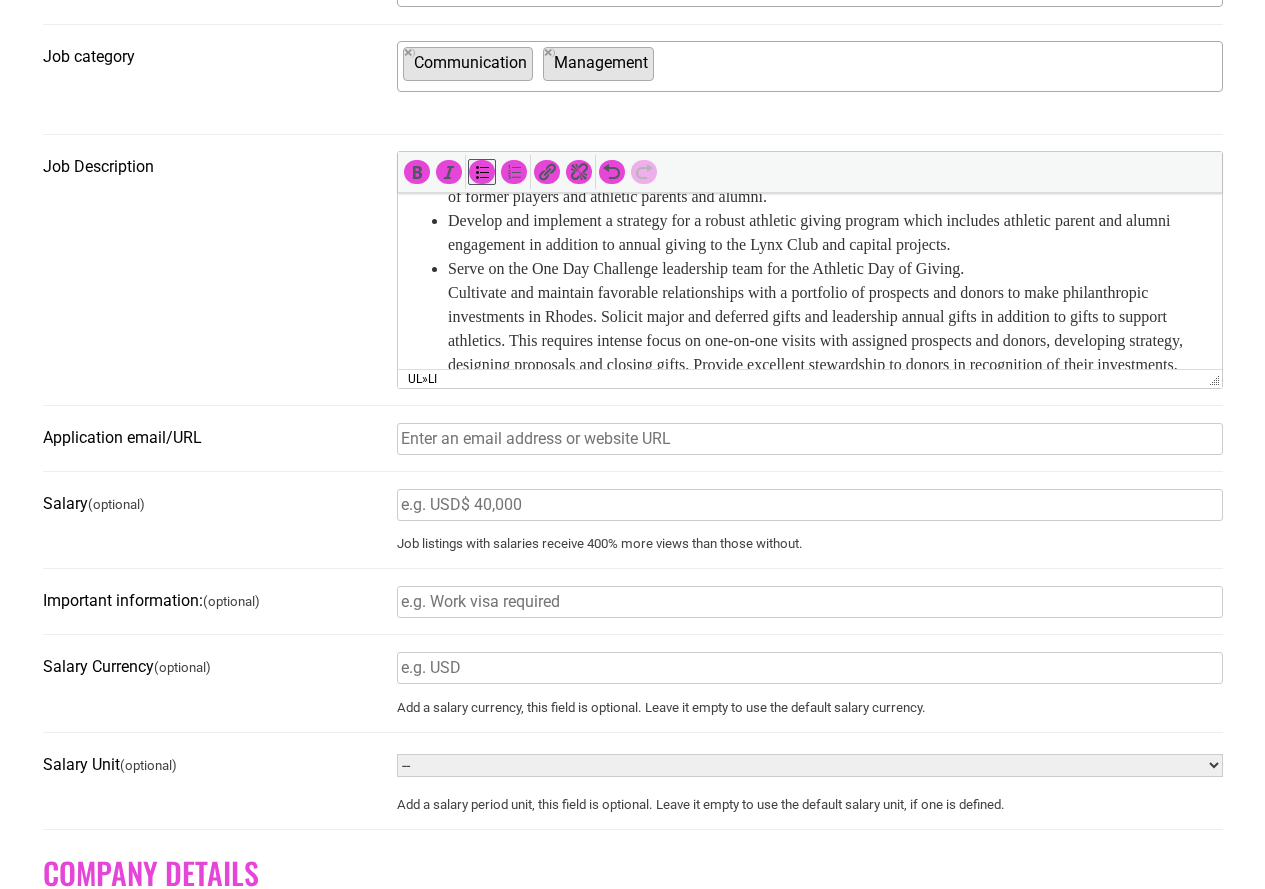 click on "× Communication × Management" at bounding box center (807, 64) 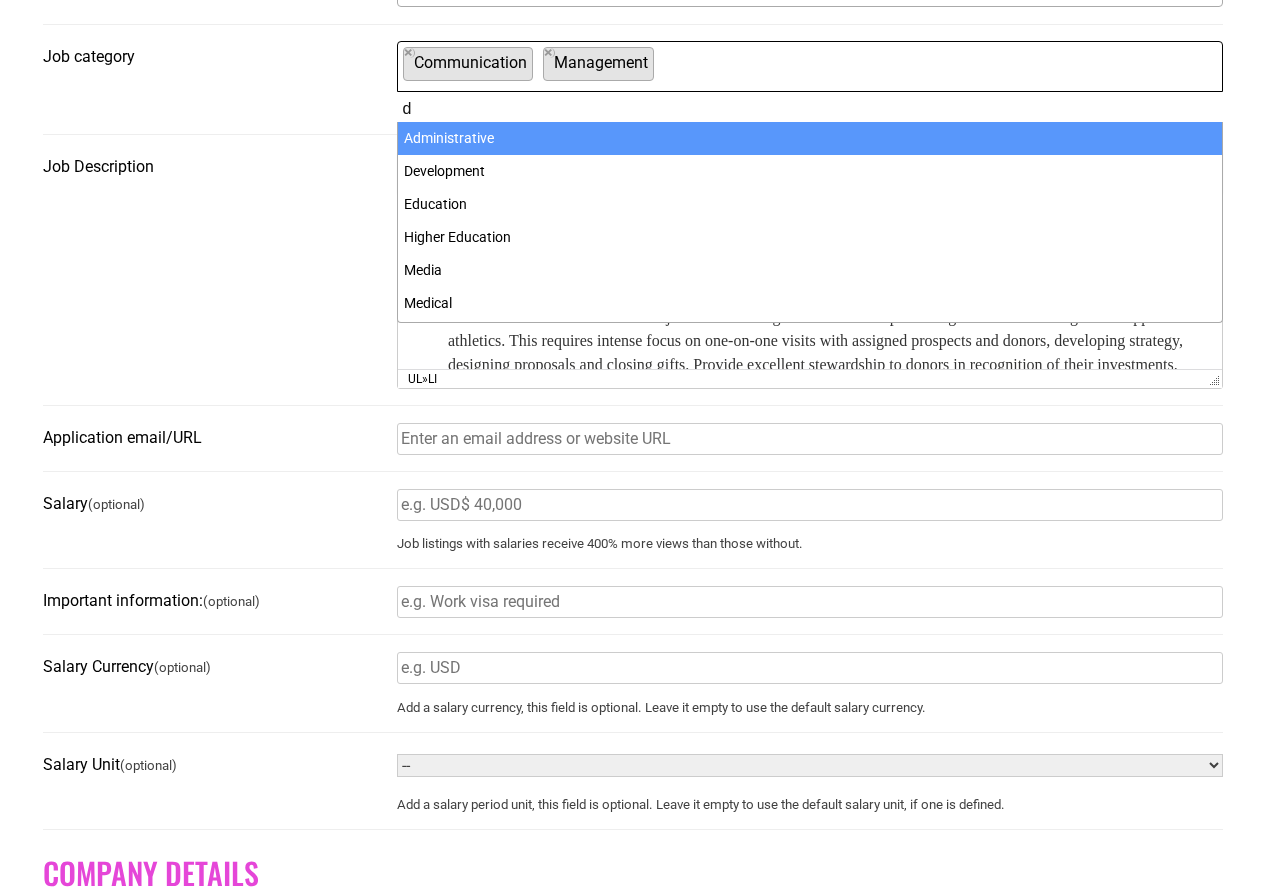 scroll, scrollTop: 2, scrollLeft: 0, axis: vertical 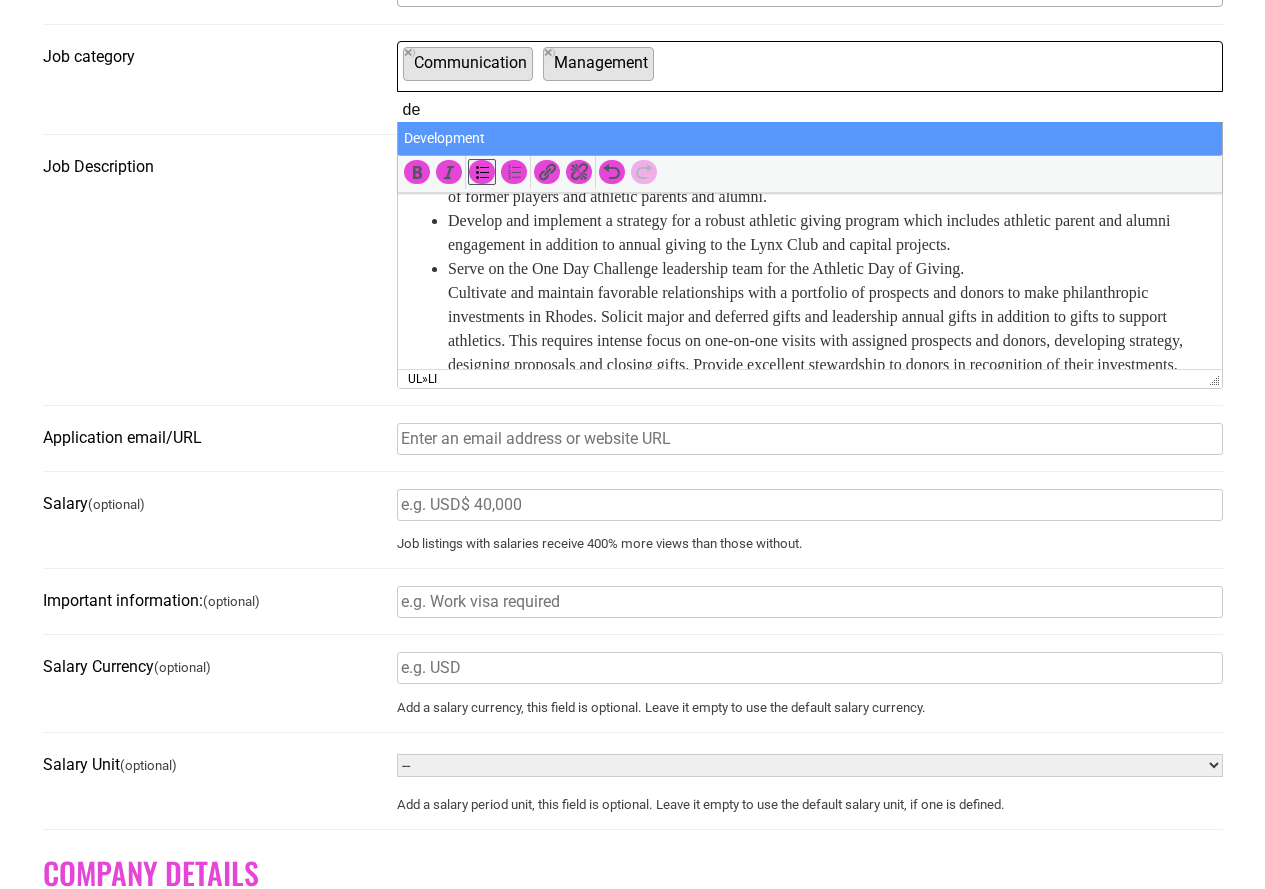 type on "de" 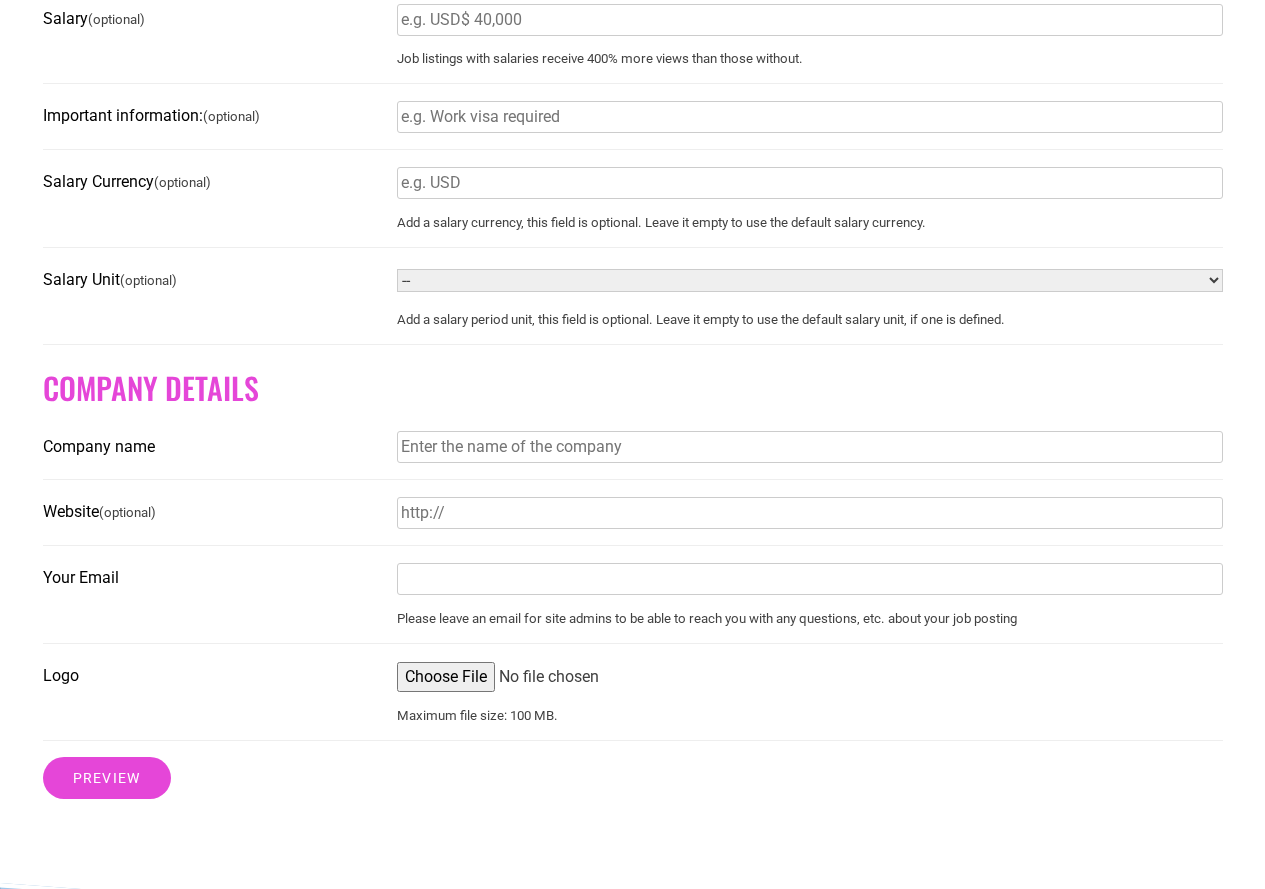 scroll, scrollTop: 1300, scrollLeft: 0, axis: vertical 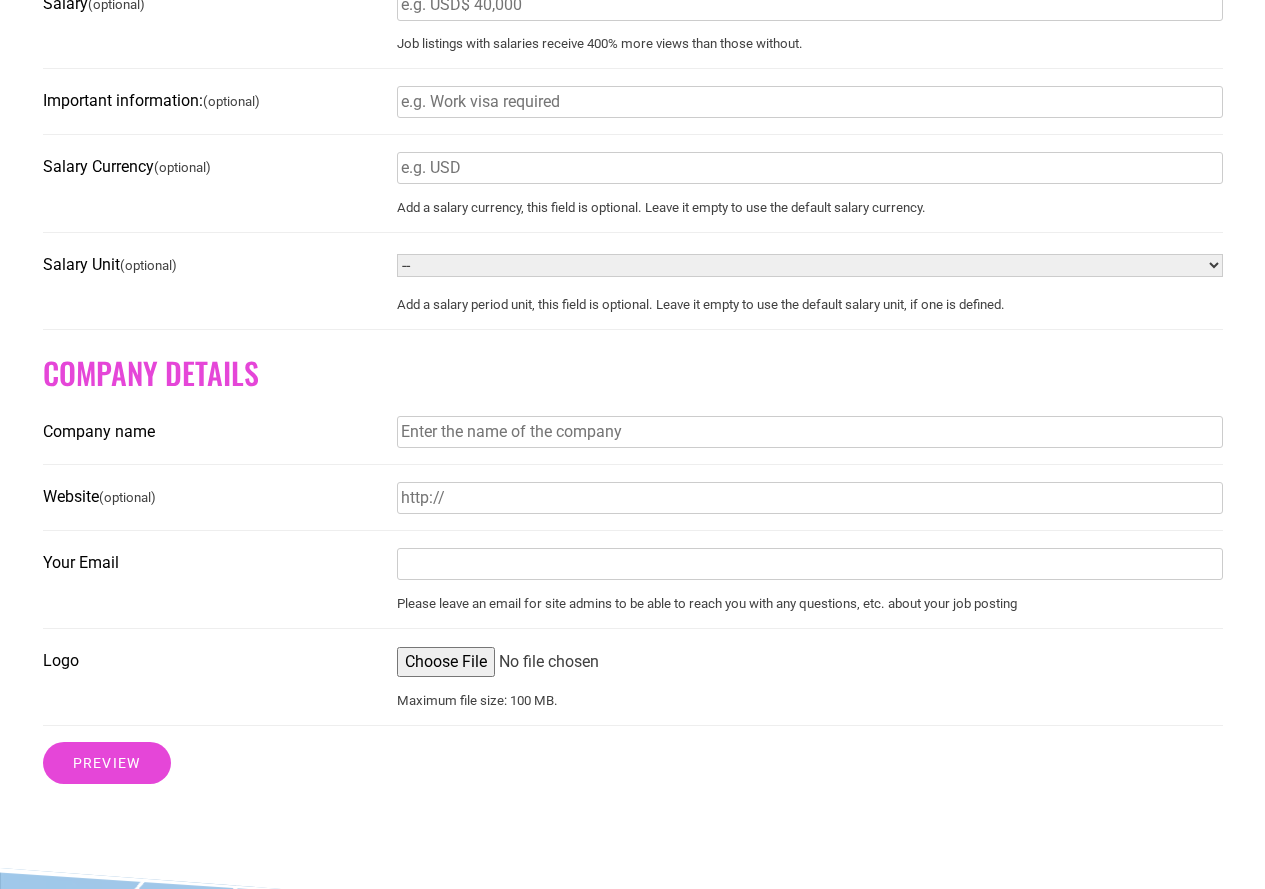 click on "Company name" at bounding box center [810, 432] 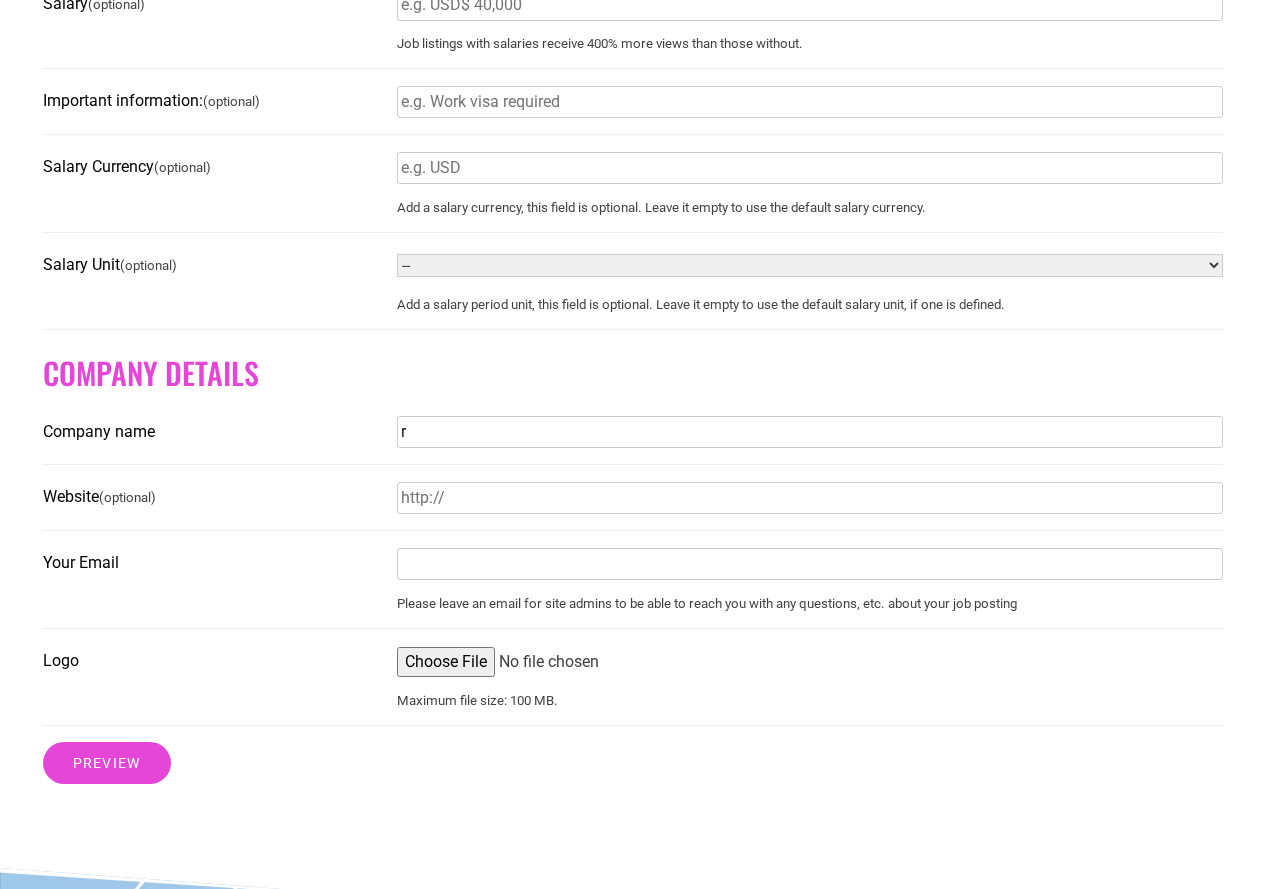 type on "Rhodes College" 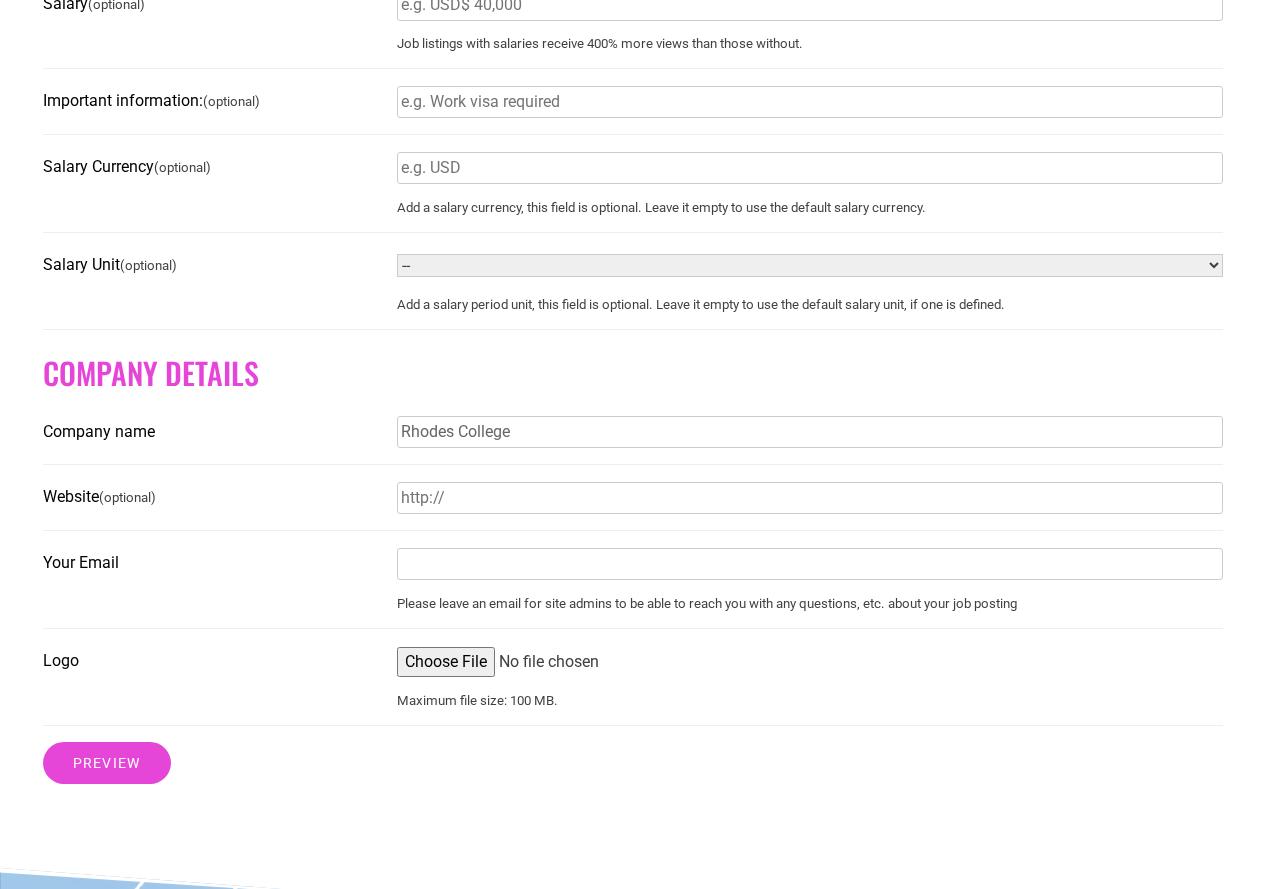 click on "Website  (optional)" at bounding box center (810, 498) 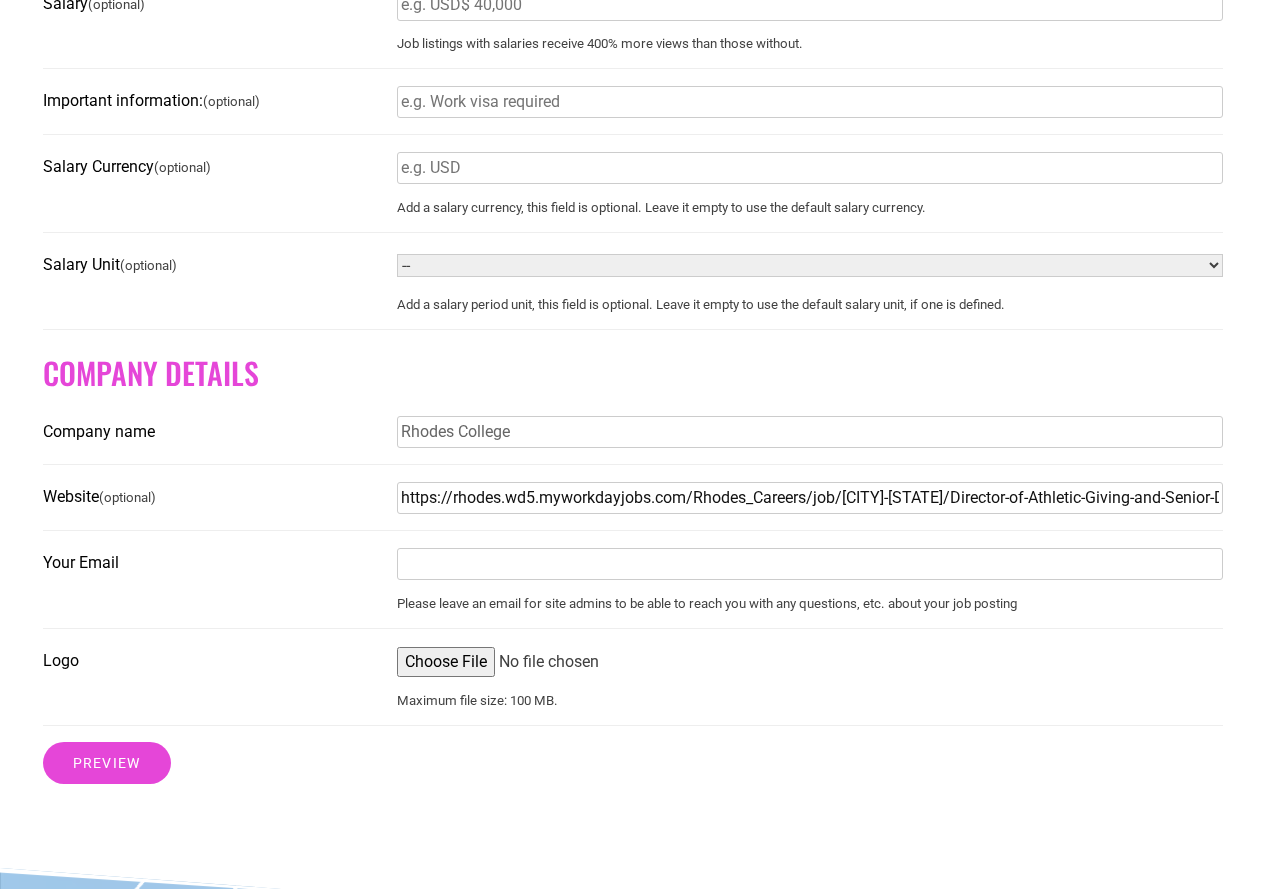 scroll, scrollTop: 0, scrollLeft: 250, axis: horizontal 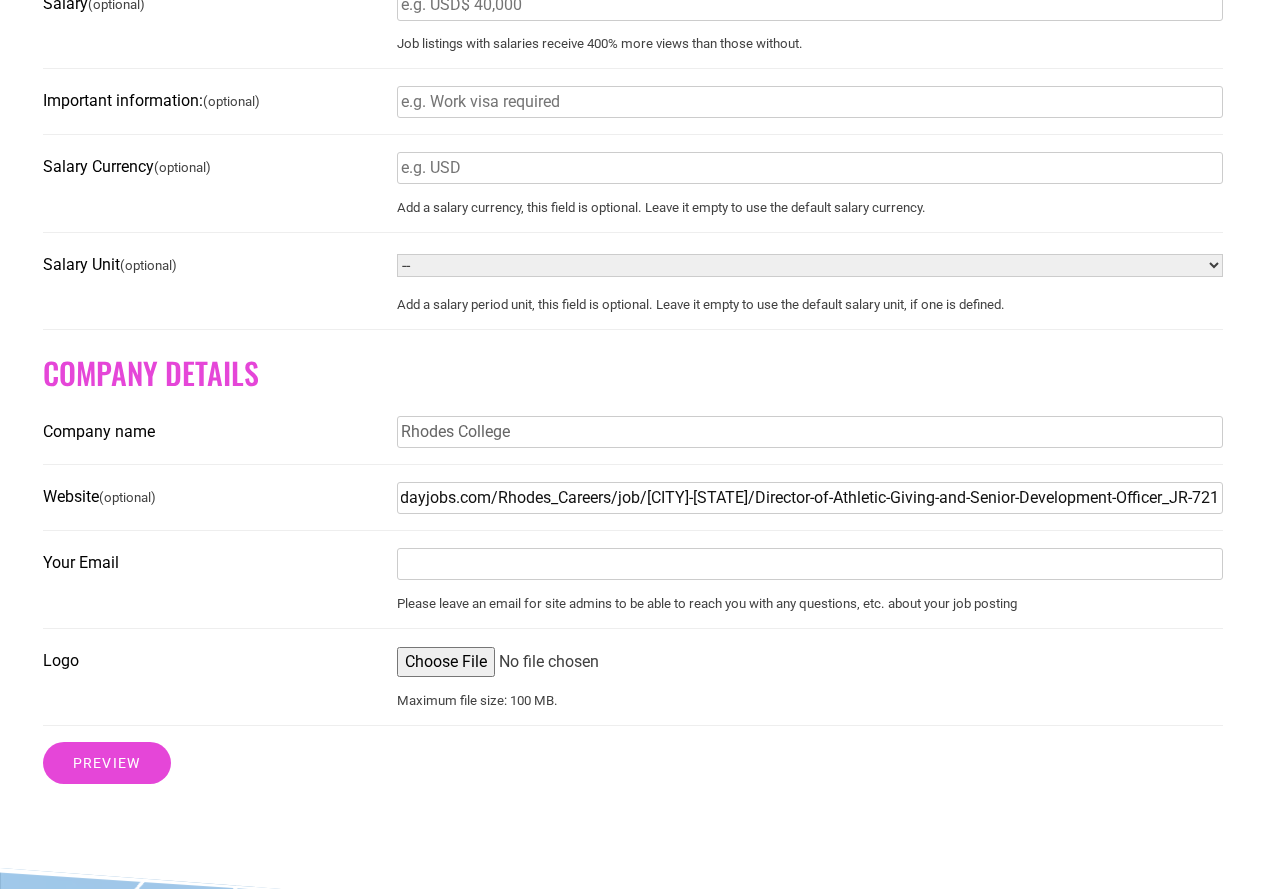 type on "https://rhodes.wd5.myworkdayjobs.com/Rhodes_Careers/job/Memphis-Tennessee/Director-of-Athletic-Giving-and-Senior-Development-Officer_JR-721" 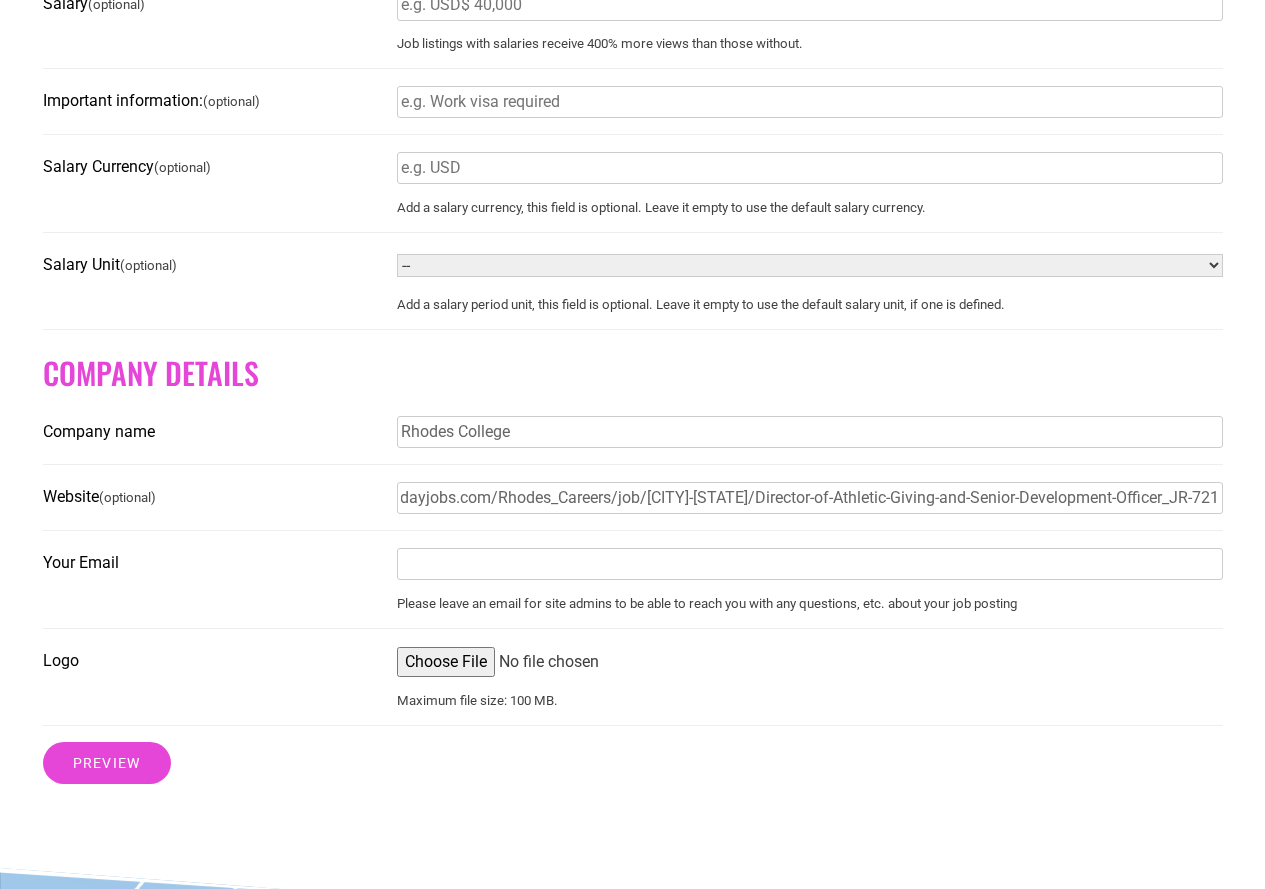 scroll, scrollTop: 0, scrollLeft: 0, axis: both 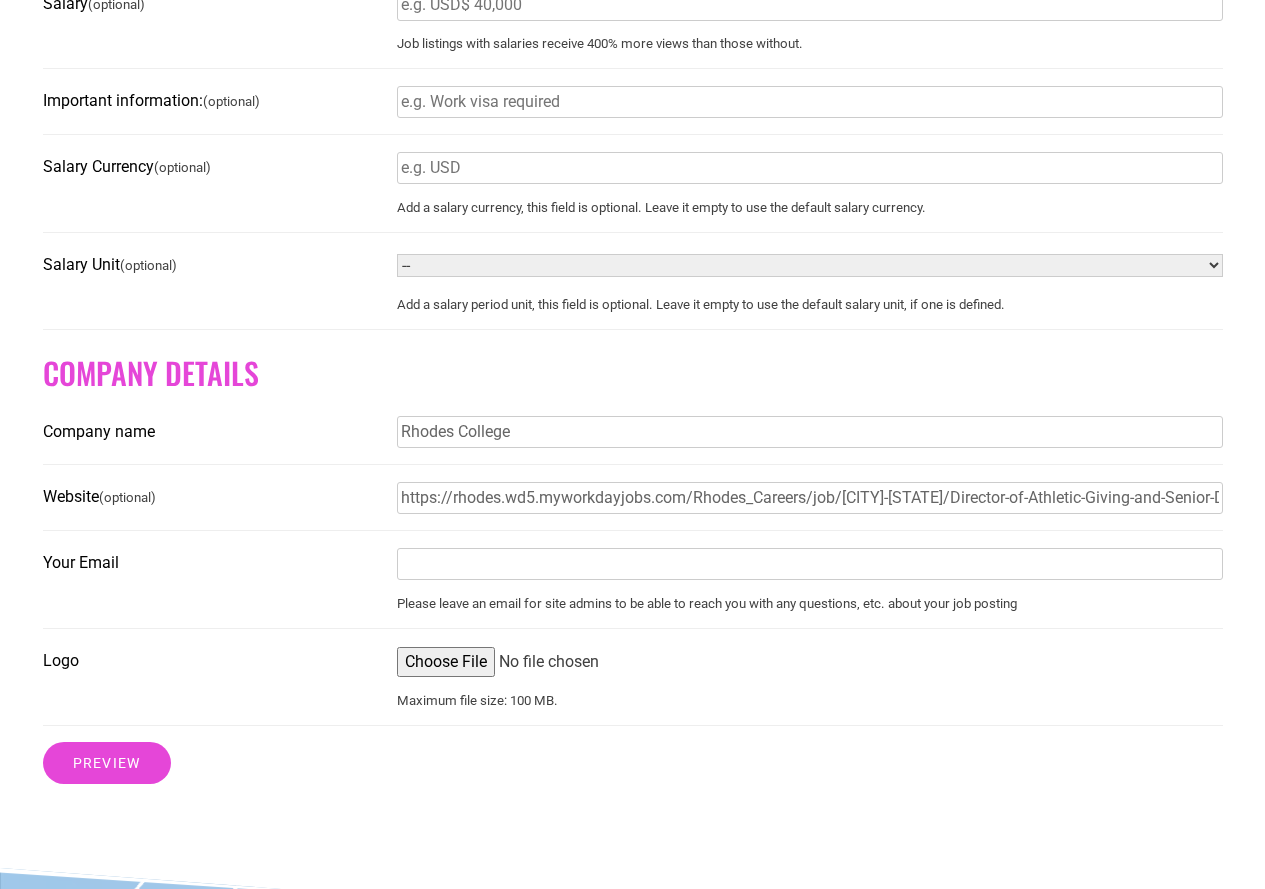 click on "Your Email" at bounding box center (810, 564) 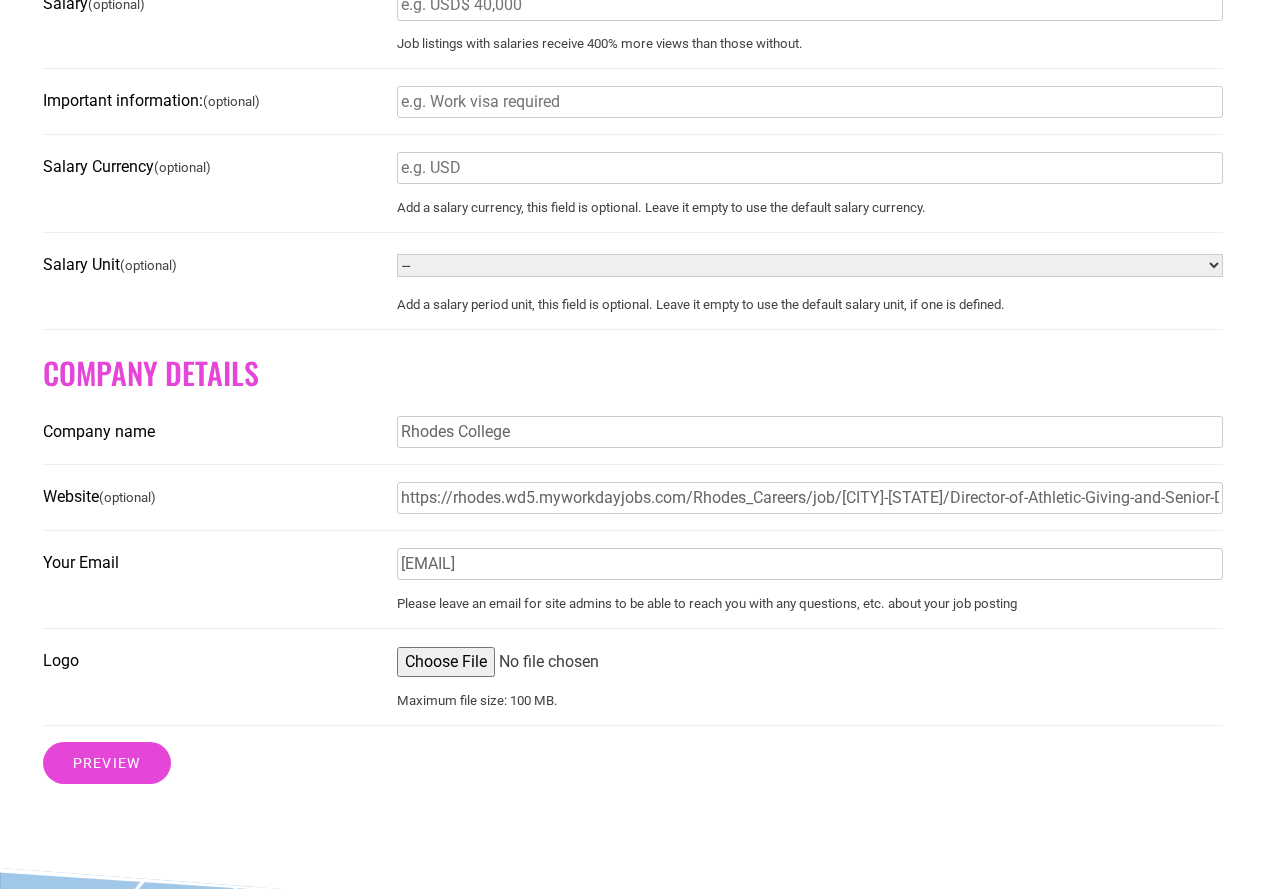 click on "Logo" at bounding box center (810, 662) 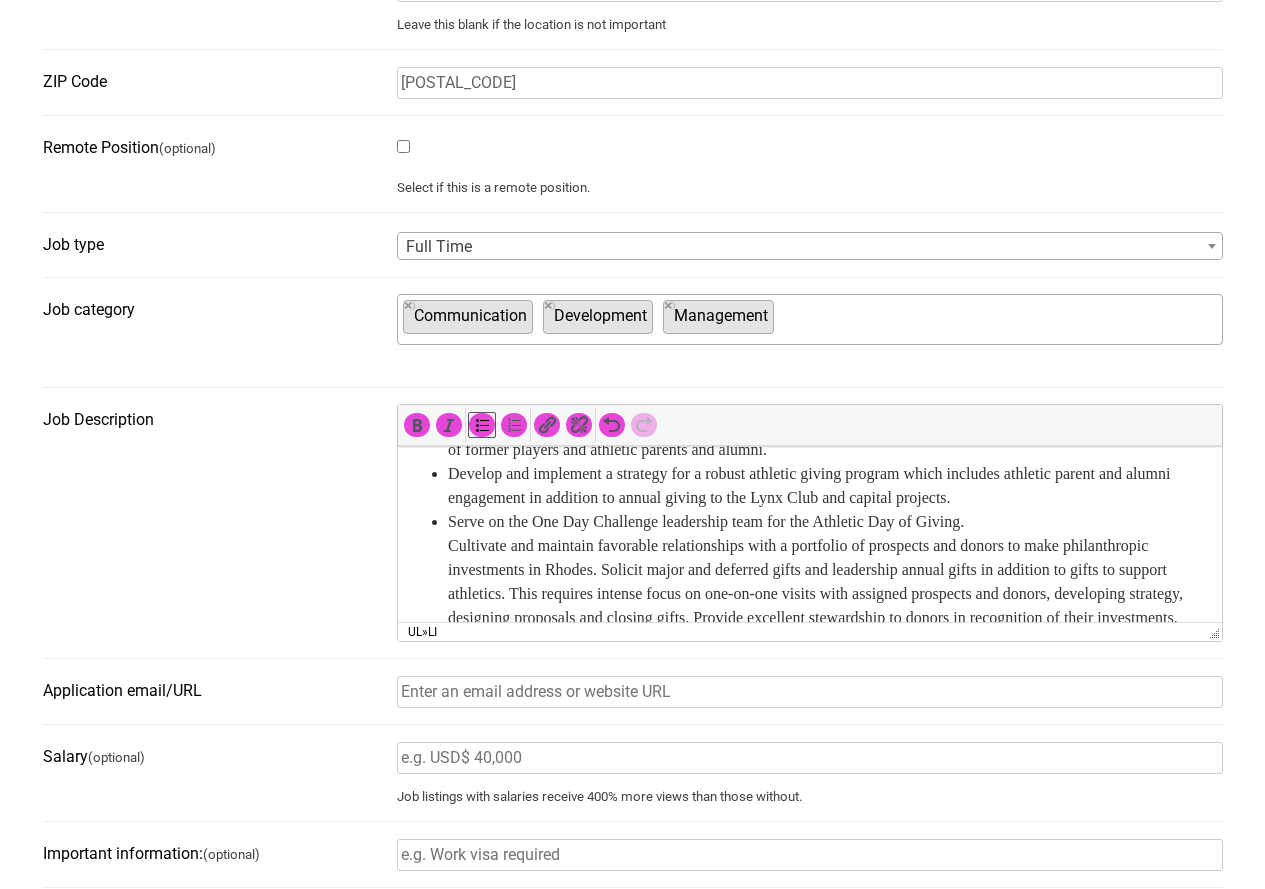 scroll, scrollTop: 400, scrollLeft: 0, axis: vertical 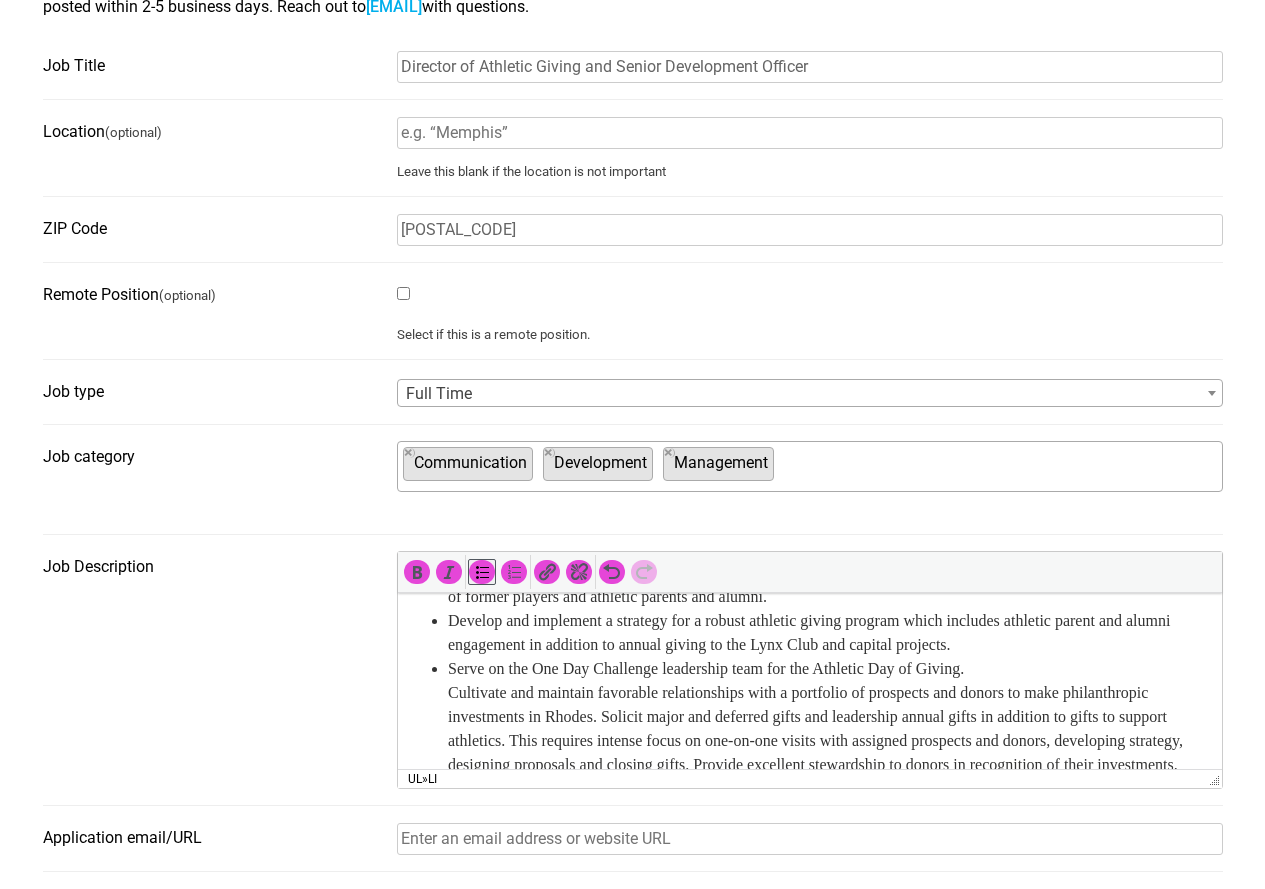 click on "Location  (optional)" at bounding box center (810, 133) 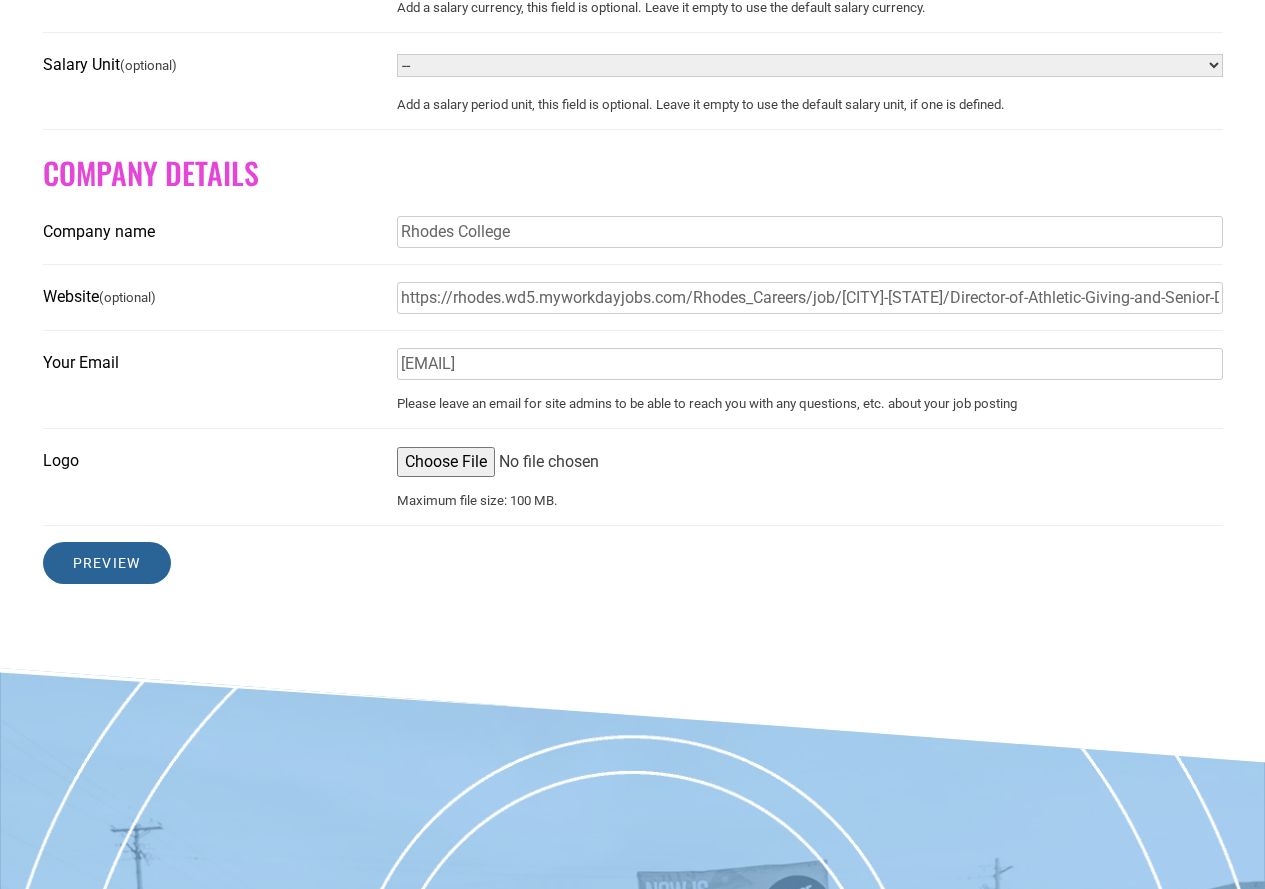 click on "Preview" at bounding box center (107, 563) 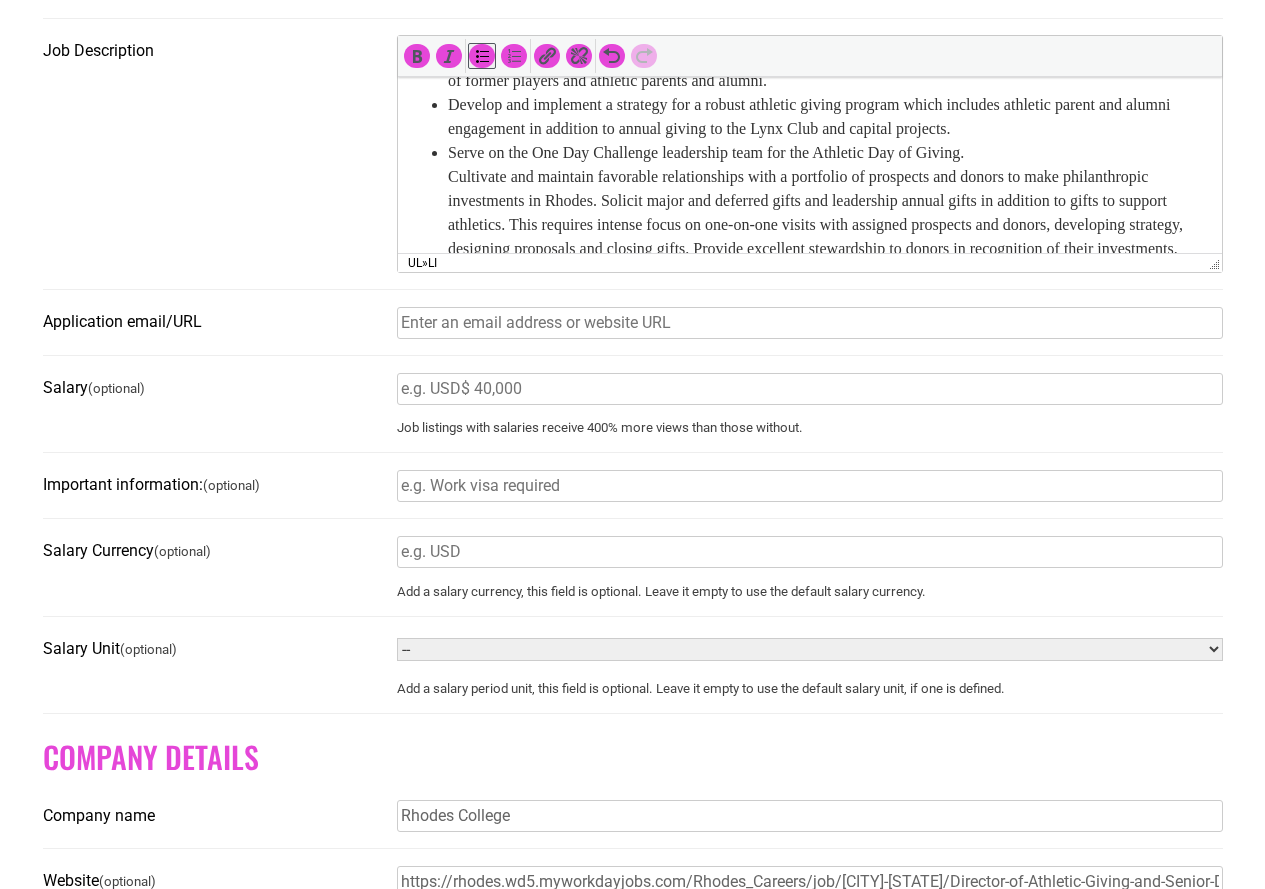 scroll, scrollTop: 802, scrollLeft: 0, axis: vertical 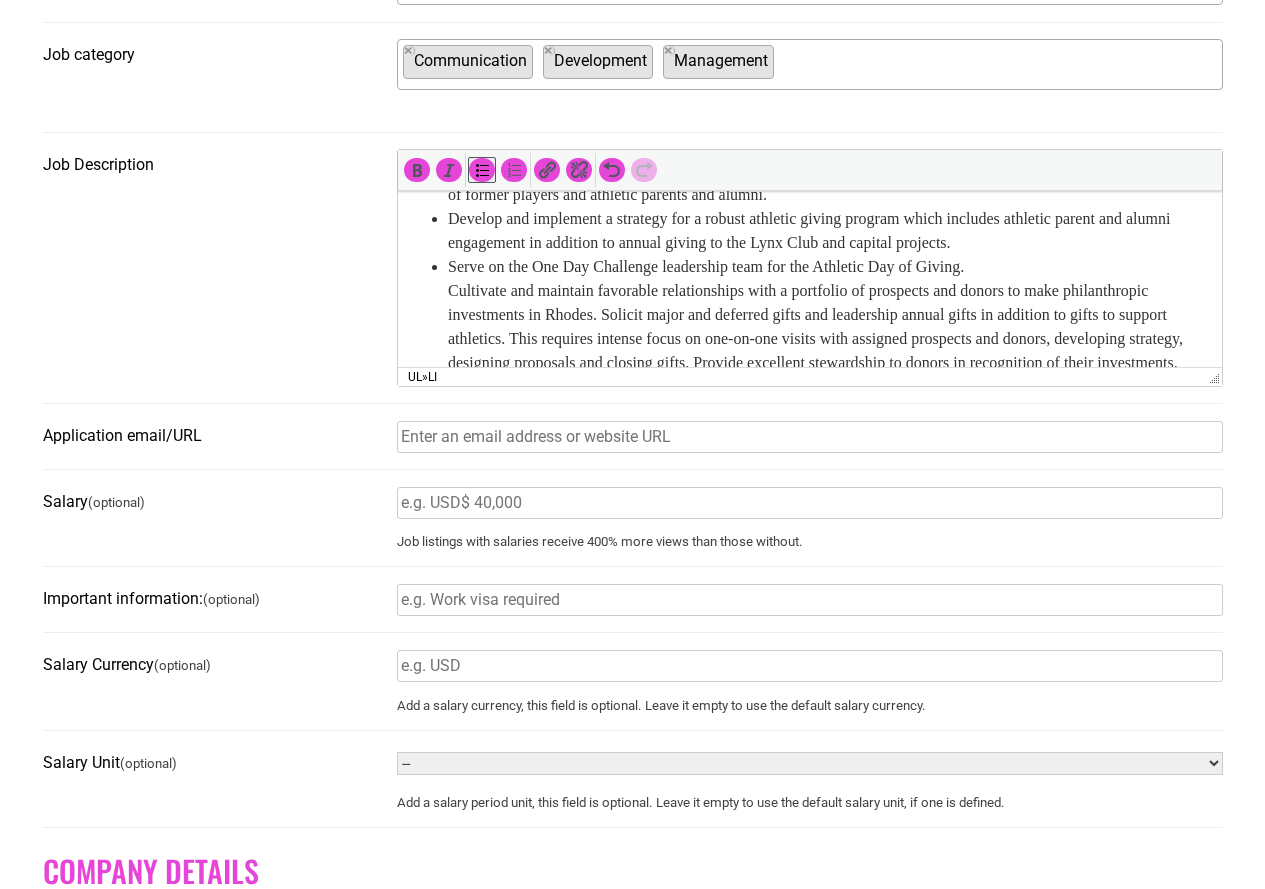 click on "Application email/URL" at bounding box center (633, 445) 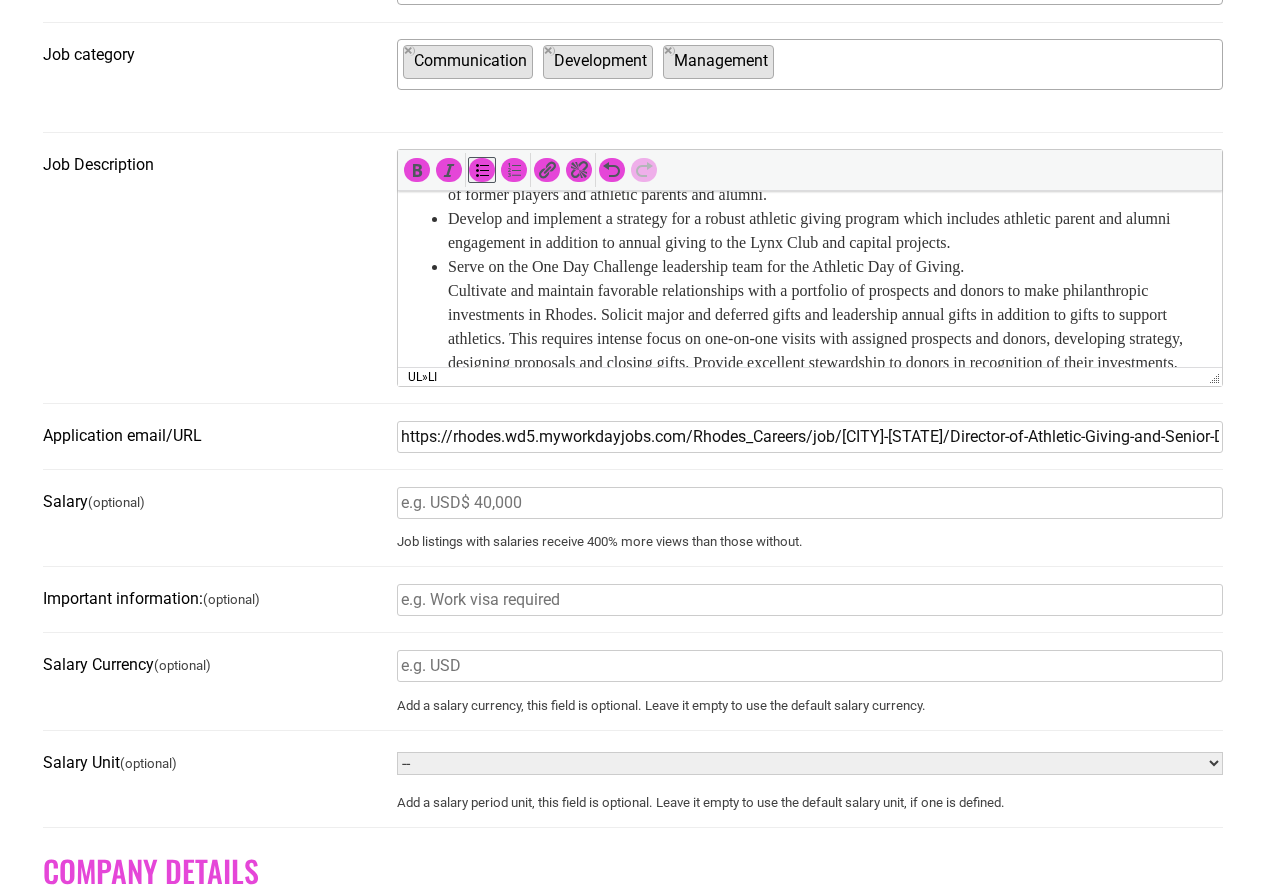 scroll, scrollTop: 0, scrollLeft: 250, axis: horizontal 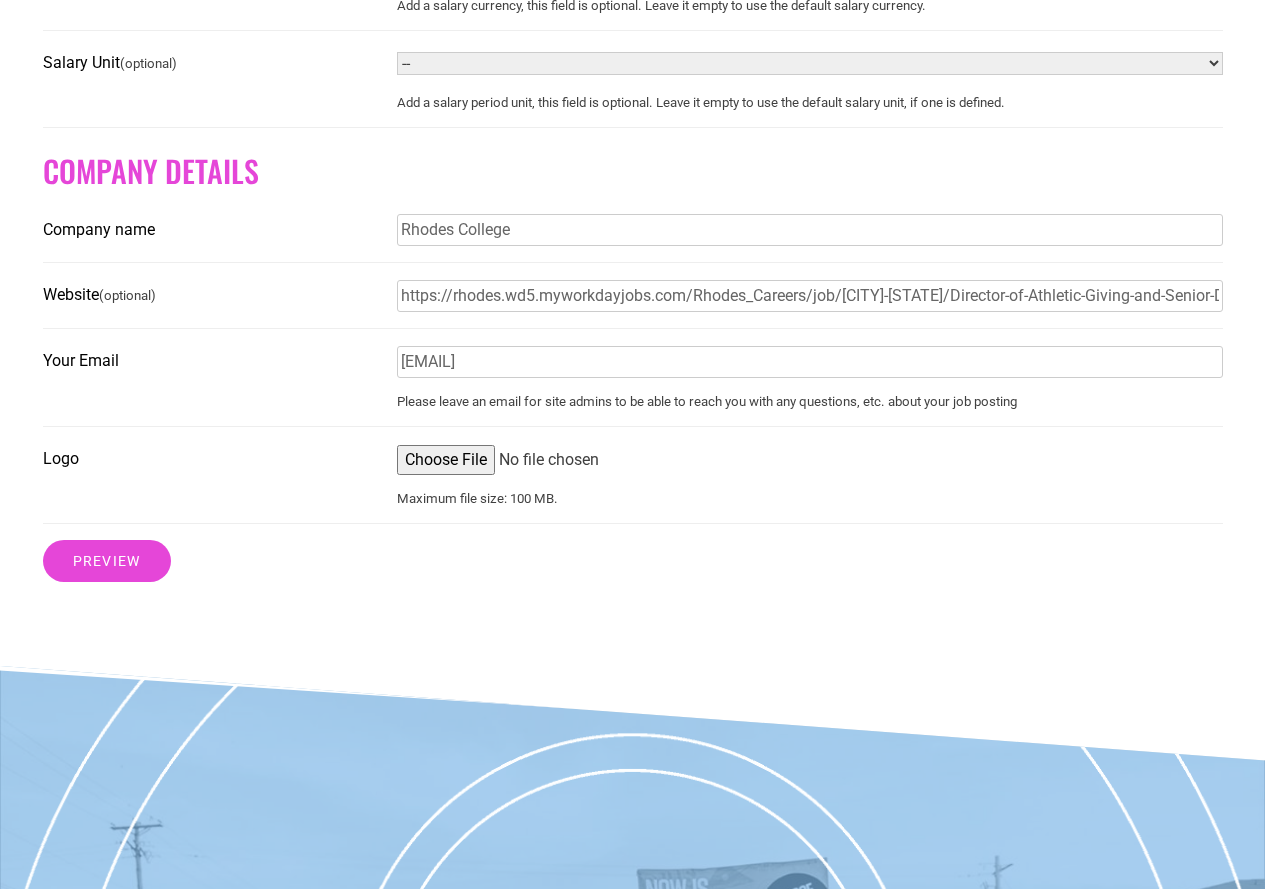 type on "https://rhodes.wd5.myworkdayjobs.com/Rhodes_Careers/job/Memphis-Tennessee/Director-of-Athletic-Giving-and-Senior-Development-Officer_JR-721" 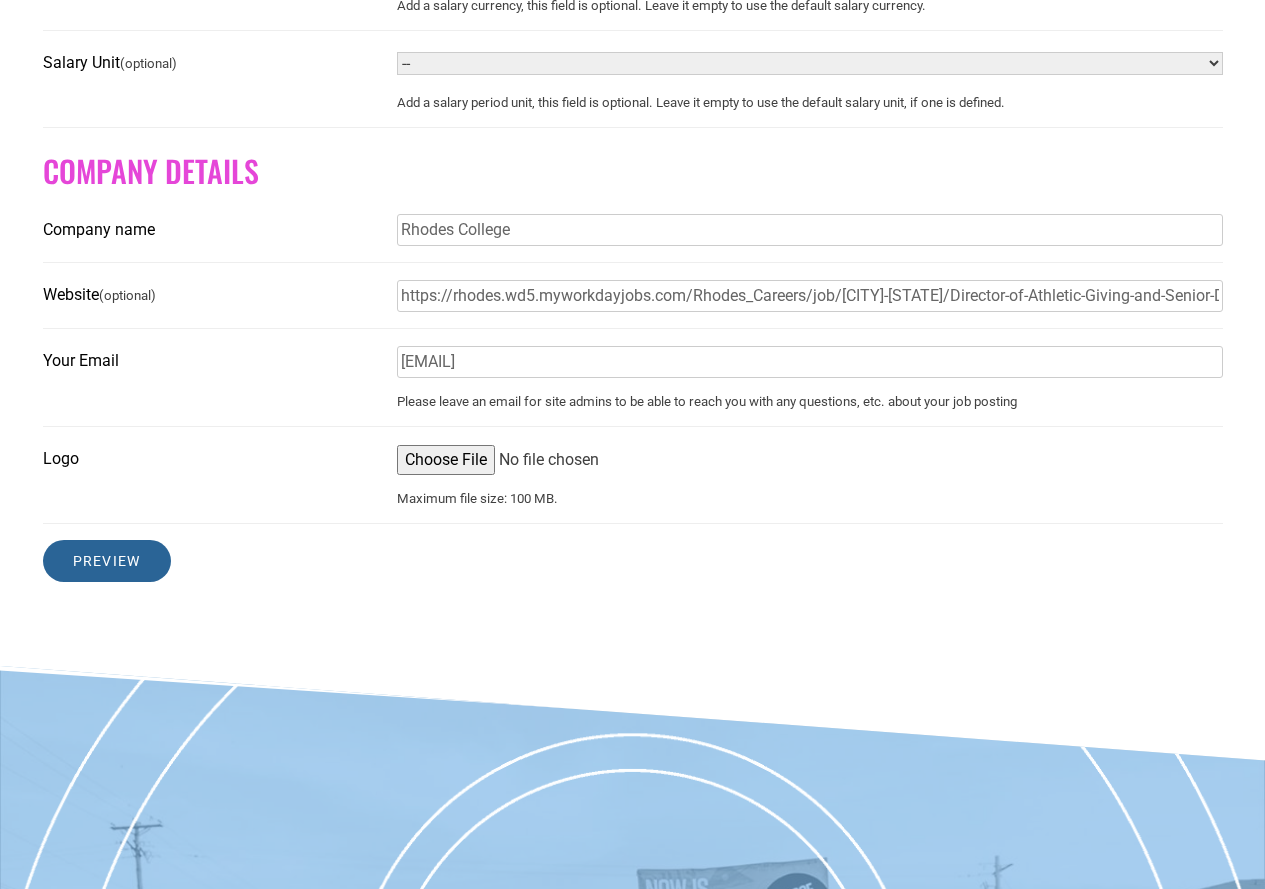 click on "Preview" at bounding box center [107, 561] 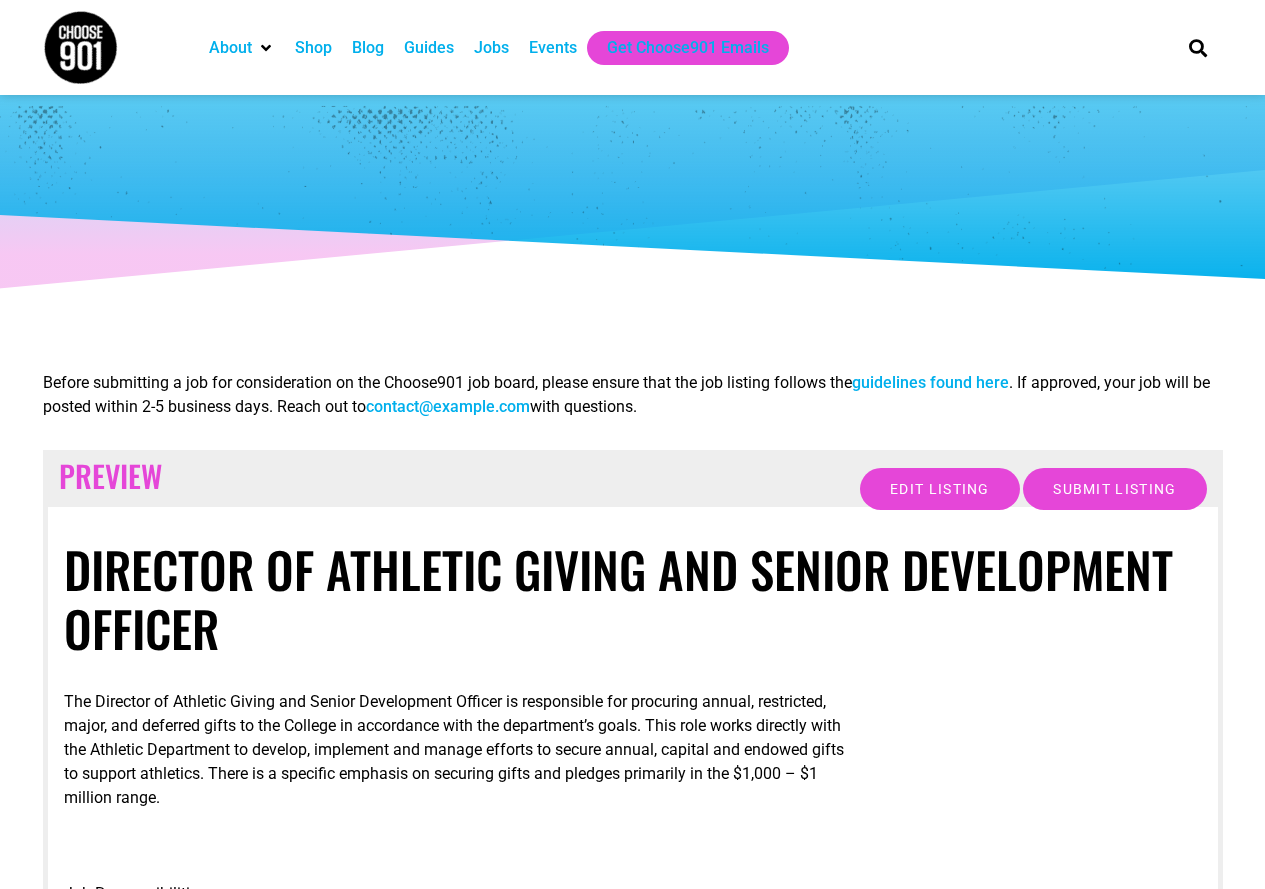 scroll, scrollTop: 0, scrollLeft: 0, axis: both 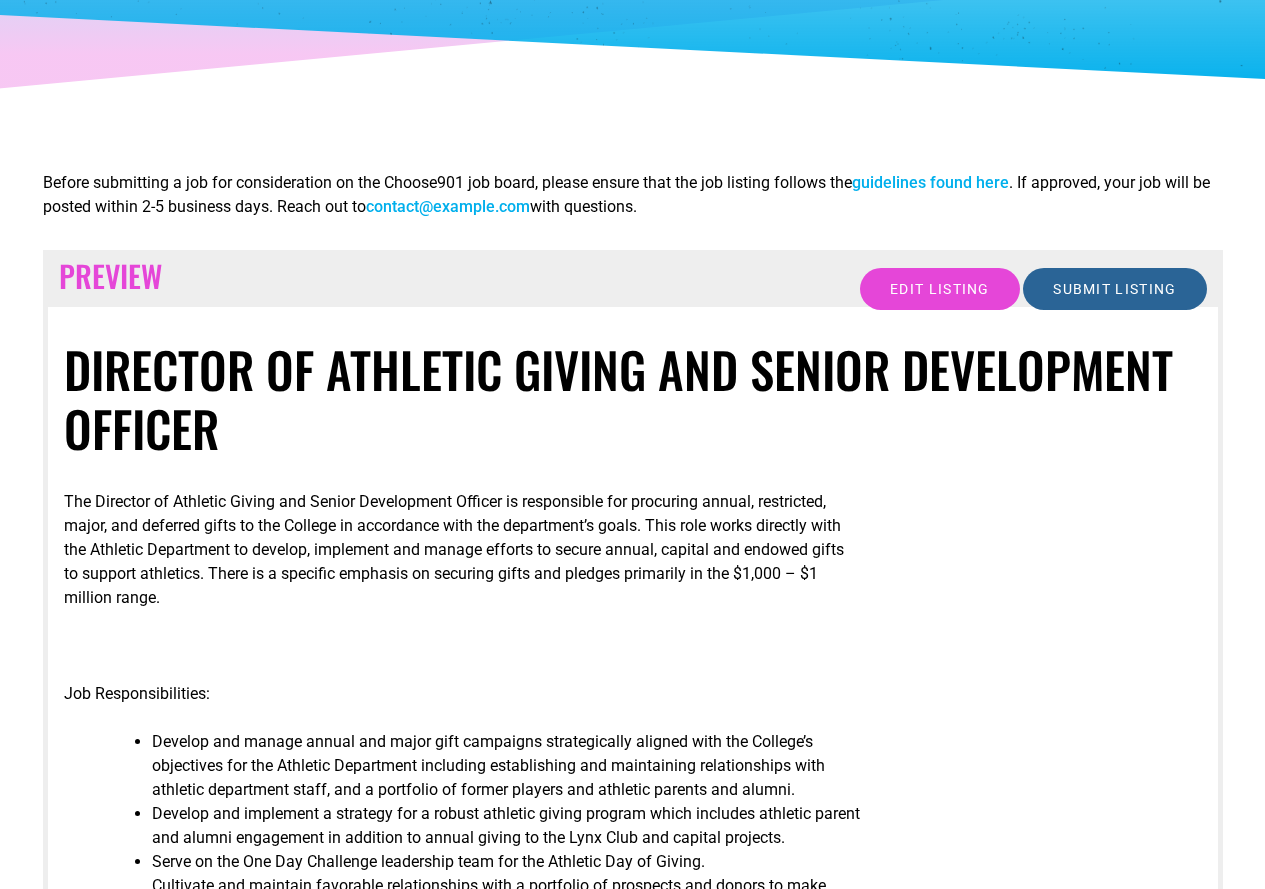 click on "Submit Listing" at bounding box center (1114, 289) 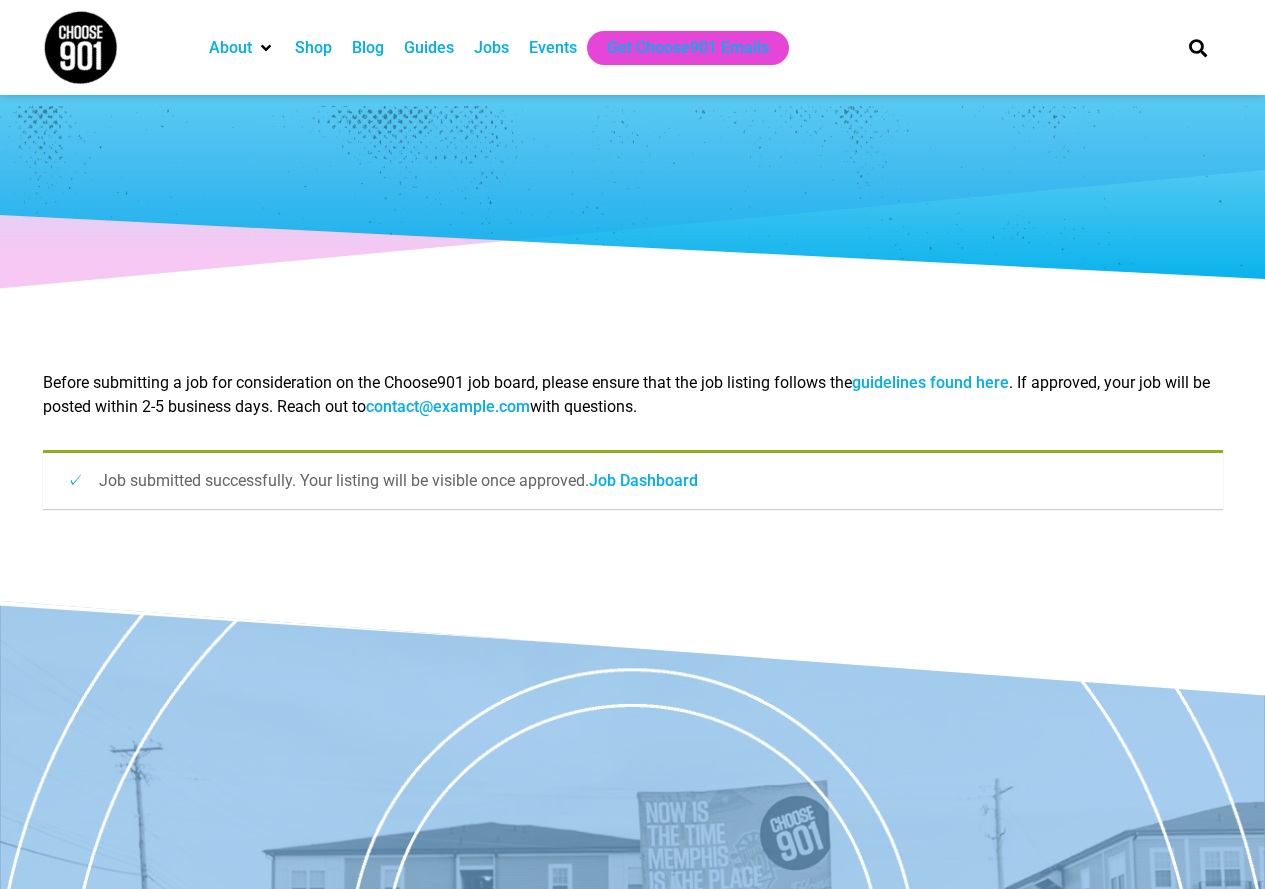 scroll, scrollTop: 0, scrollLeft: 0, axis: both 